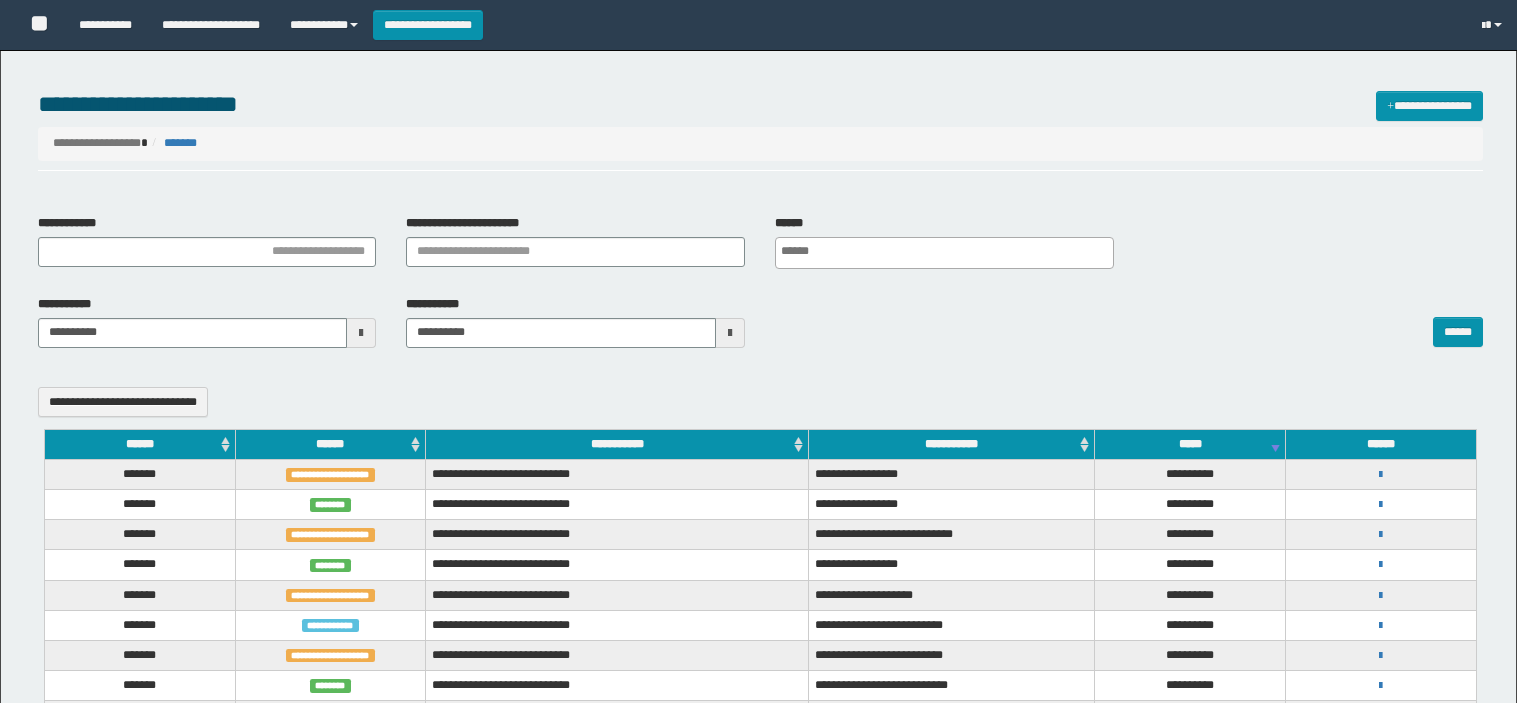 select 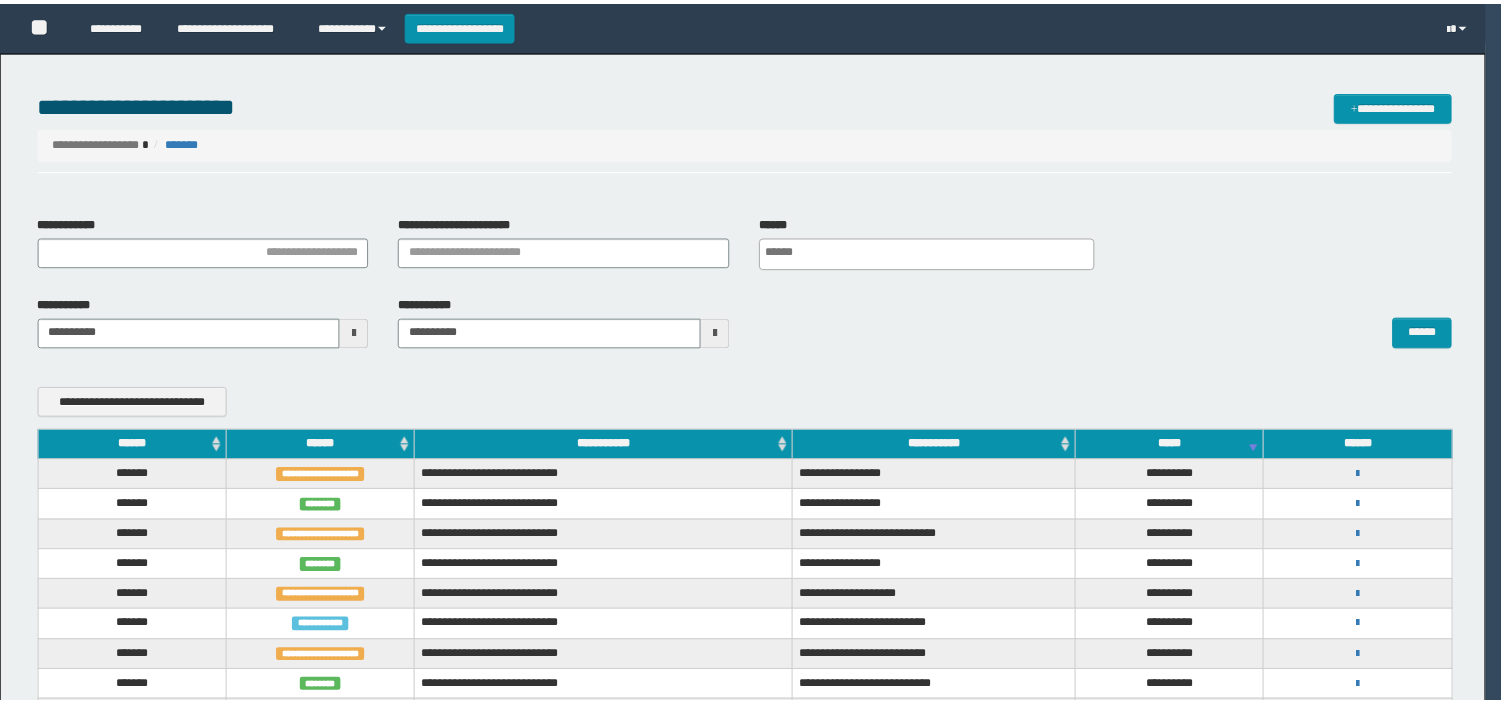scroll, scrollTop: 0, scrollLeft: 0, axis: both 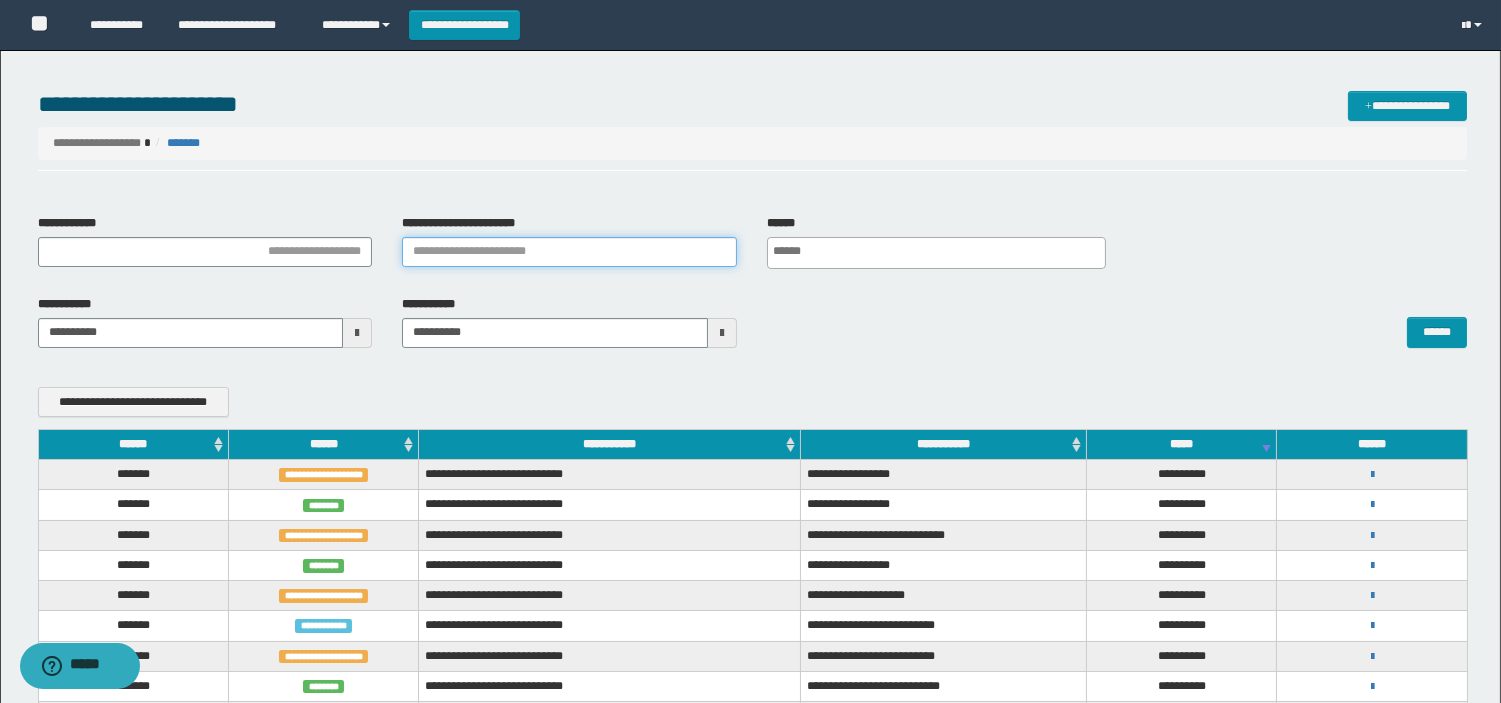 click on "**********" at bounding box center [569, 252] 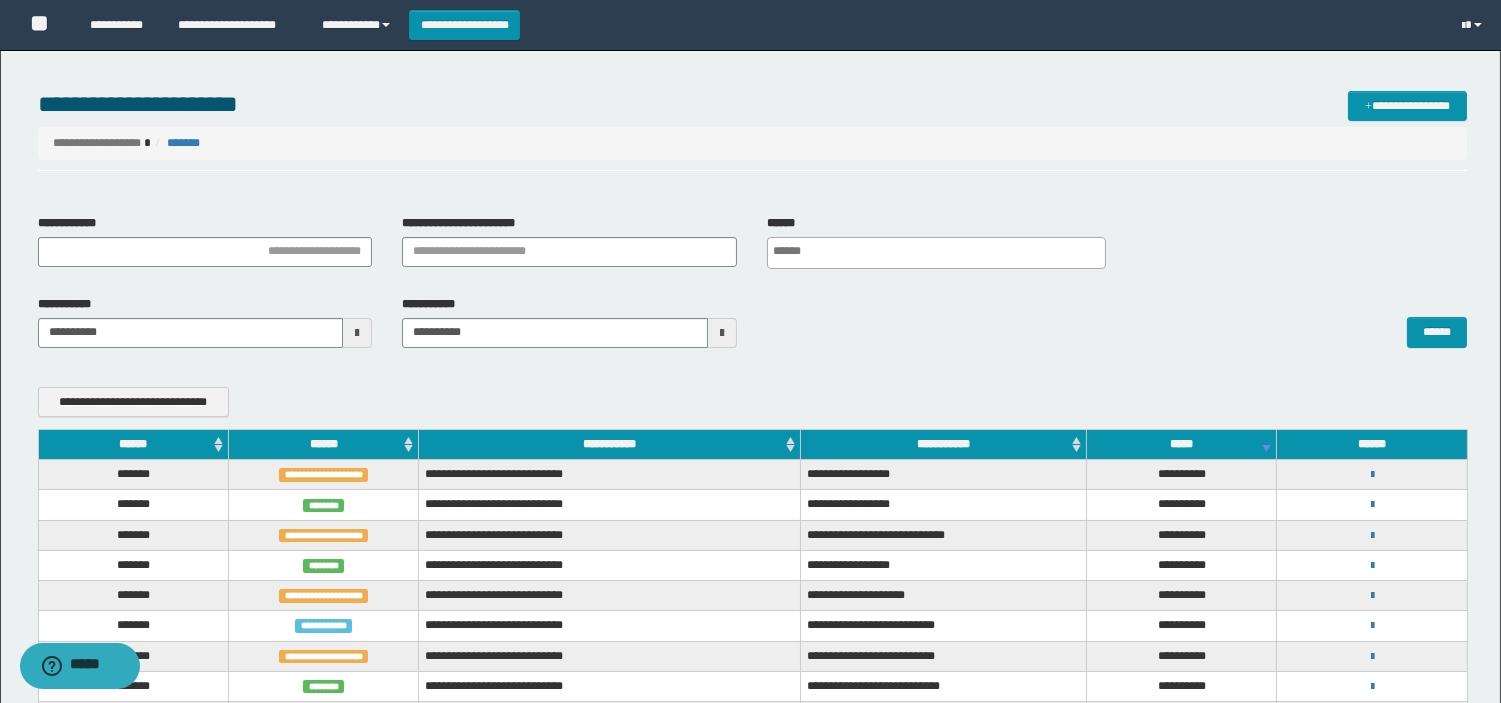 click on "**********" at bounding box center (752, 131) 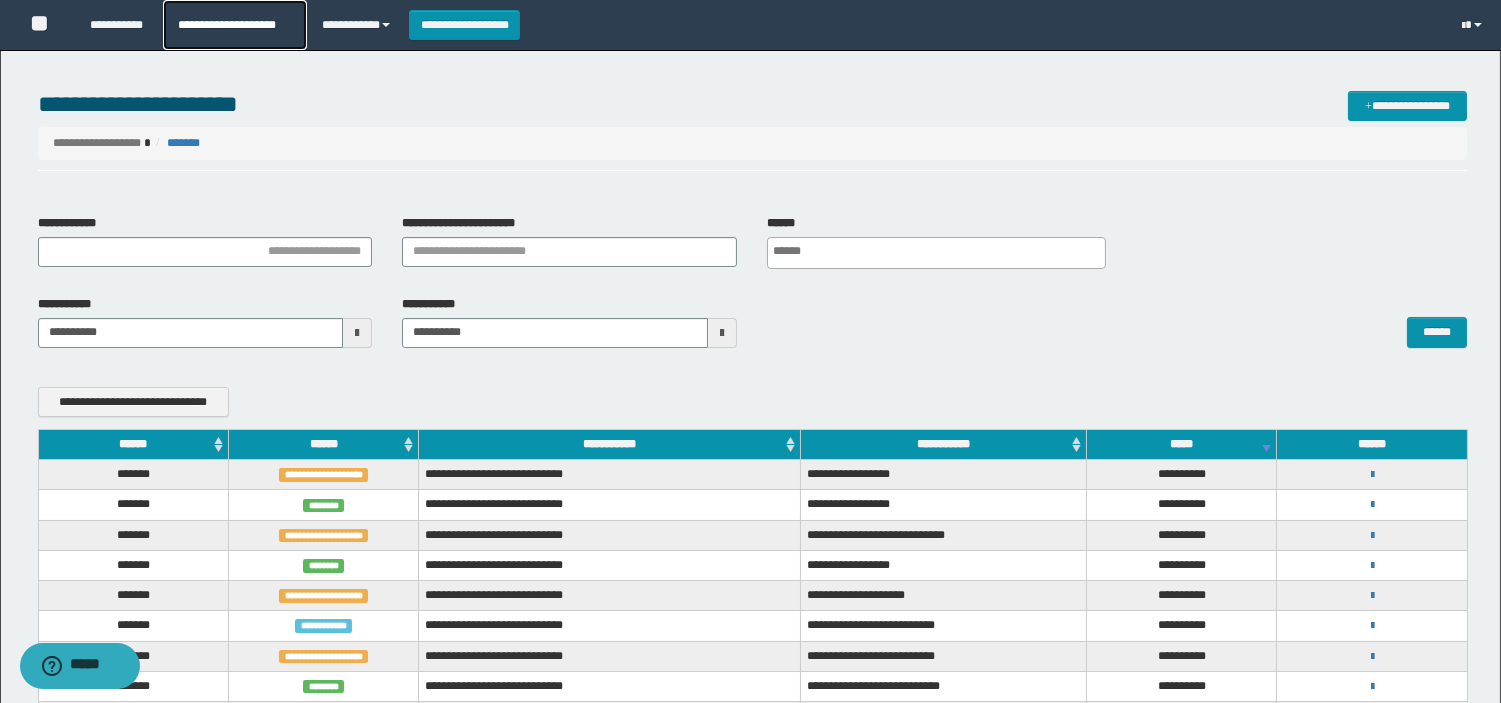 click on "**********" at bounding box center (234, 25) 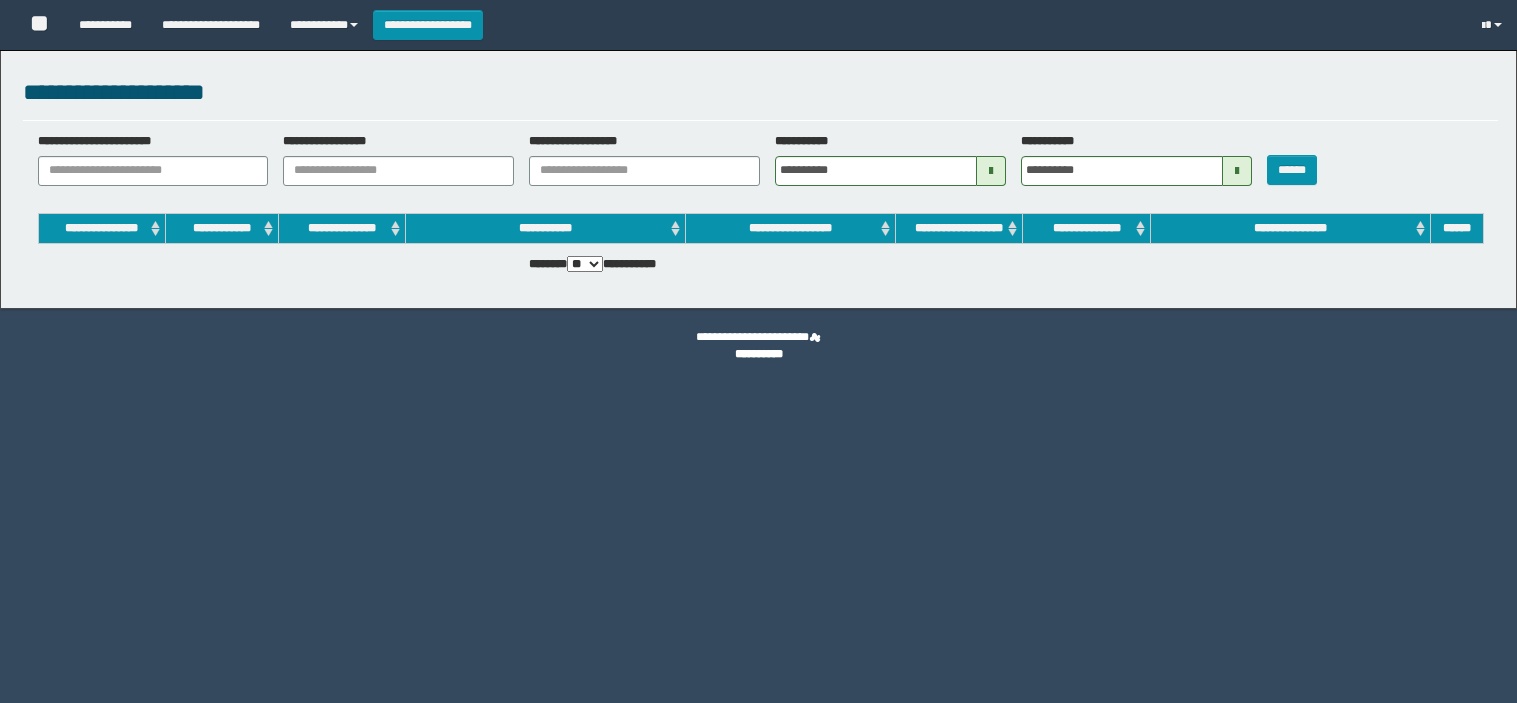 scroll, scrollTop: 0, scrollLeft: 0, axis: both 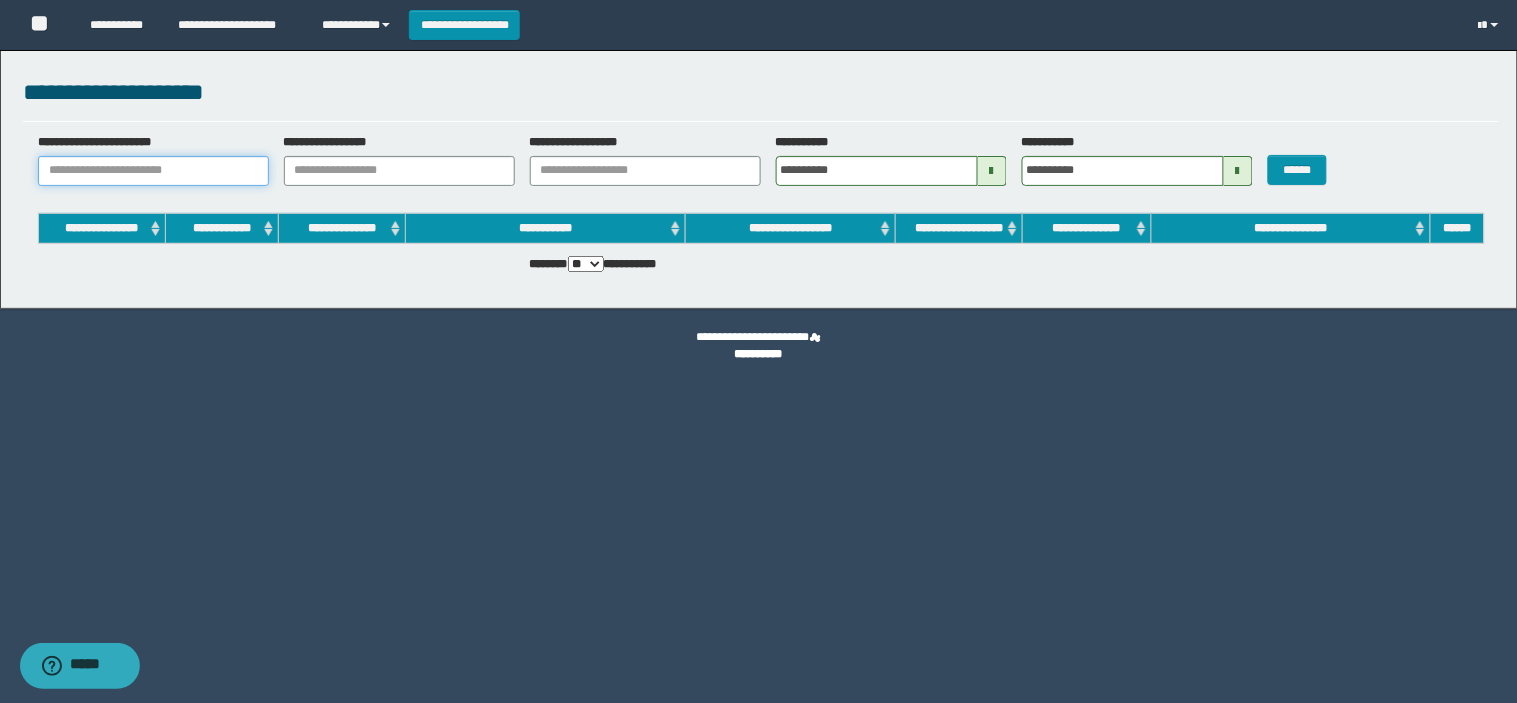 click on "**********" at bounding box center (153, 171) 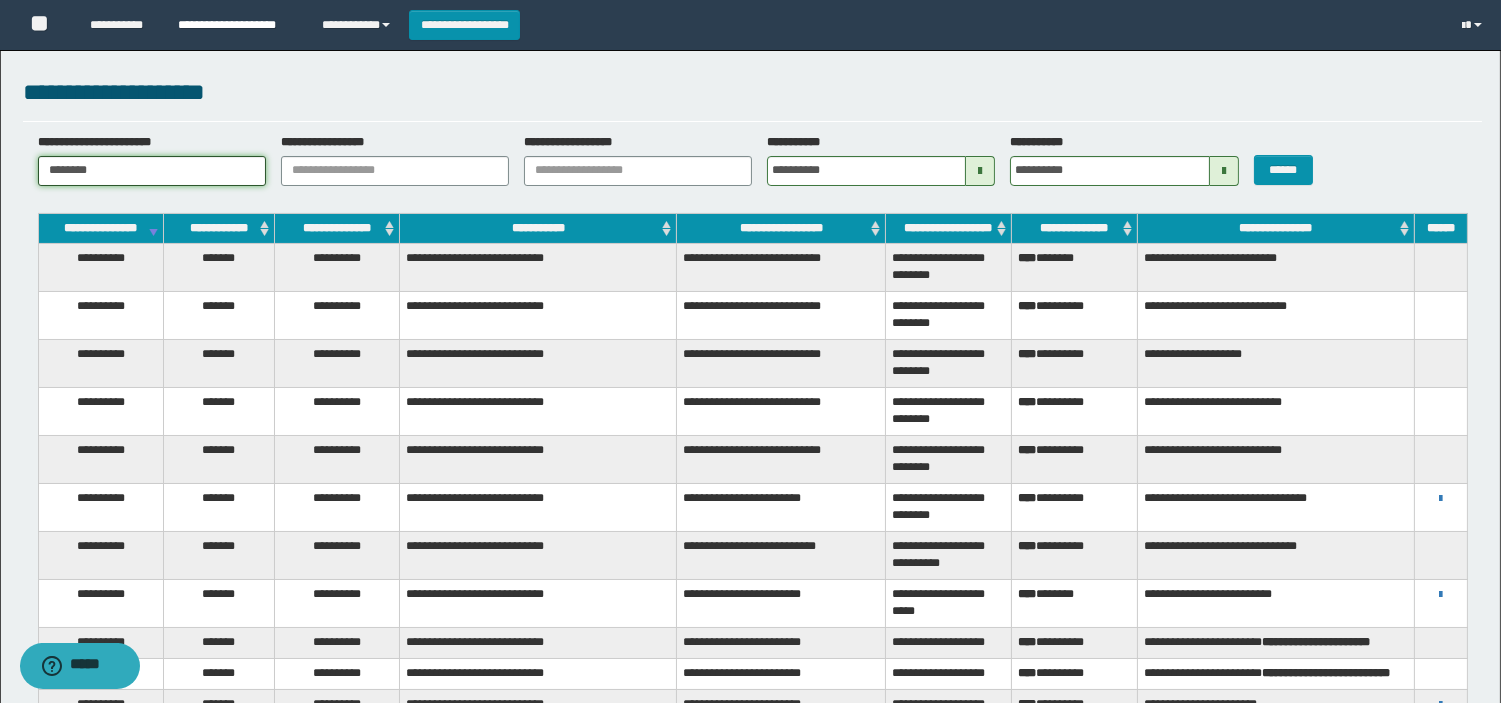 type on "********" 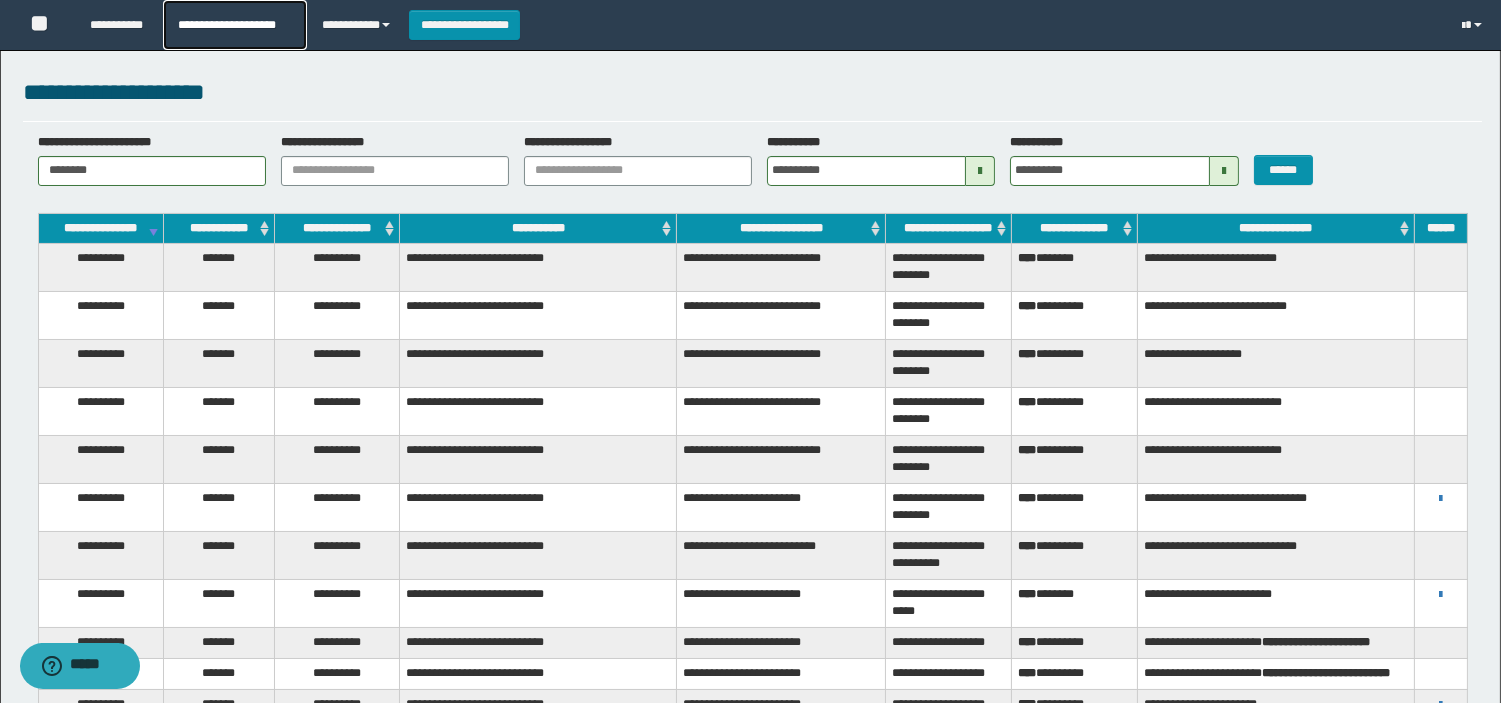 click on "**********" at bounding box center (234, 25) 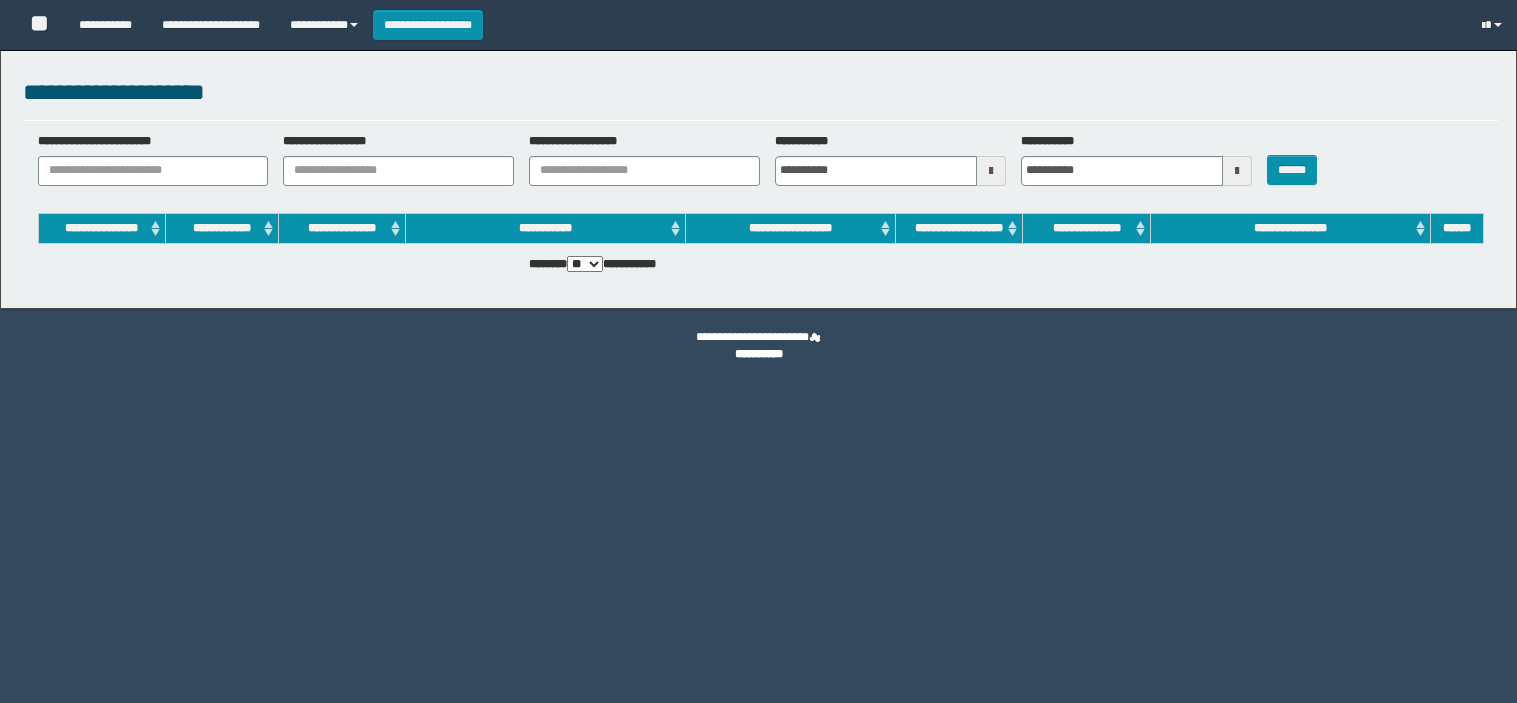 scroll, scrollTop: 0, scrollLeft: 0, axis: both 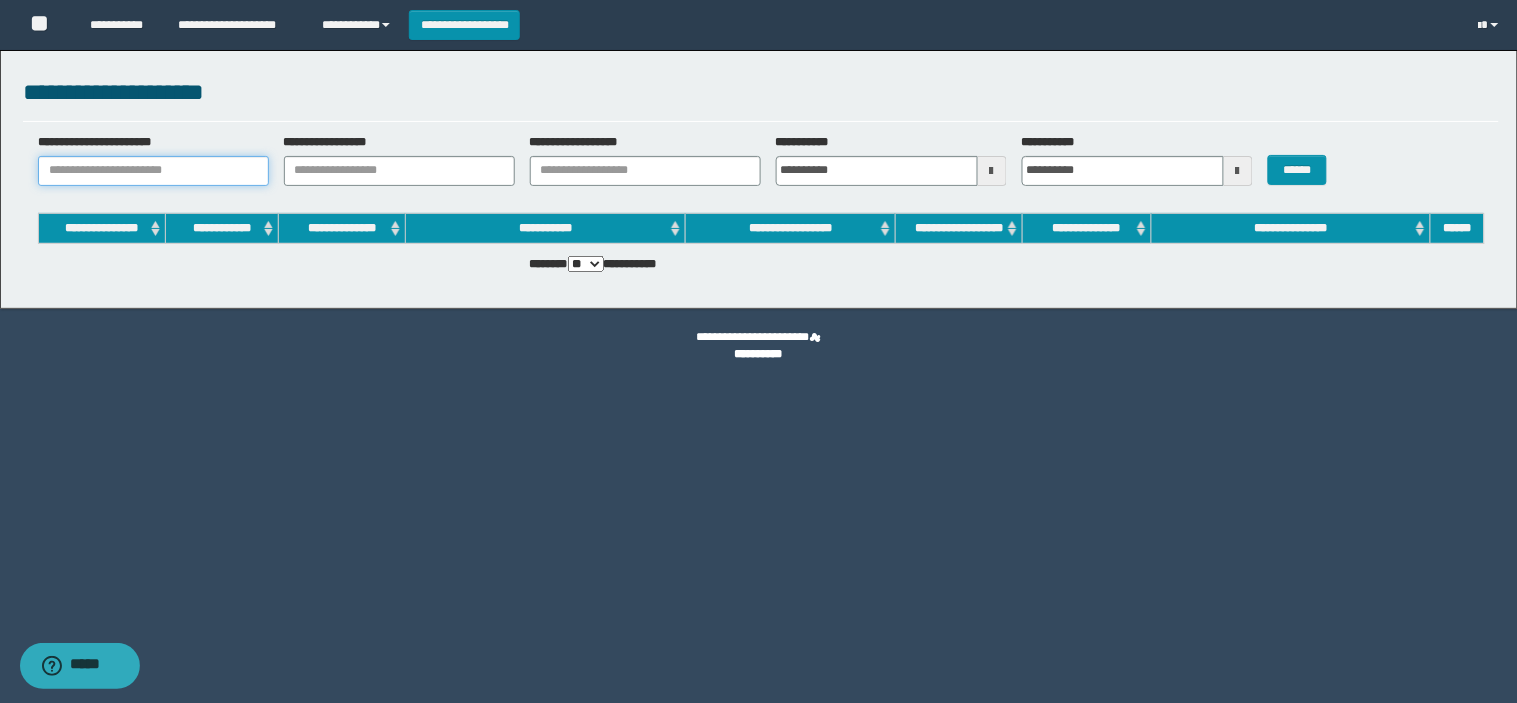 click on "**********" at bounding box center [153, 171] 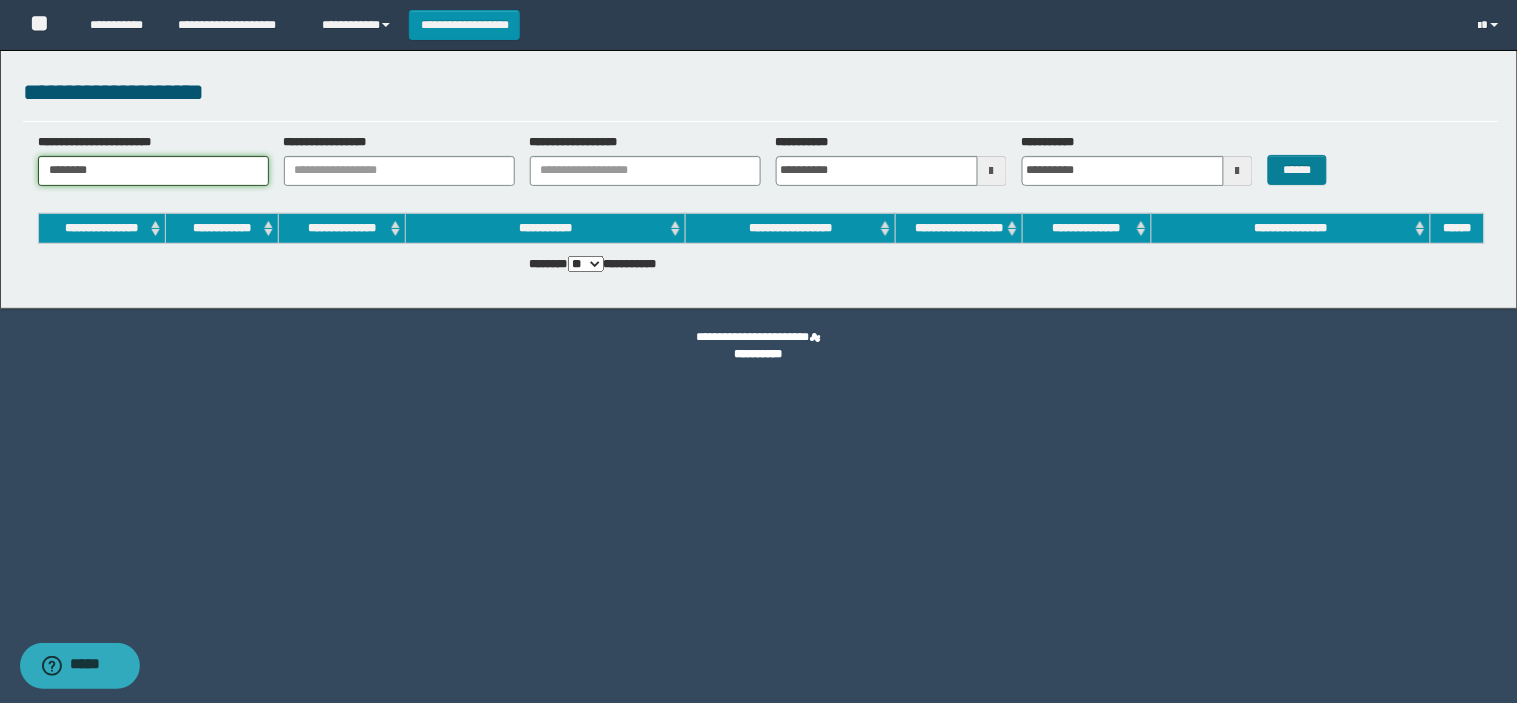 type on "********" 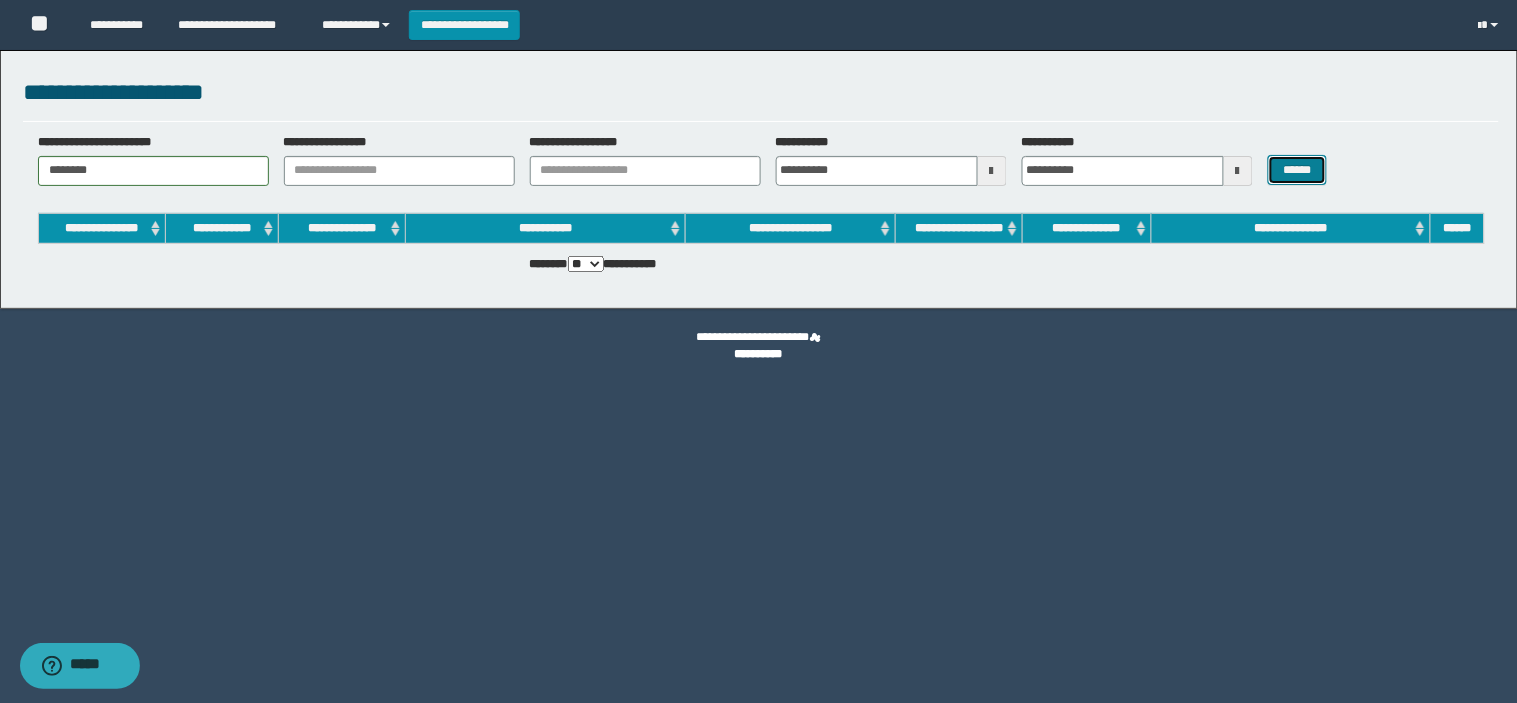 click on "******" at bounding box center (1298, 170) 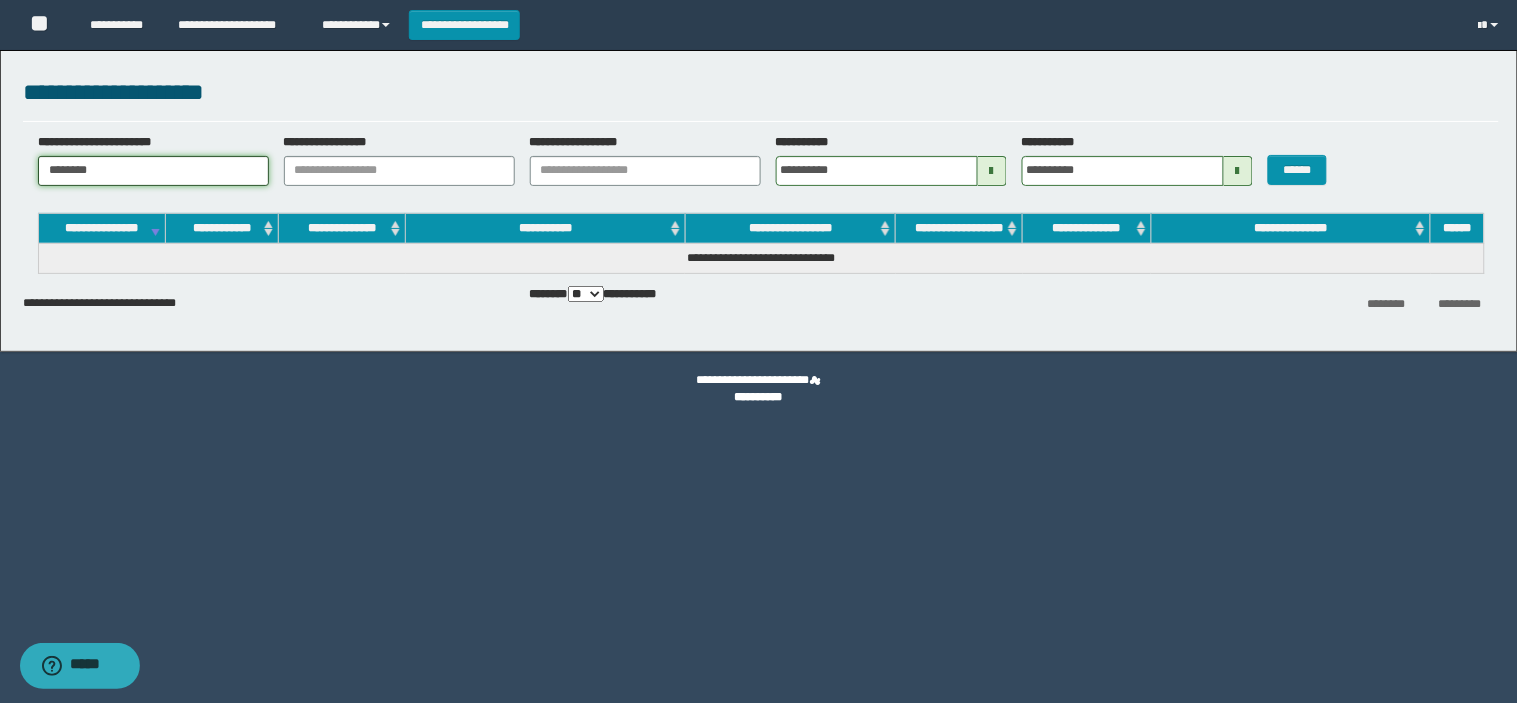 drag, startPoint x: 117, startPoint y: 176, endPoint x: -73, endPoint y: 223, distance: 195.72685 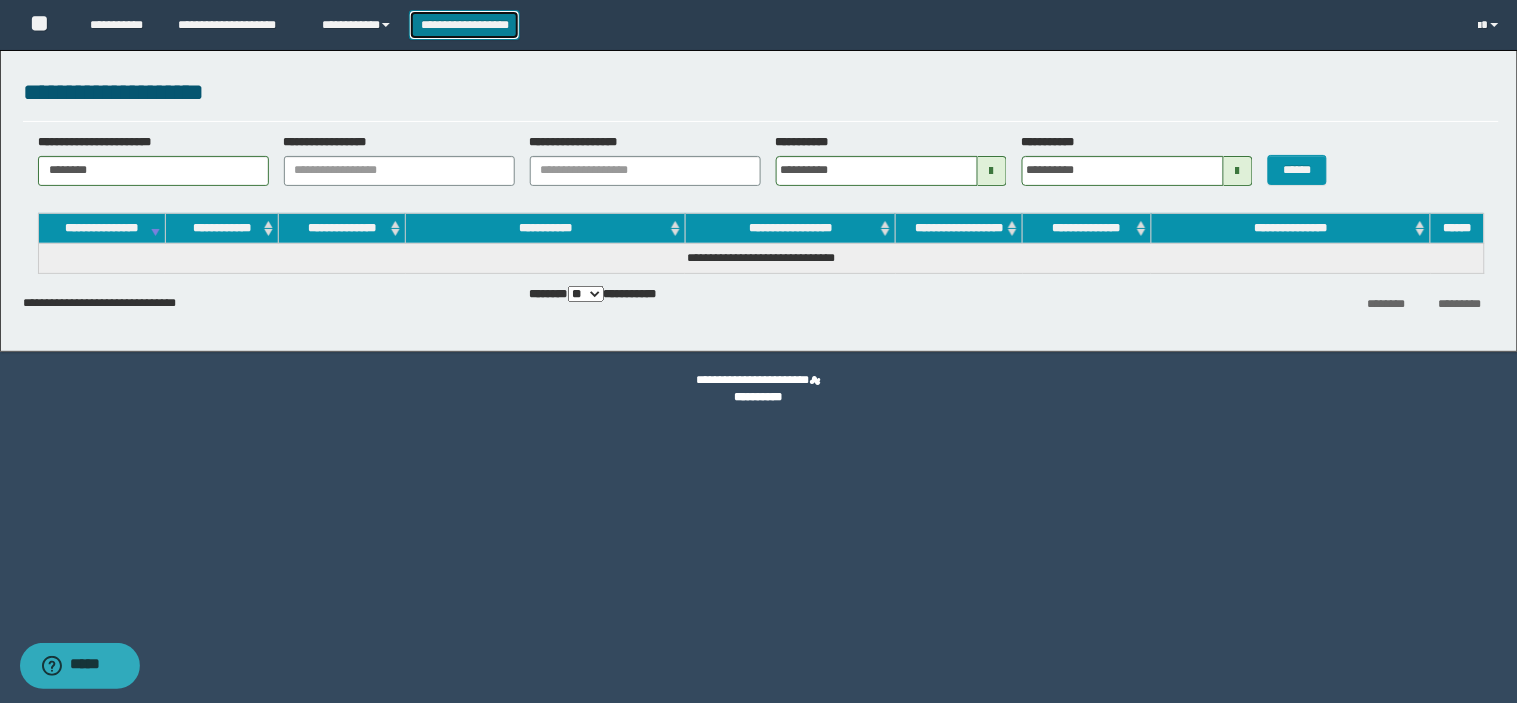 click on "**********" at bounding box center (464, 25) 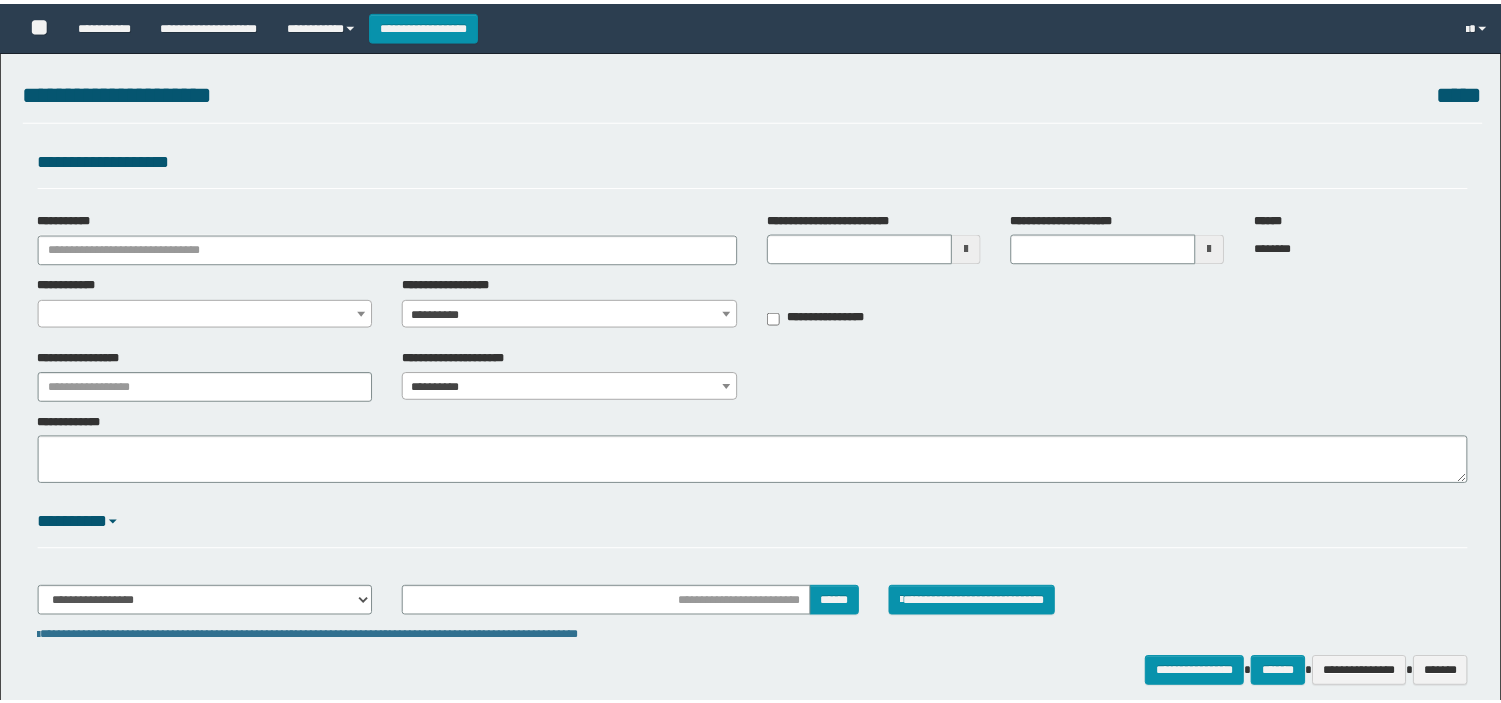 scroll, scrollTop: 0, scrollLeft: 0, axis: both 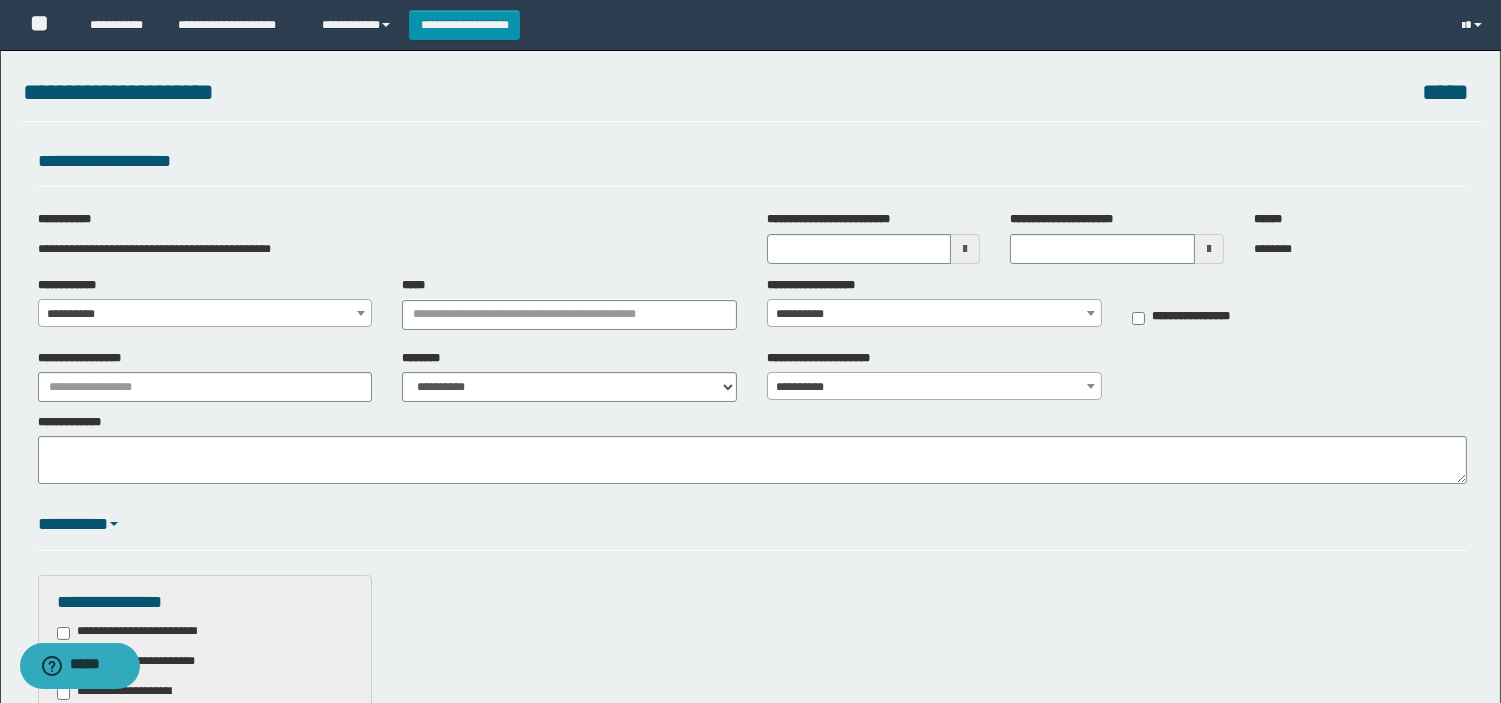 click on "**********" at bounding box center (205, 314) 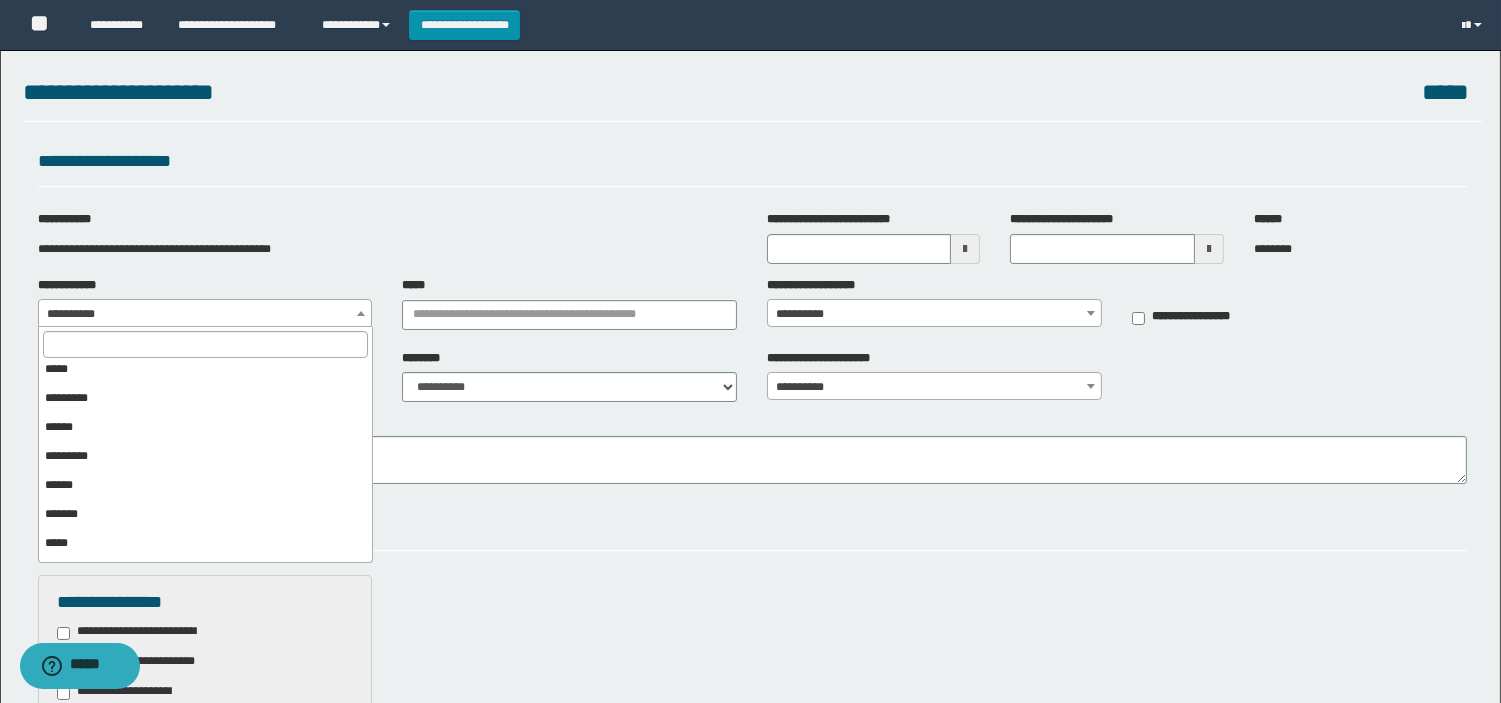 scroll, scrollTop: 585, scrollLeft: 0, axis: vertical 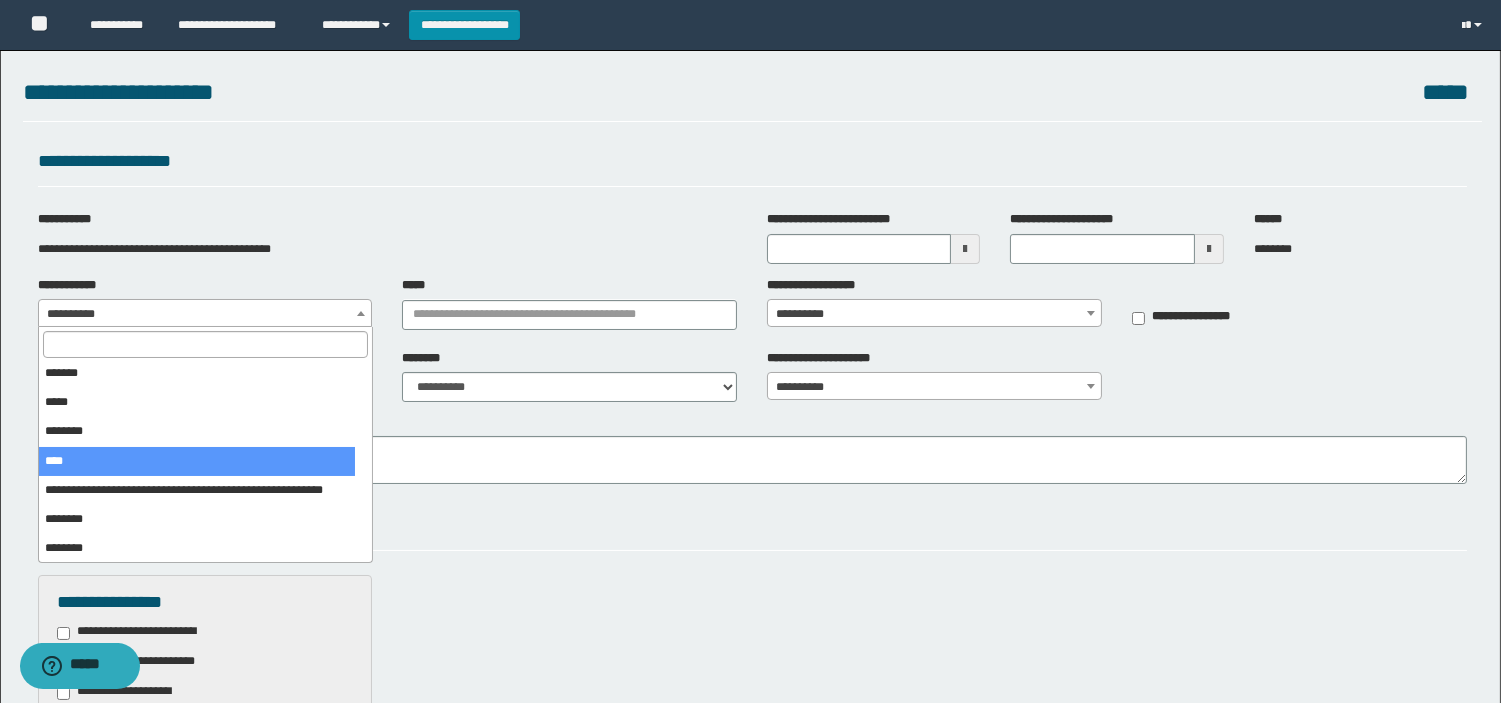 drag, startPoint x: 108, startPoint y: 433, endPoint x: 120, endPoint y: 456, distance: 25.942244 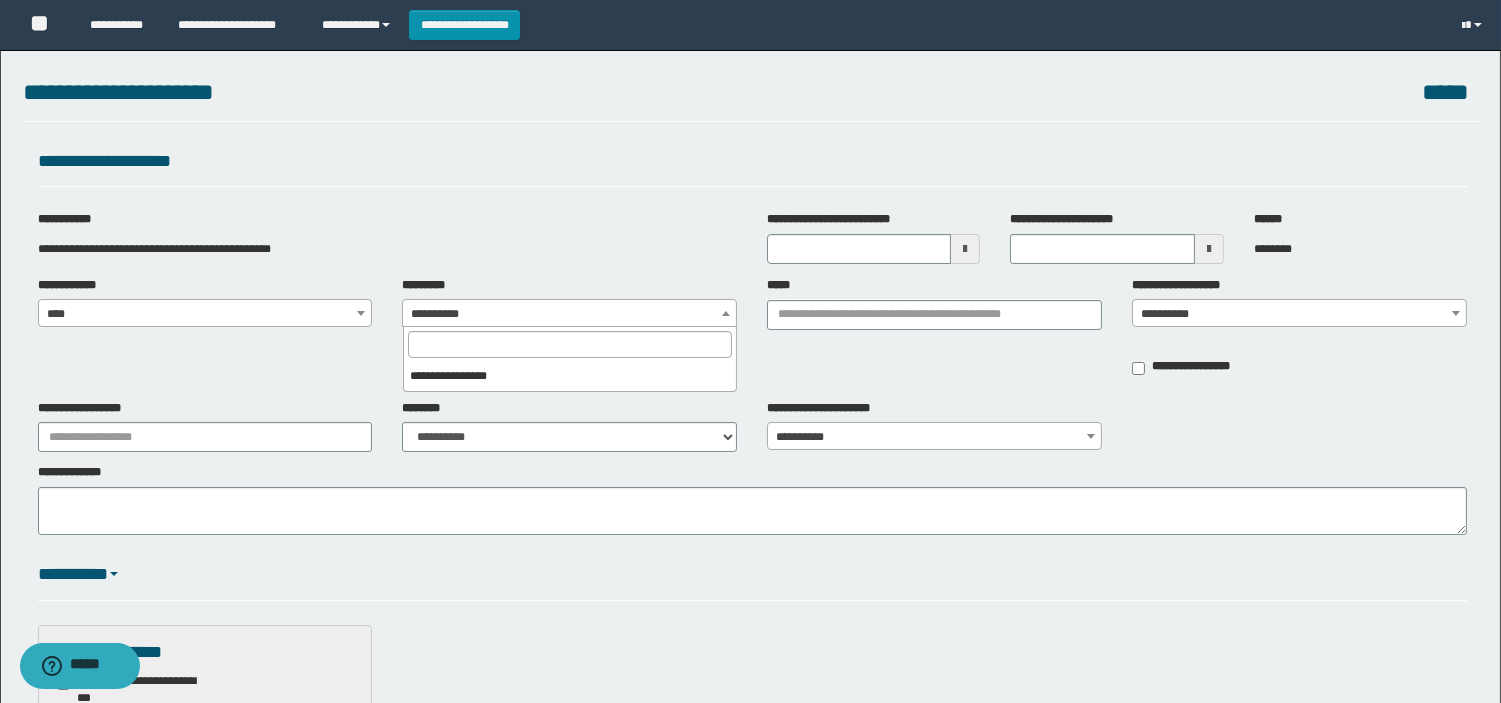 click on "**********" at bounding box center [569, 313] 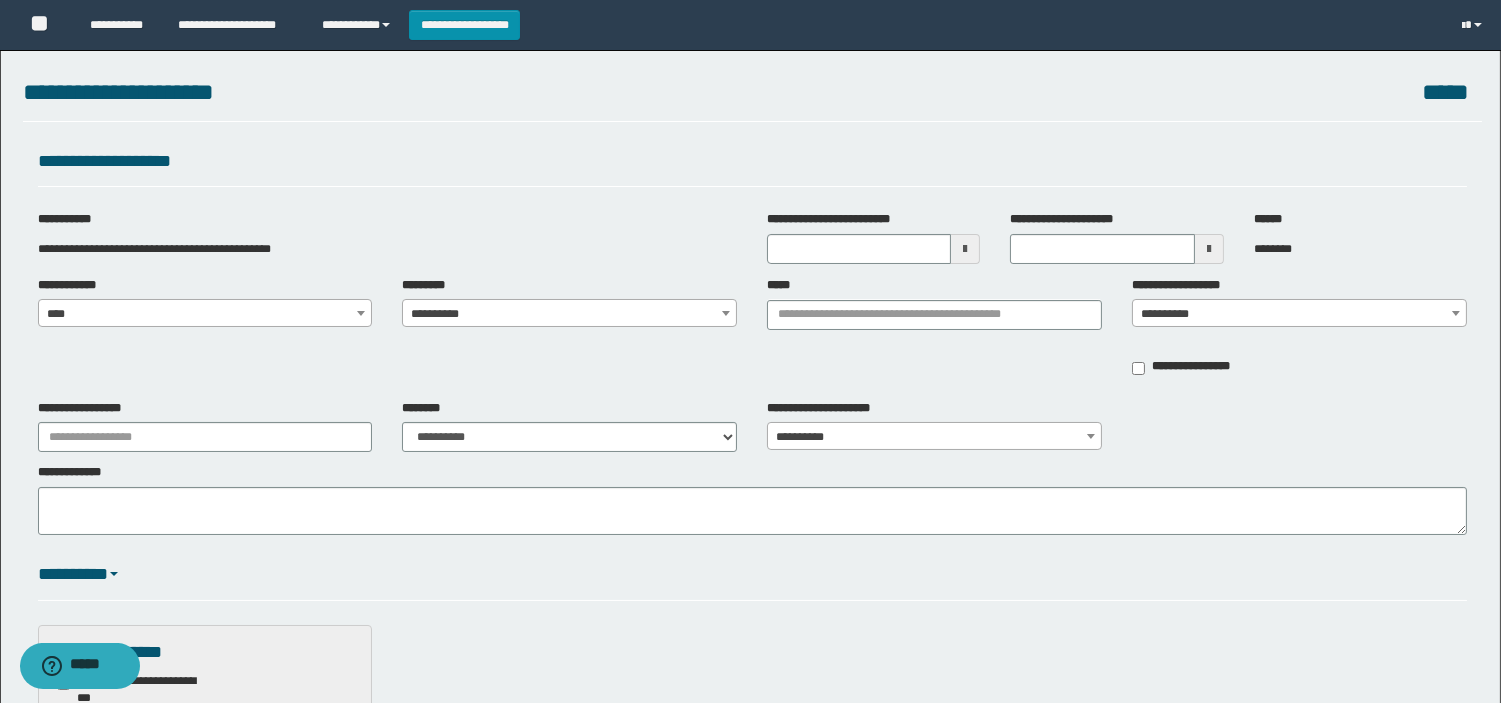 click on "**********" at bounding box center [569, 314] 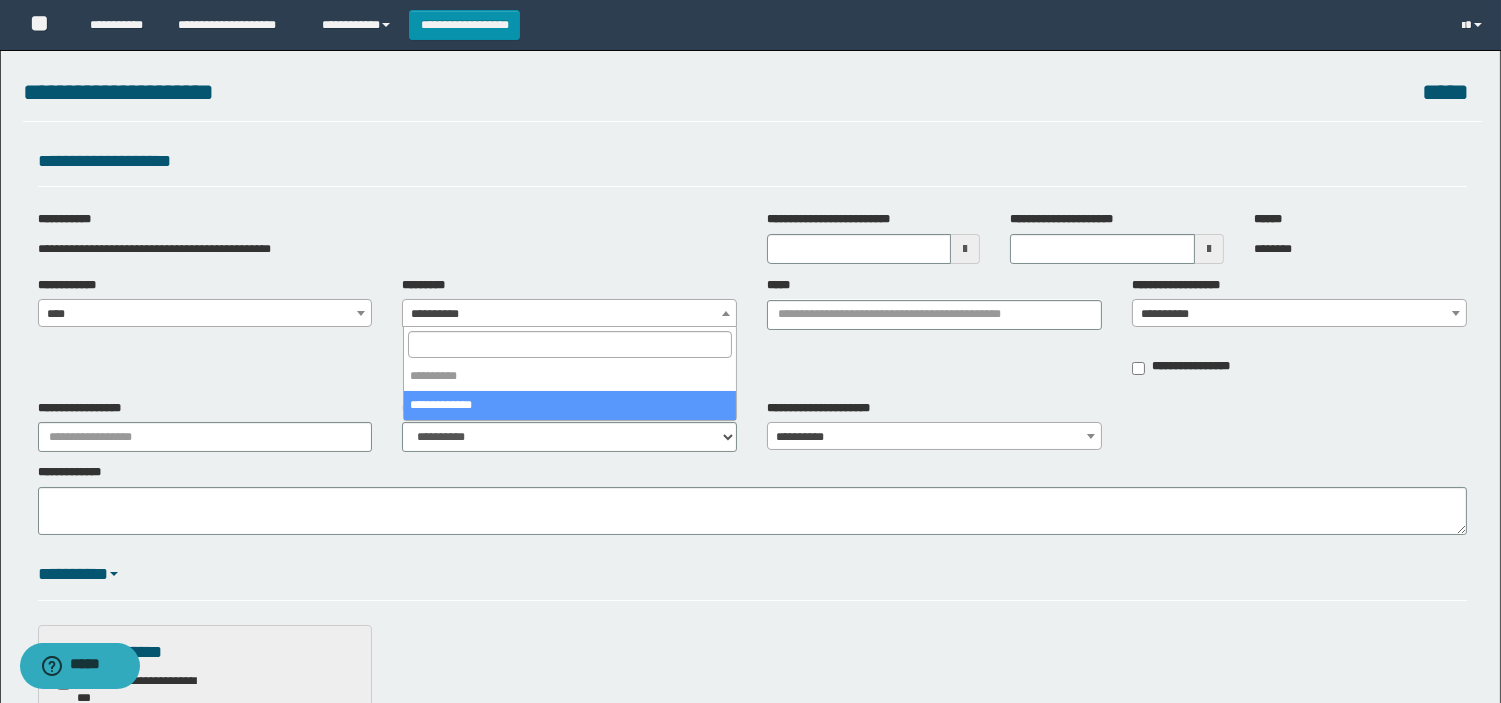 select on "****" 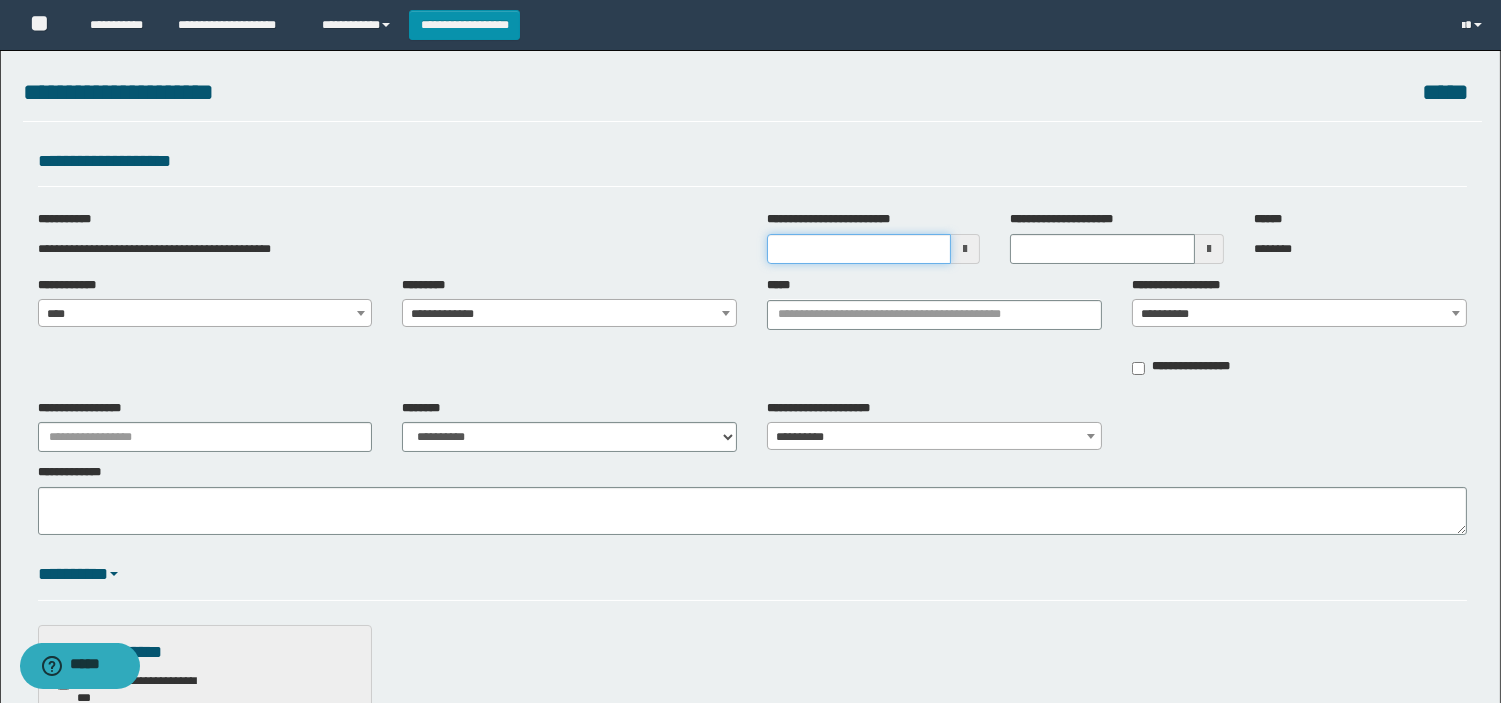 click on "**********" at bounding box center (859, 249) 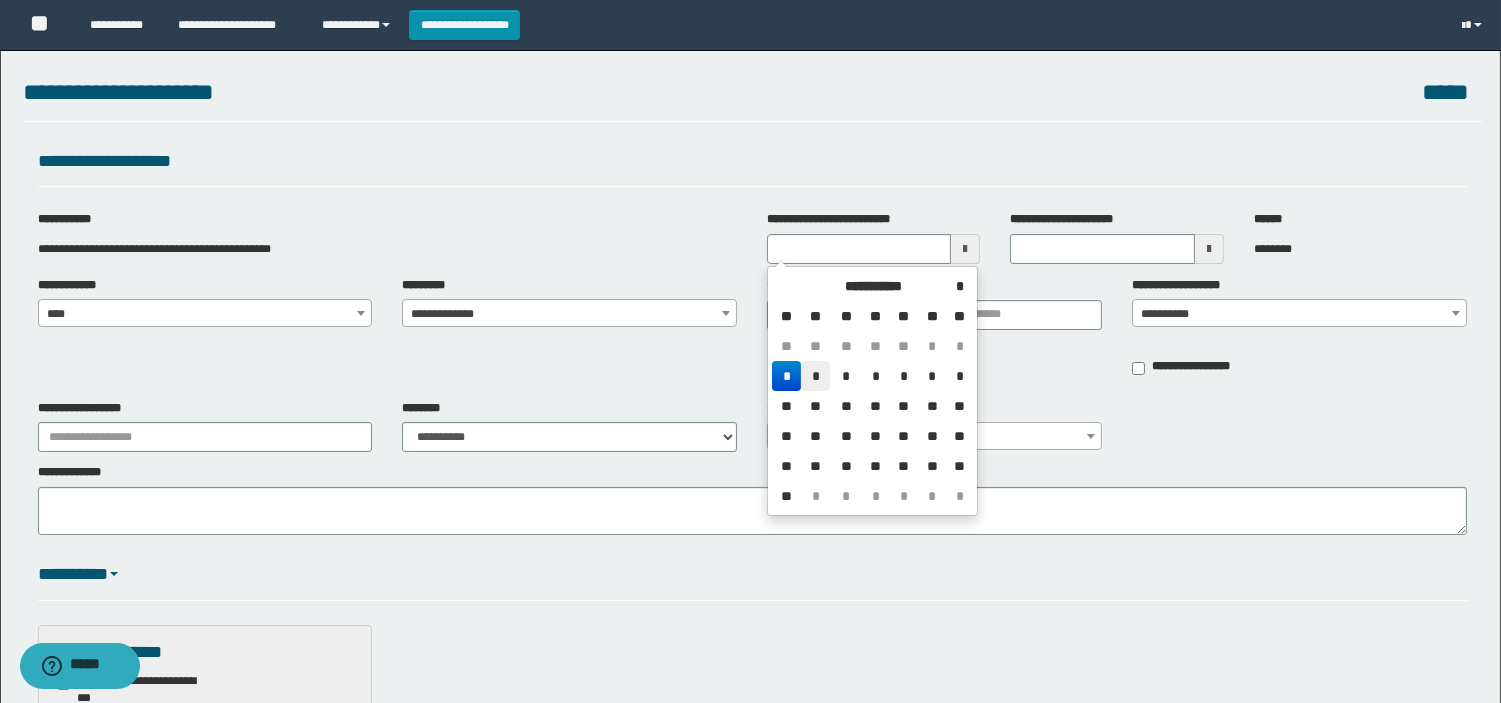 click on "*" at bounding box center [815, 376] 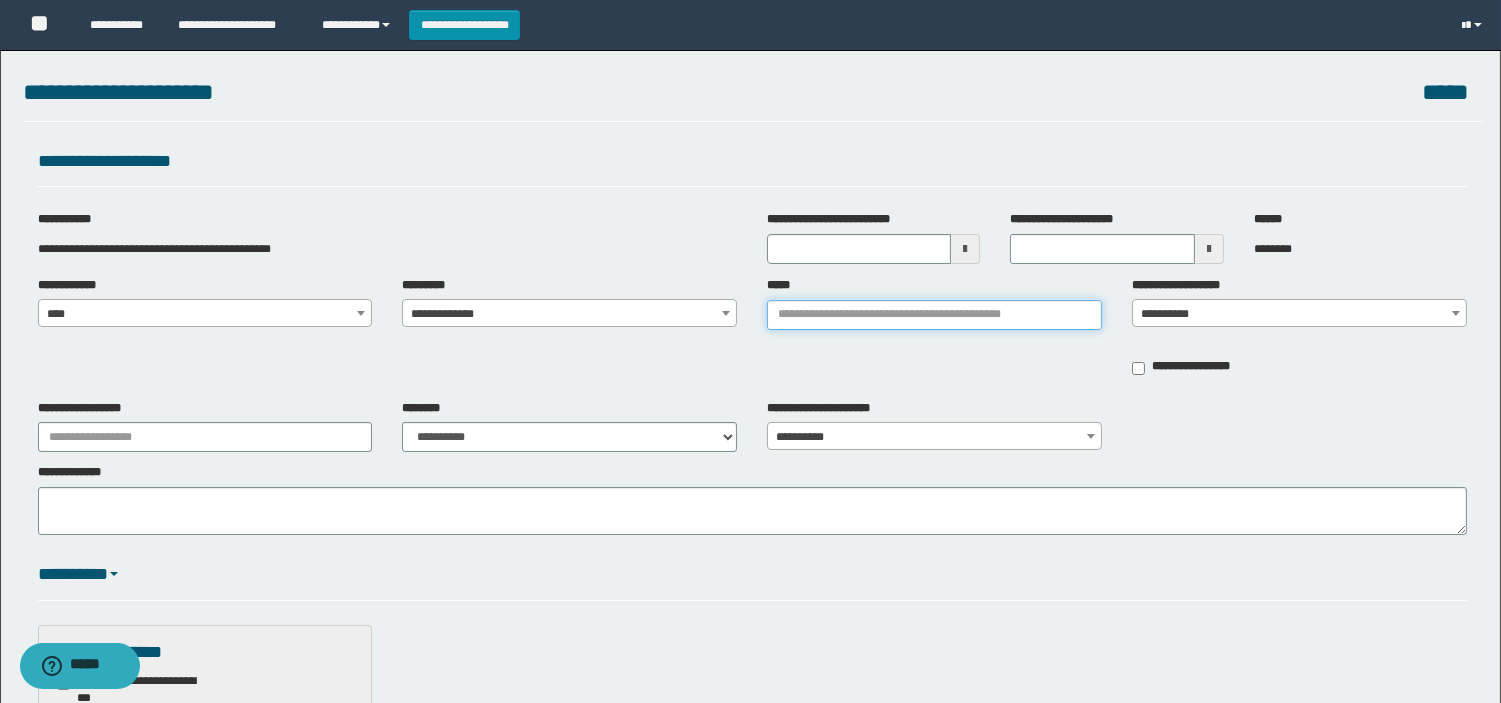 click on "*****" at bounding box center (934, 315) 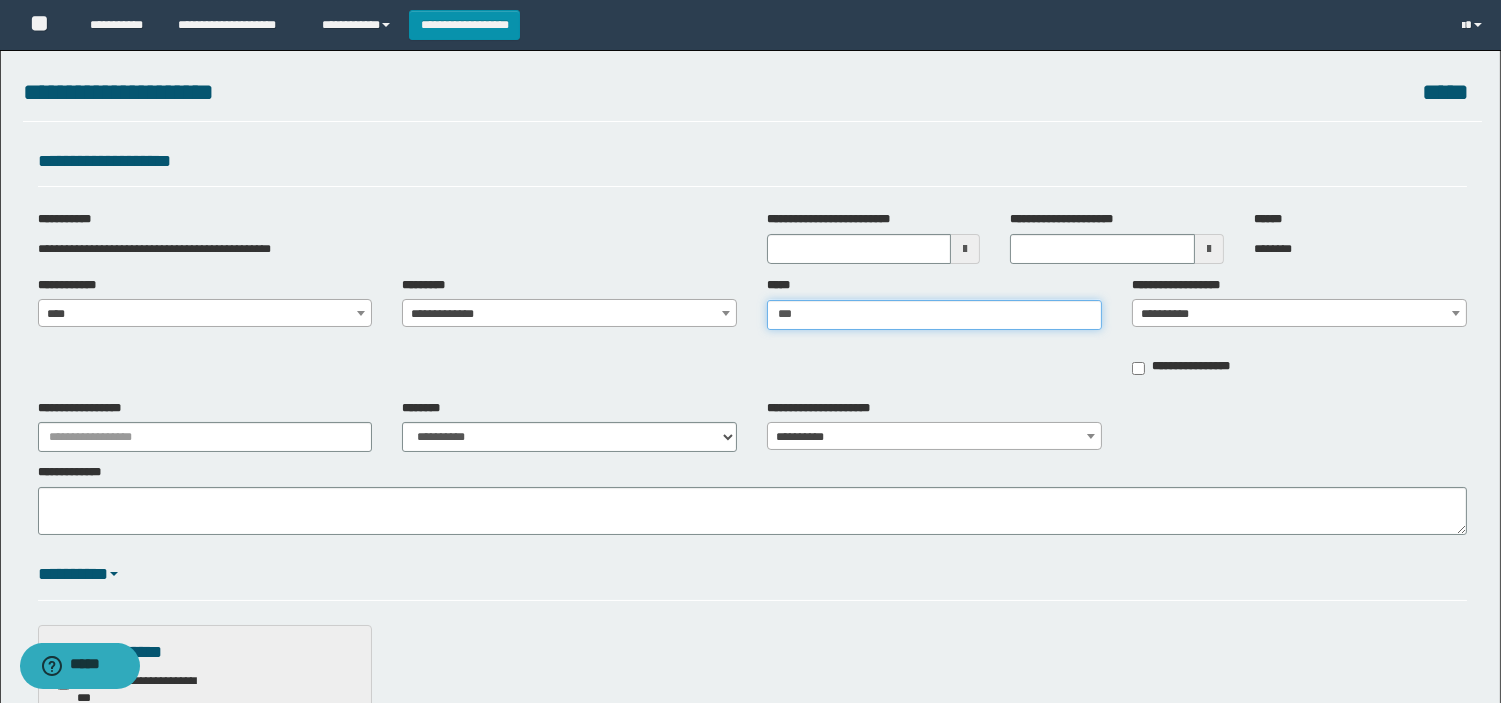 type on "****" 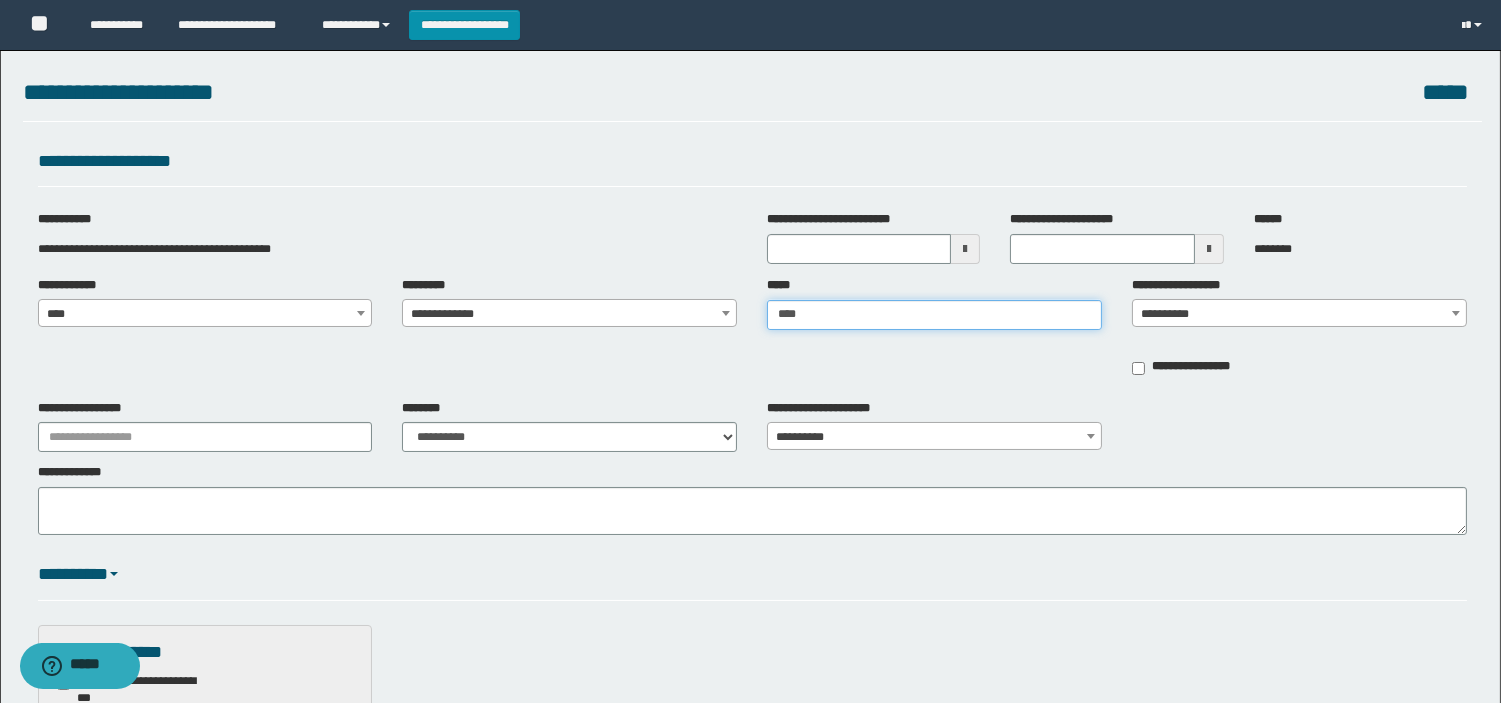 type on "****" 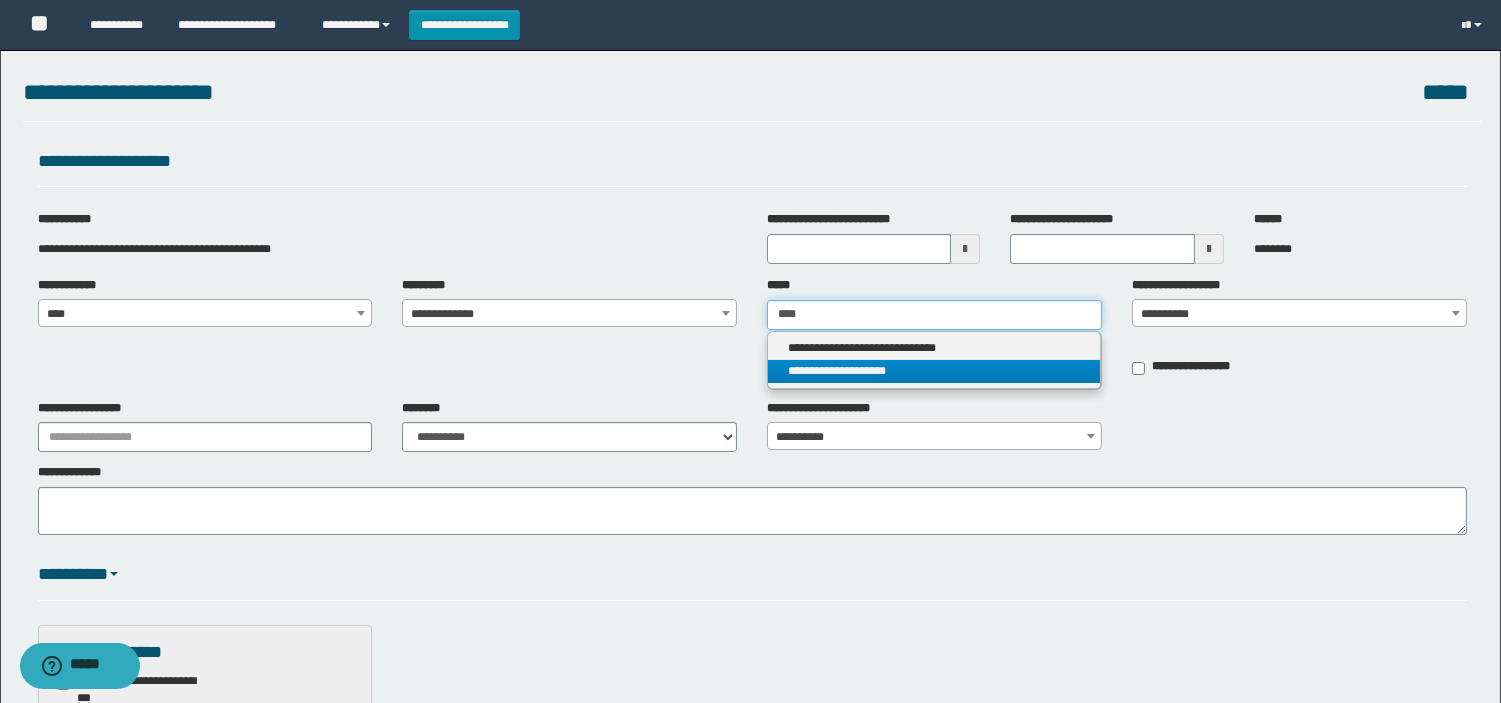 type on "****" 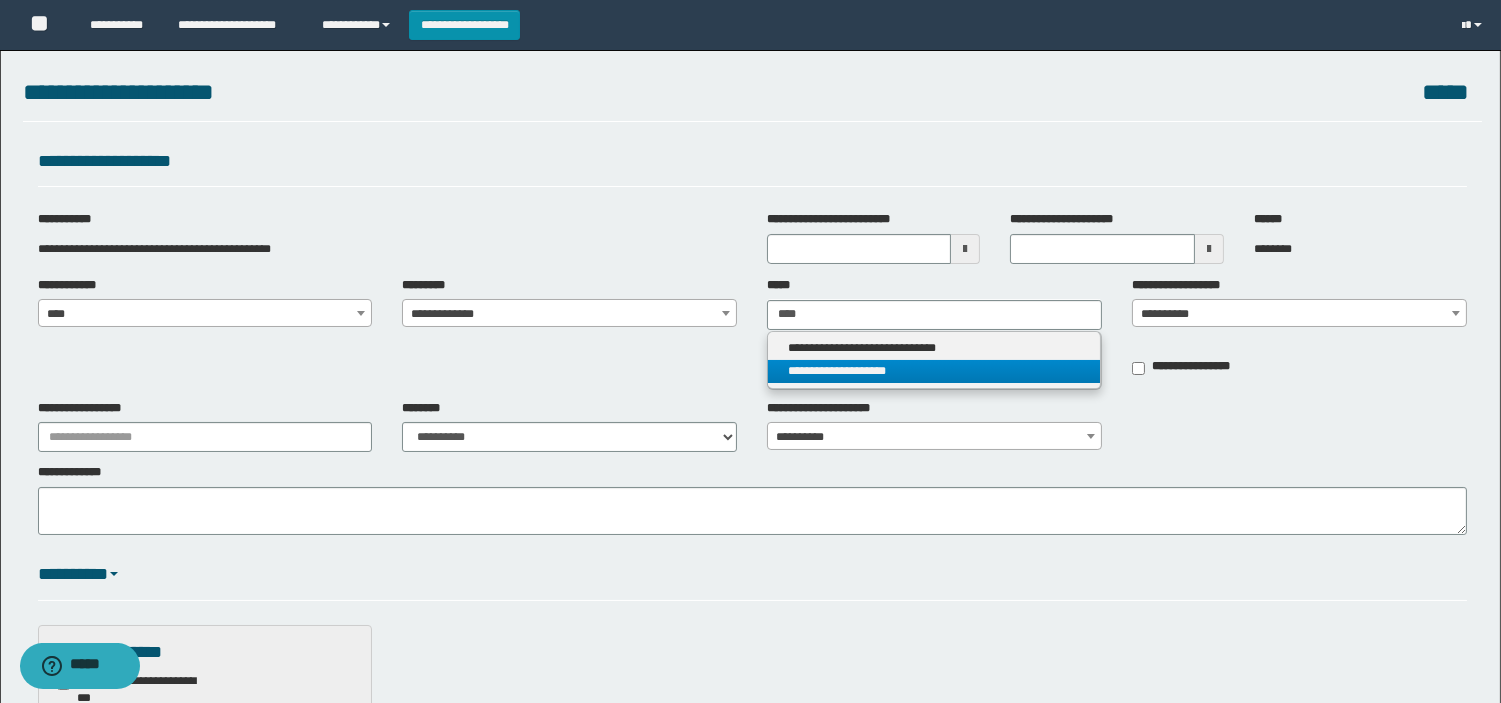type 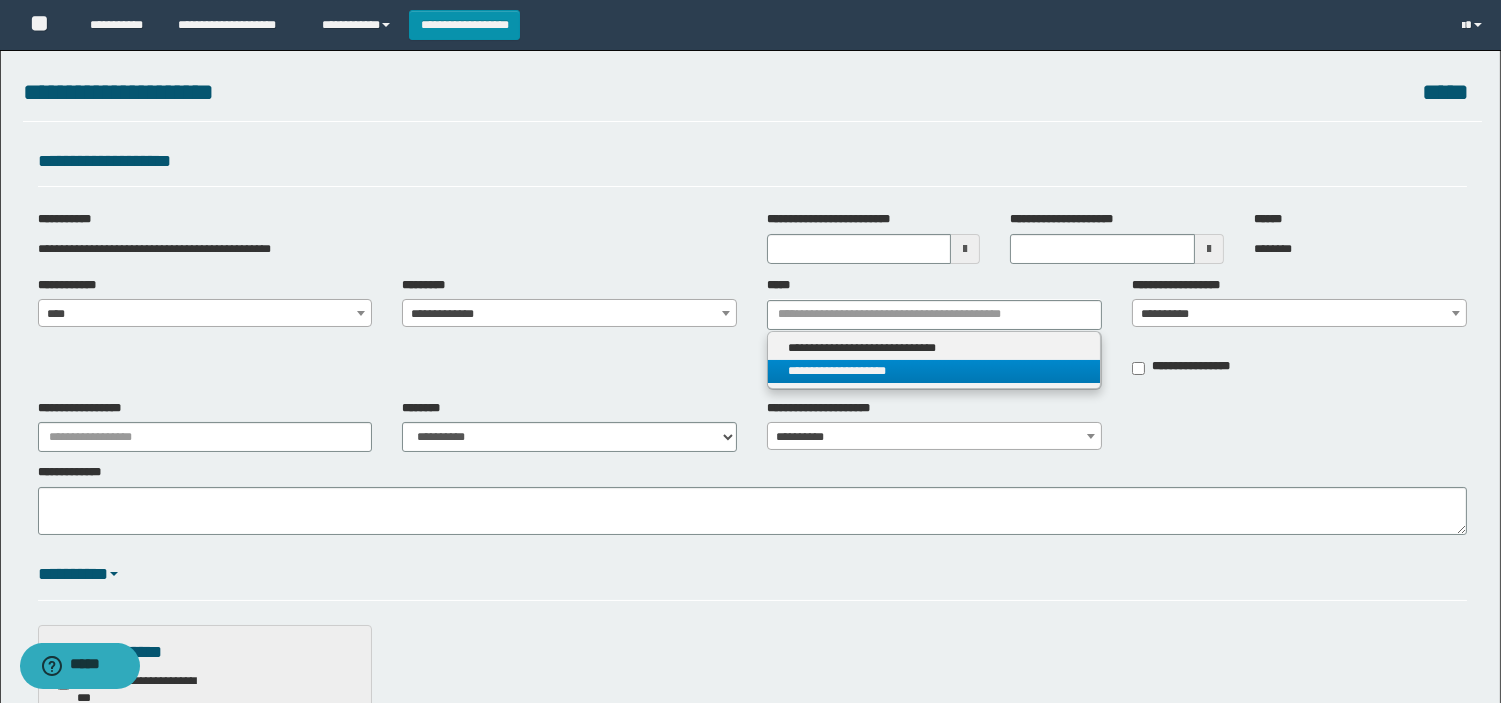 click on "**********" at bounding box center [934, 371] 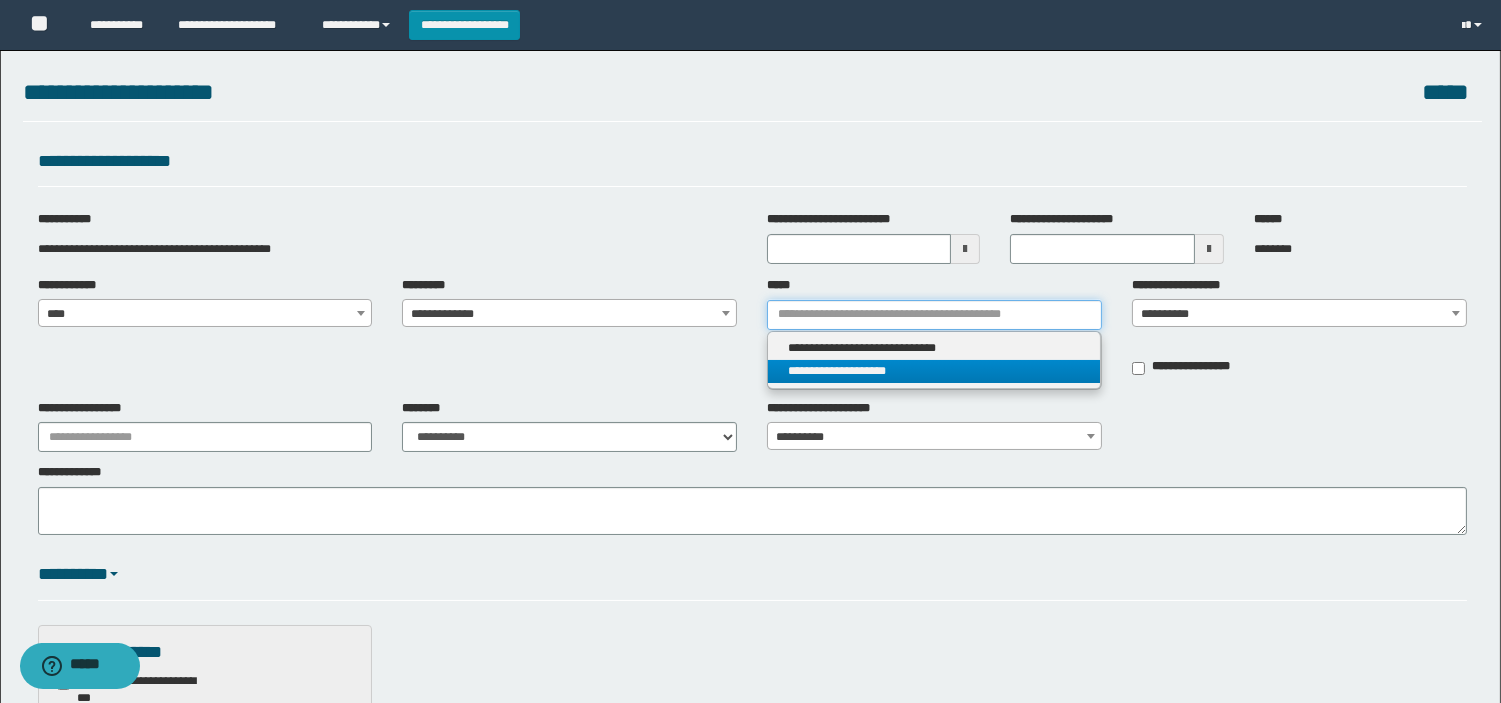 type 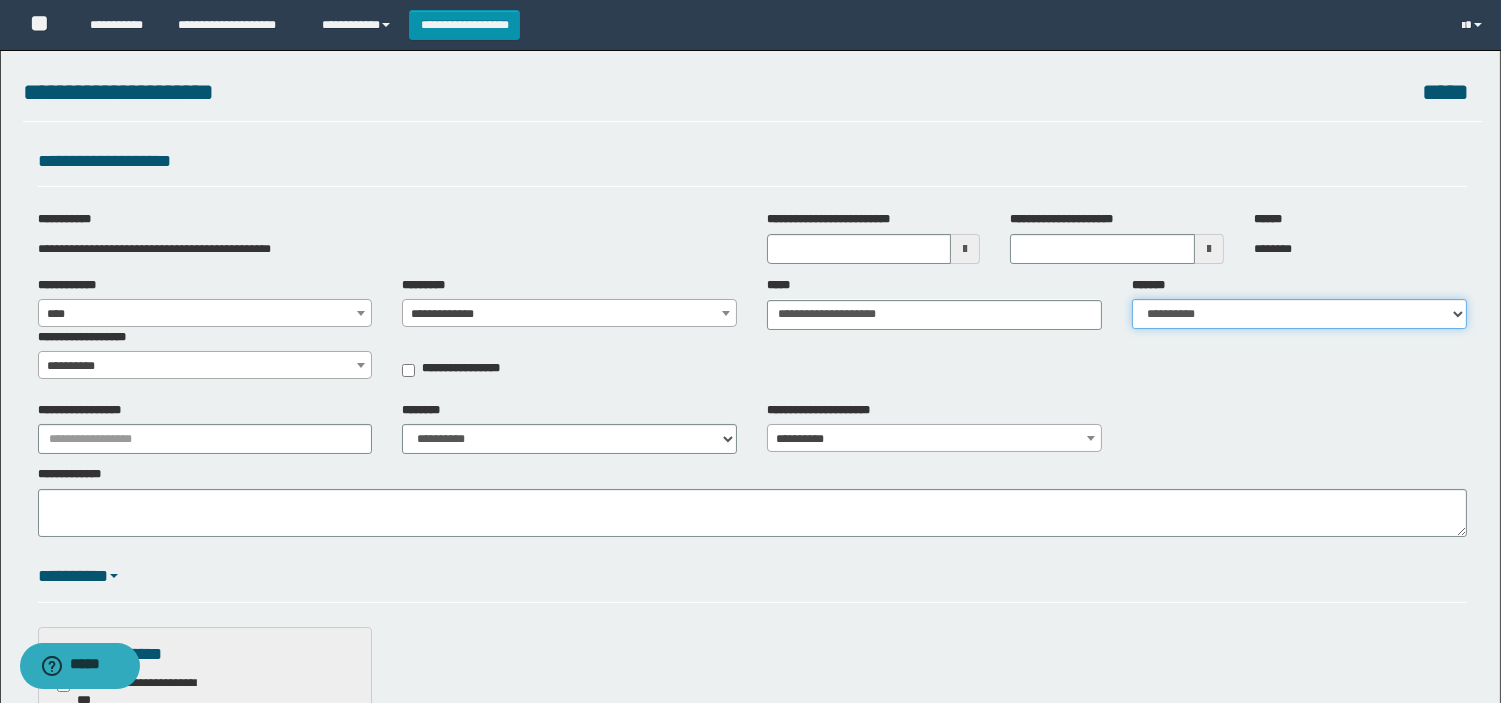 click on "**********" at bounding box center [1299, 314] 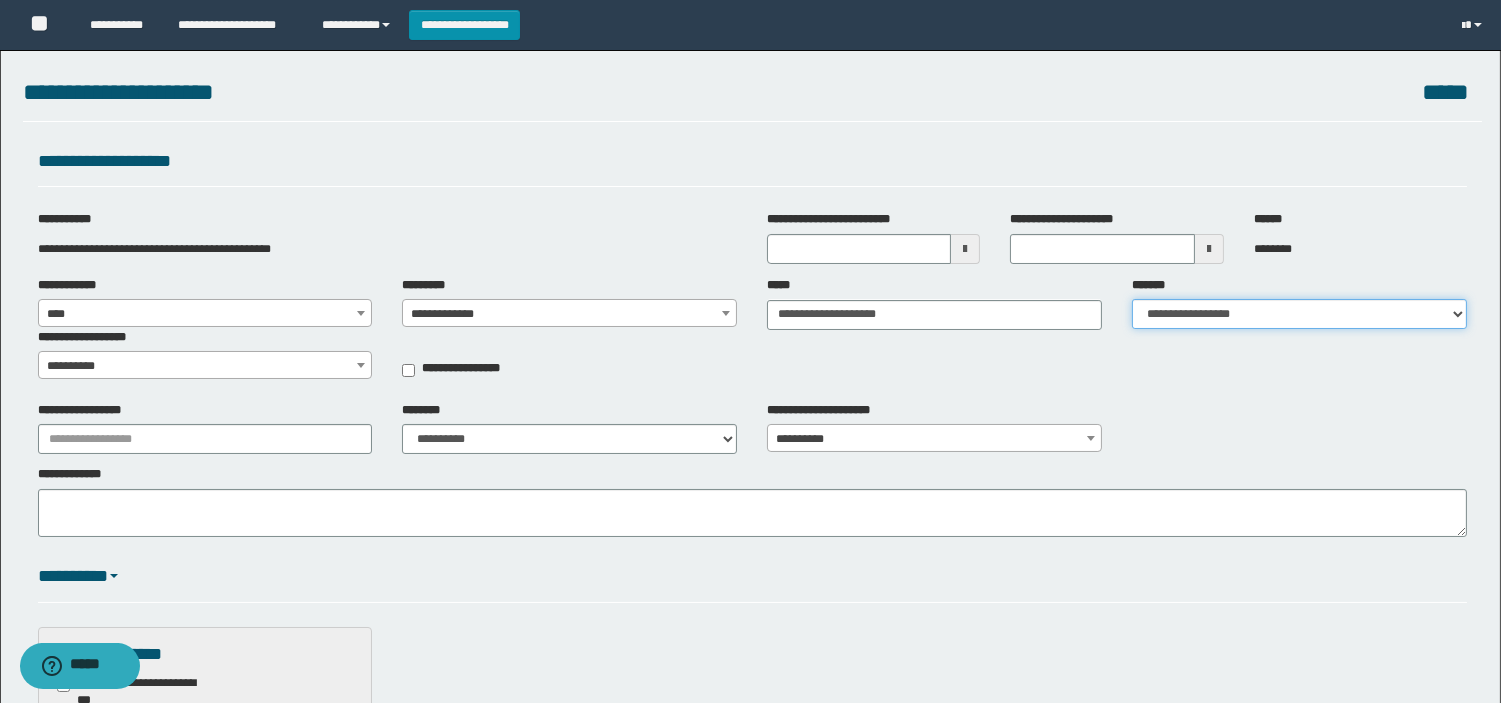 click on "**********" at bounding box center [1299, 314] 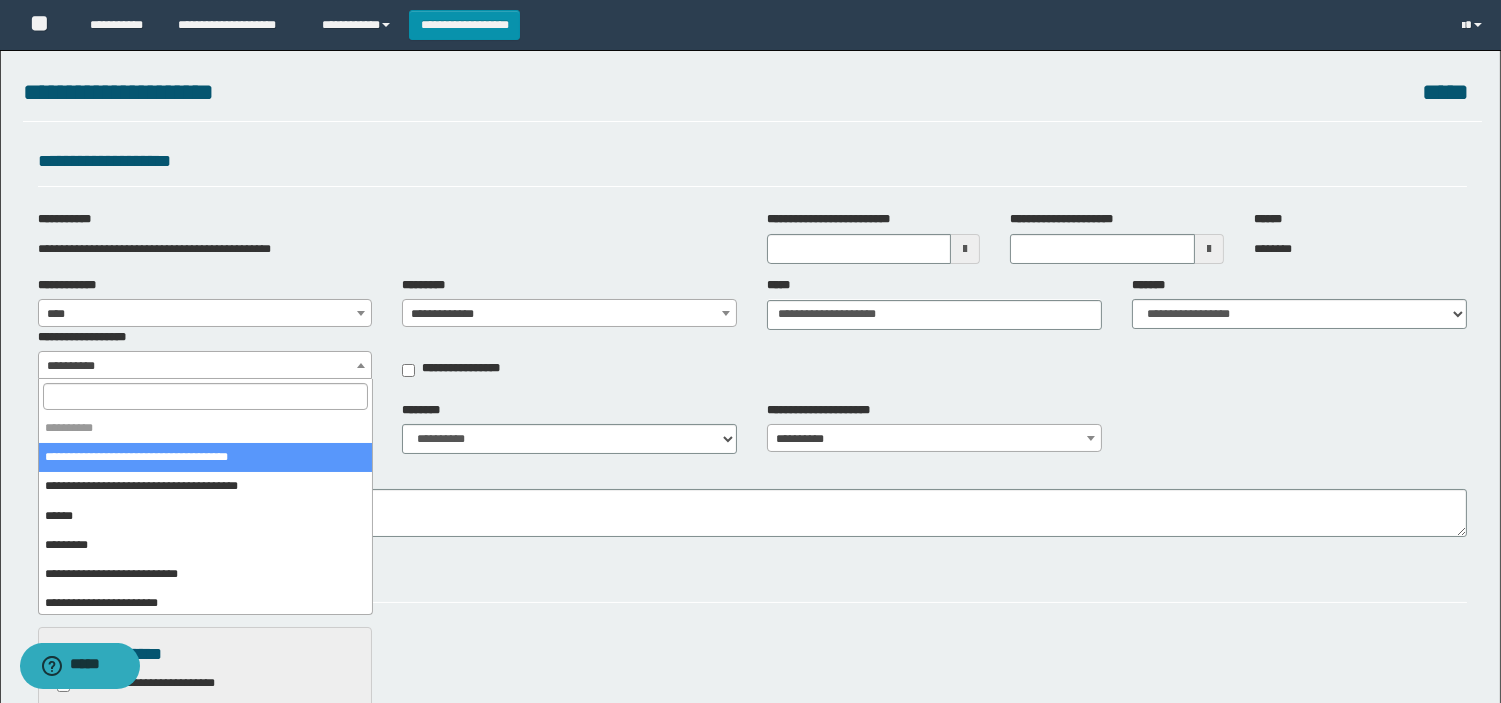 click on "**********" at bounding box center [205, 366] 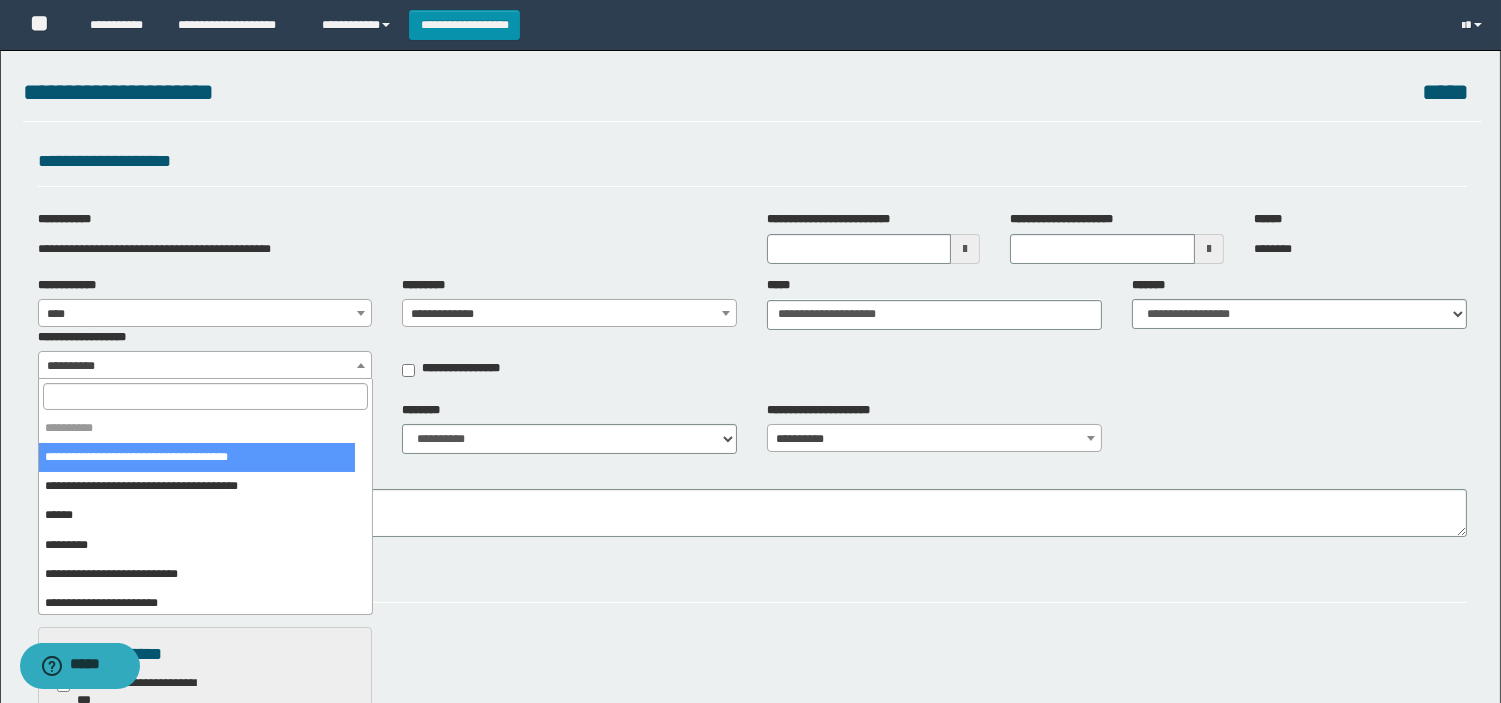 select on "***" 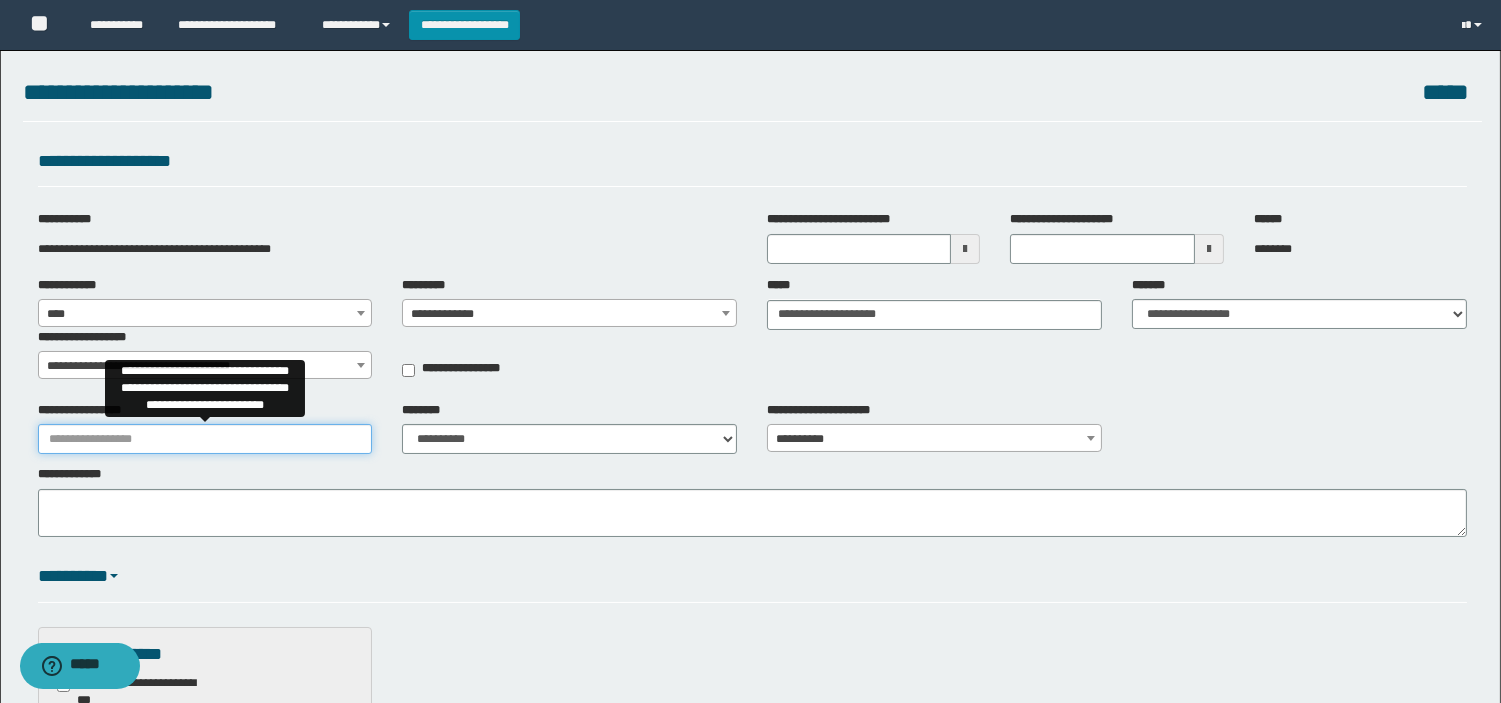 click on "**********" at bounding box center [205, 439] 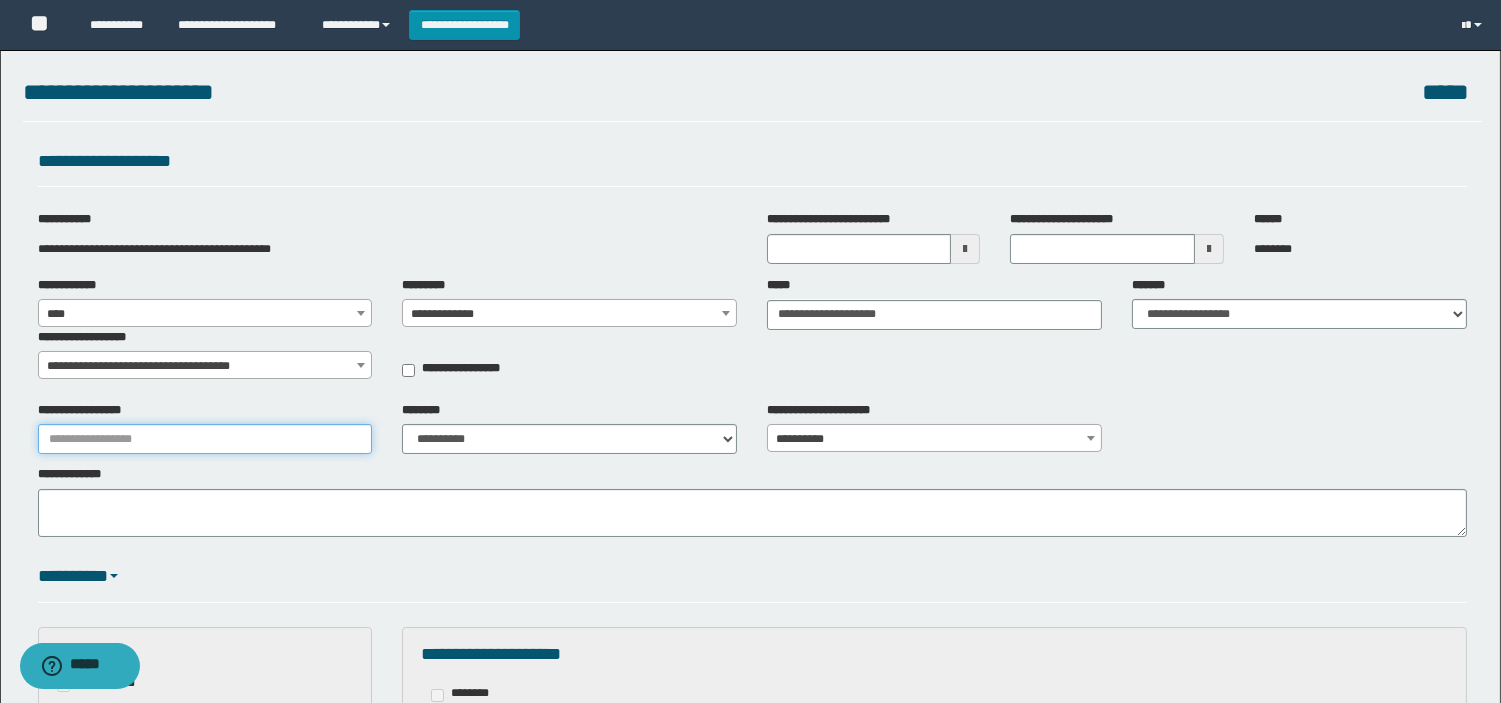 type on "**********" 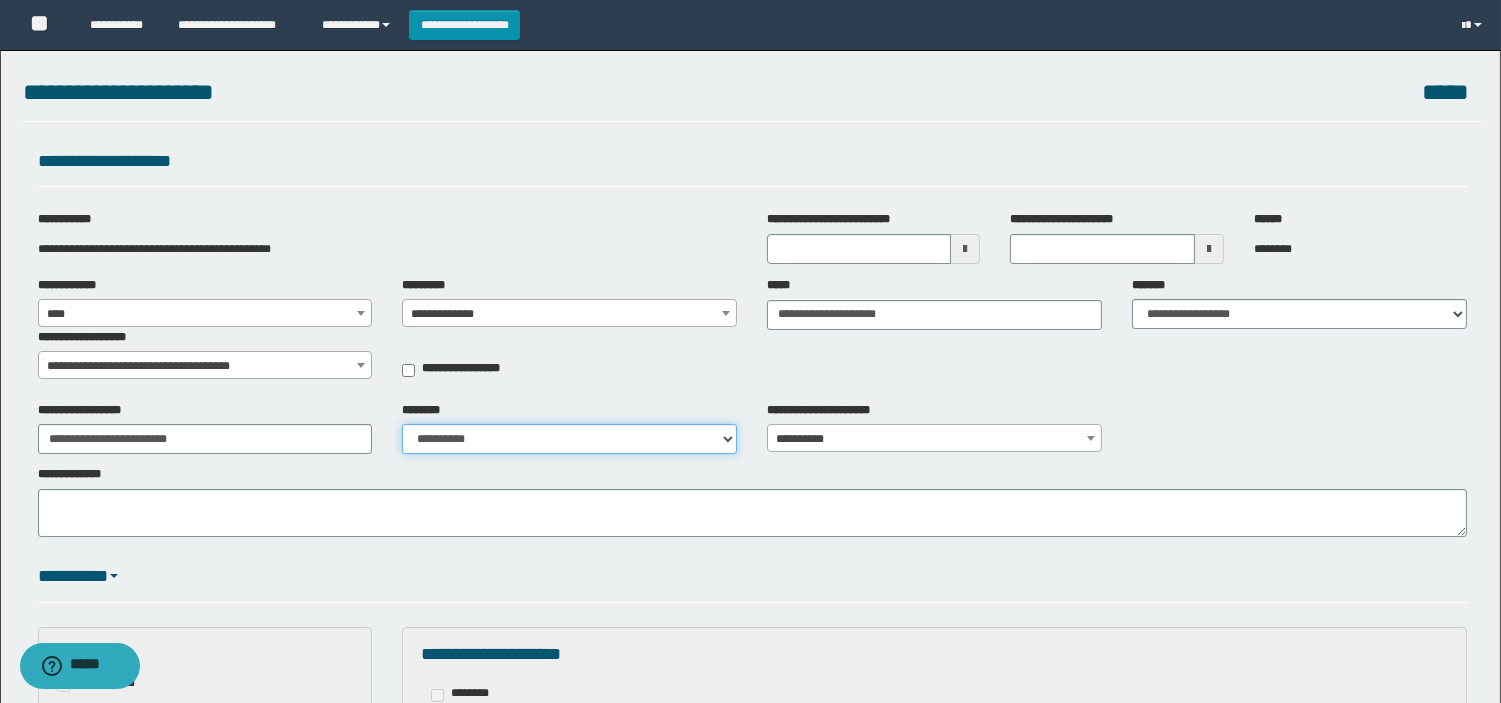 click on "**********" at bounding box center (569, 439) 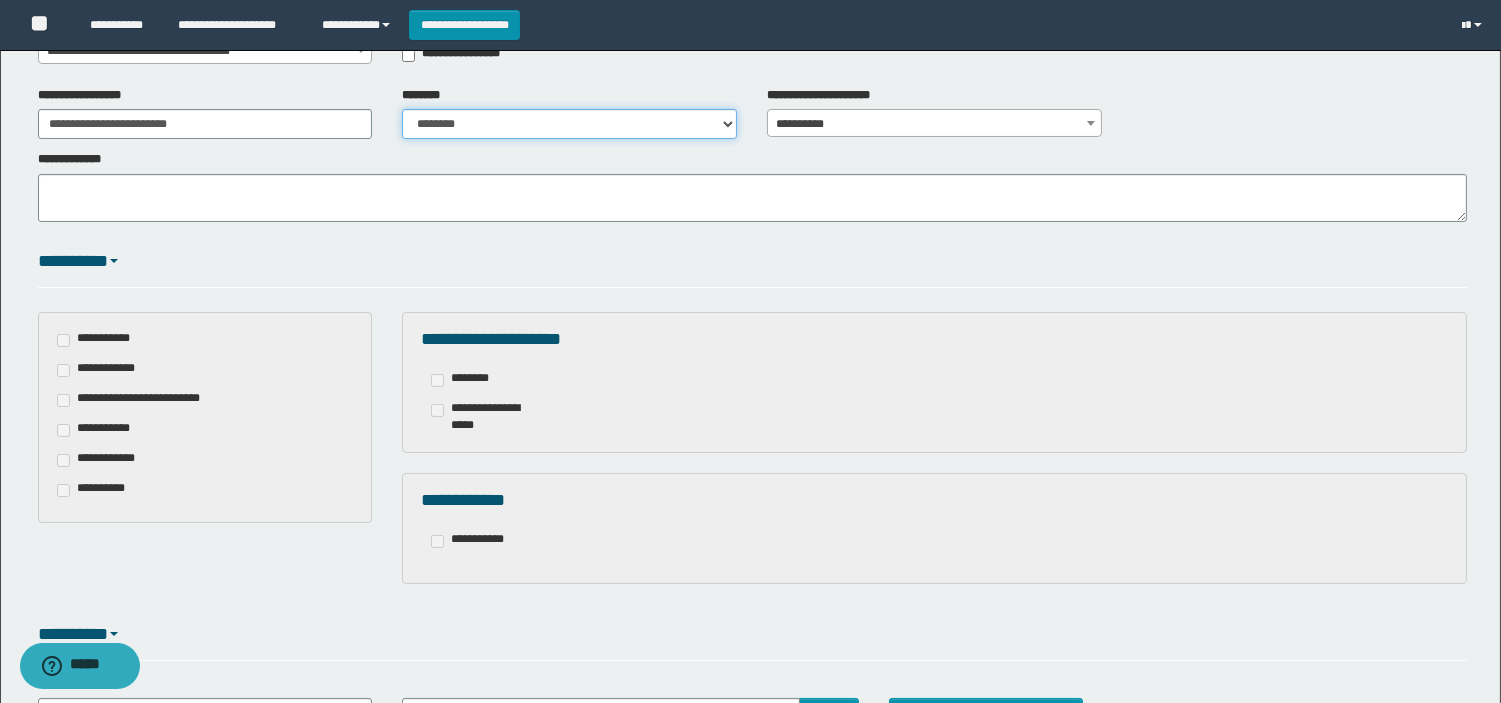 scroll, scrollTop: 516, scrollLeft: 0, axis: vertical 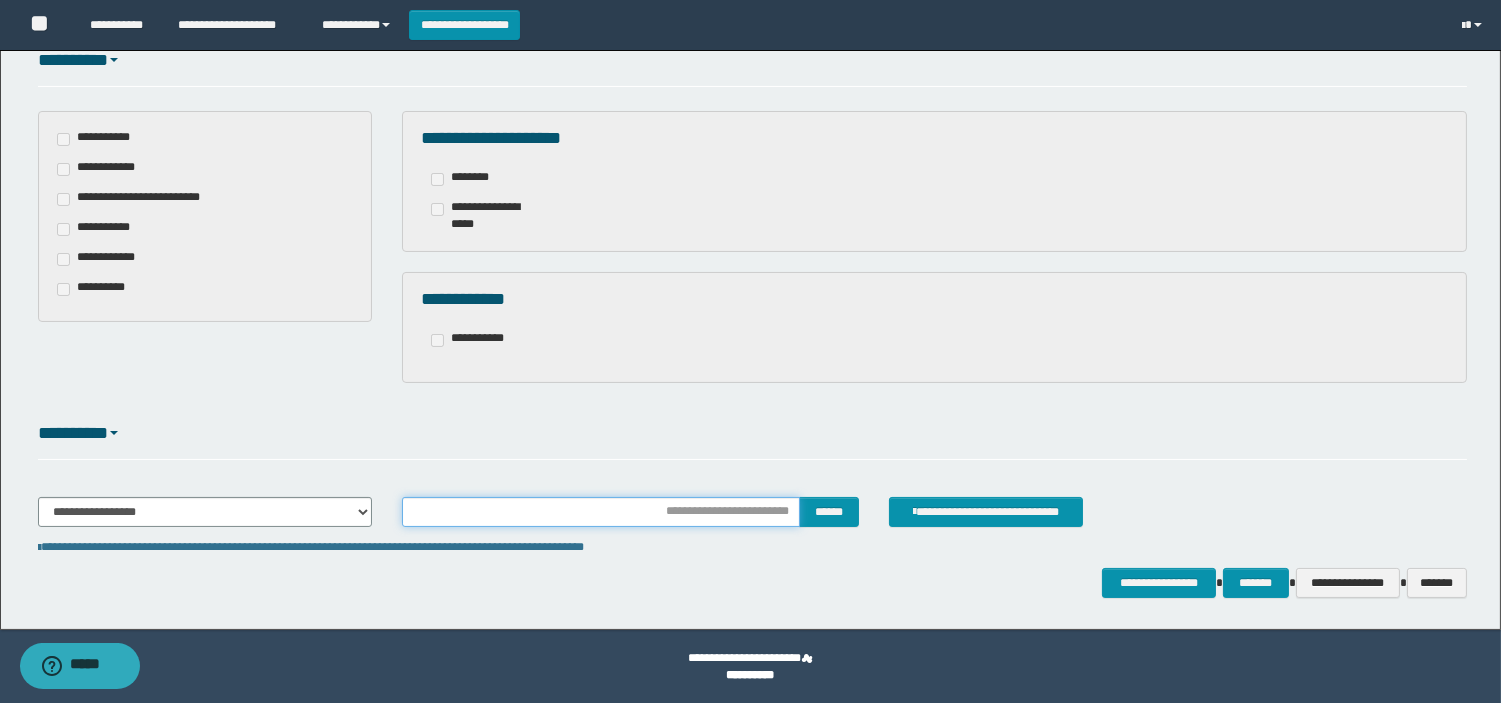 click at bounding box center [601, 512] 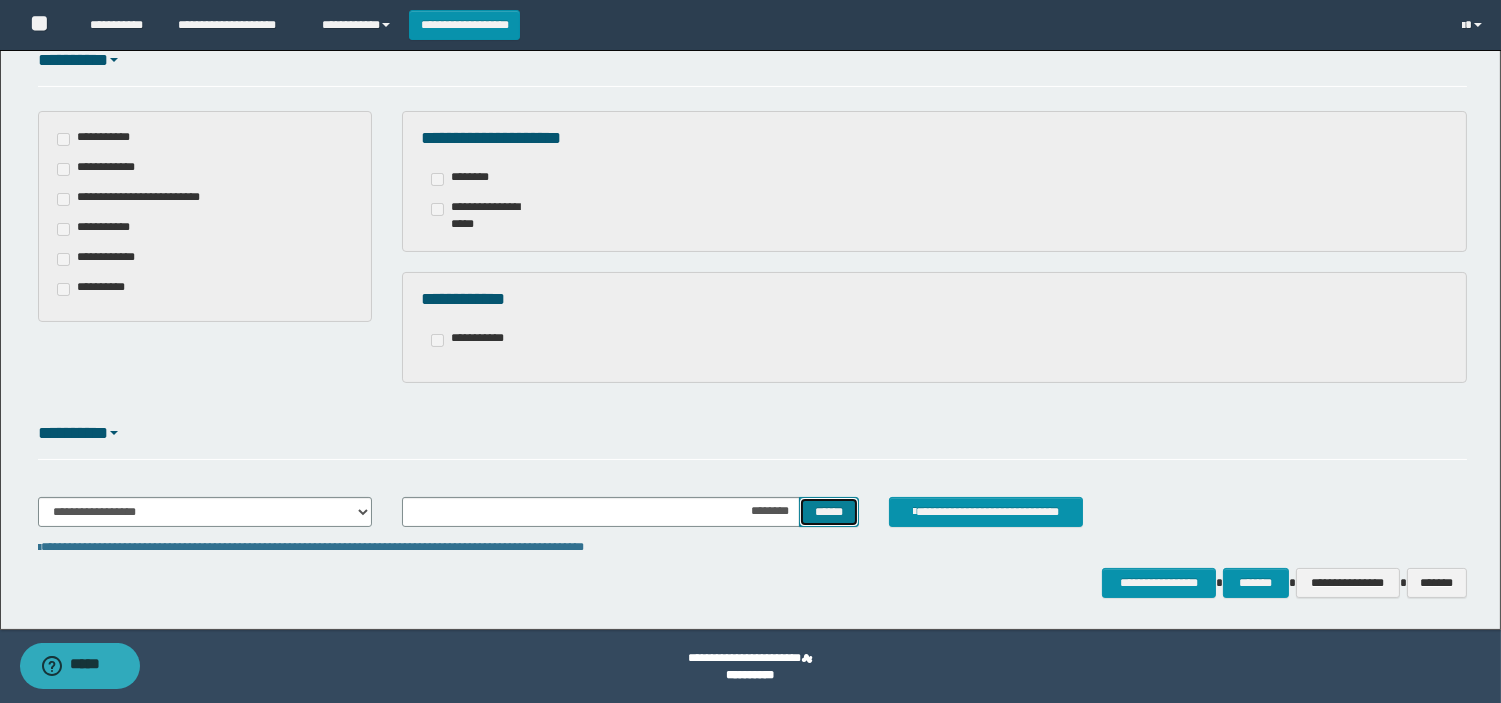 click on "******" at bounding box center (829, 512) 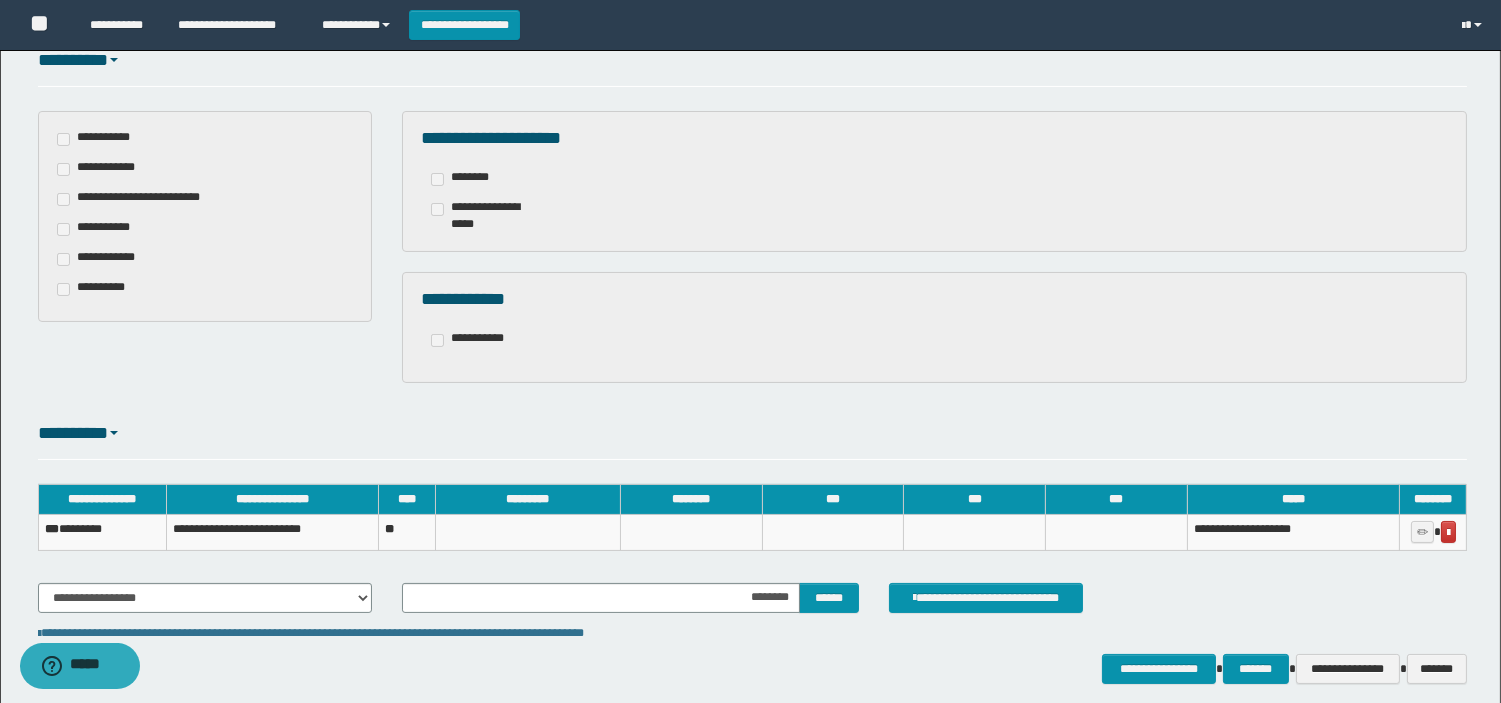 click on "*** ********" at bounding box center (102, 532) 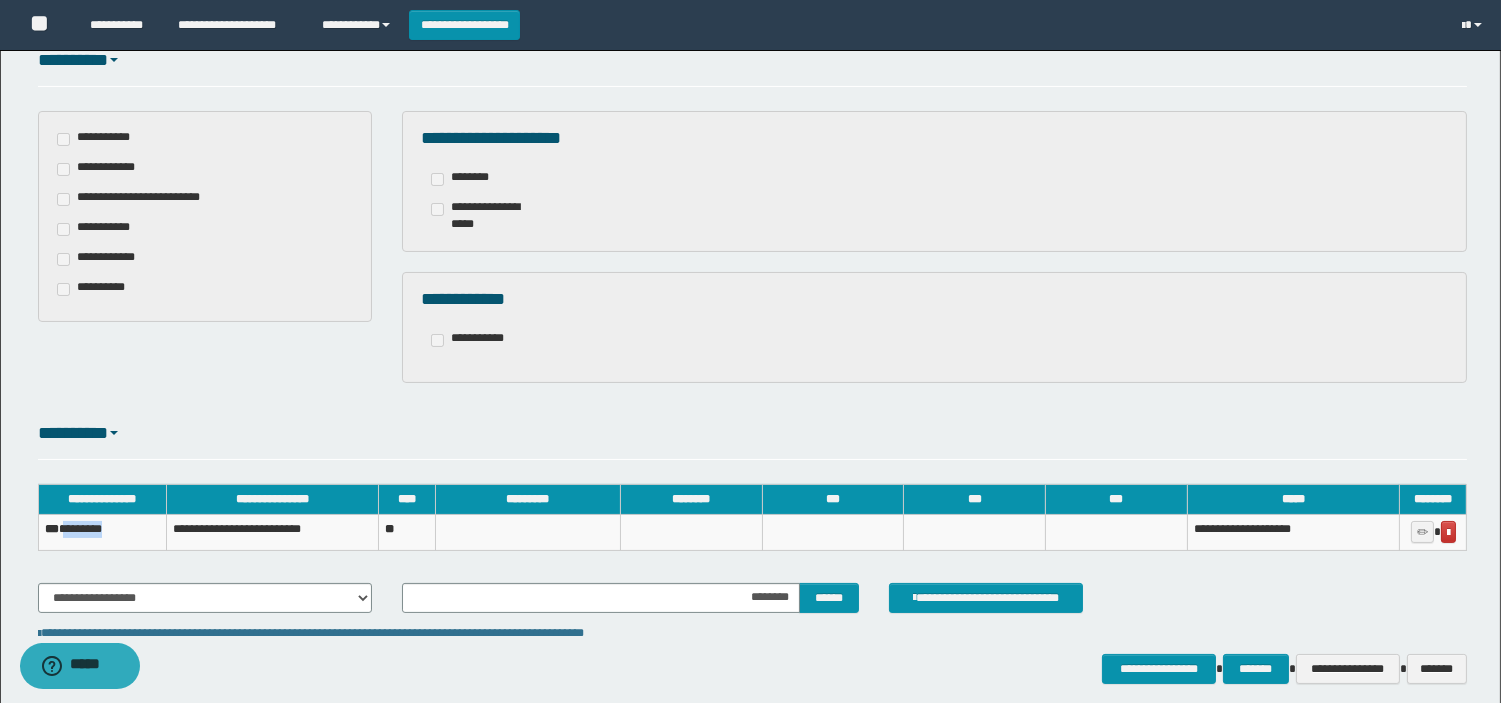 click on "*** ********" at bounding box center [102, 532] 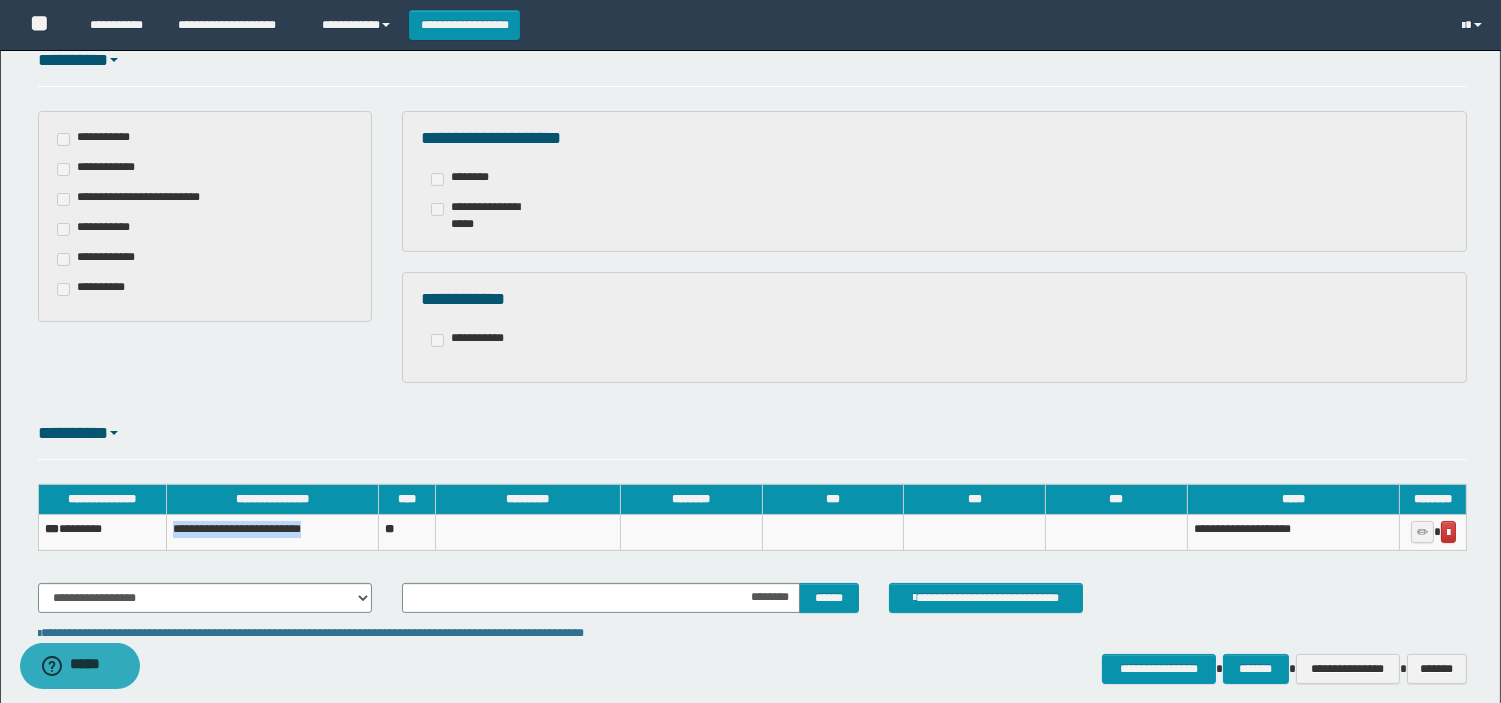 drag, startPoint x: 173, startPoint y: 534, endPoint x: 315, endPoint y: 531, distance: 142.0317 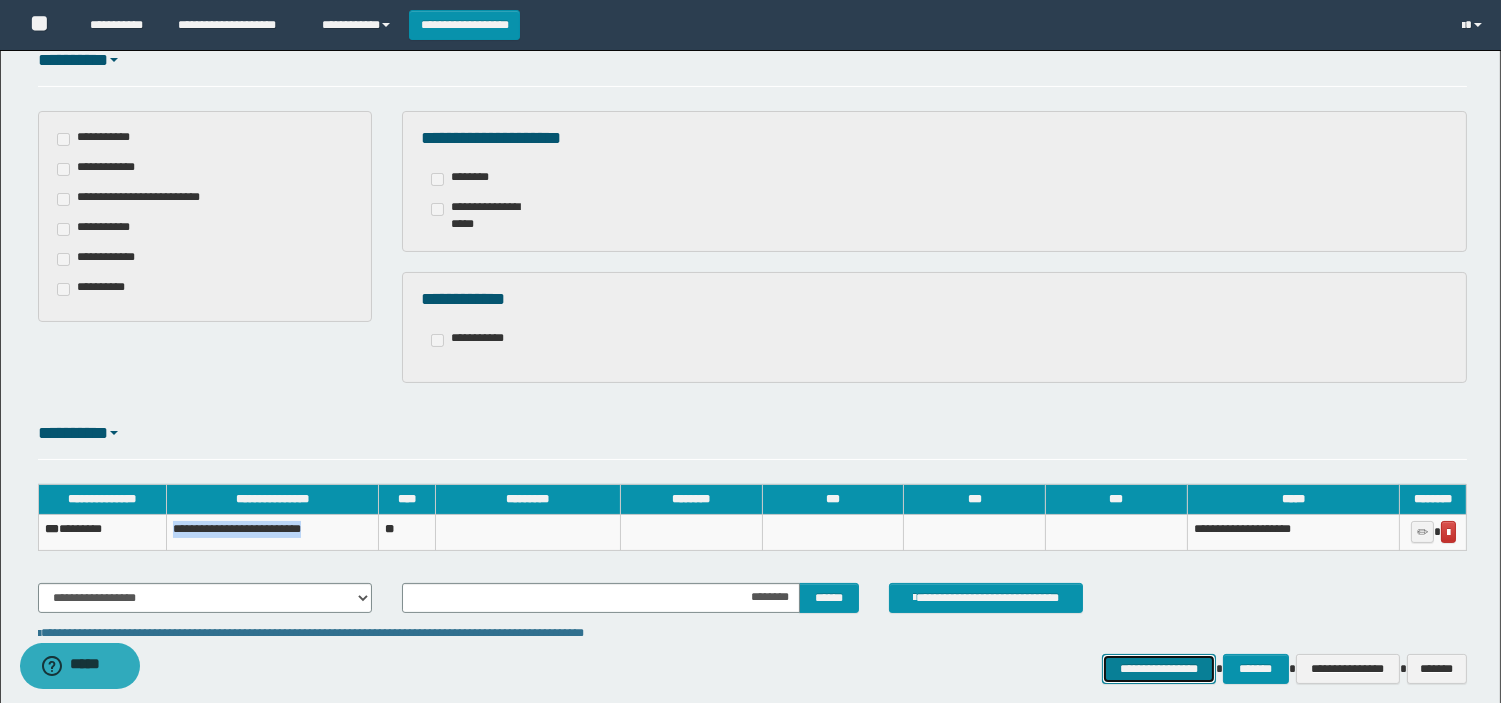 click on "**********" at bounding box center (1159, 669) 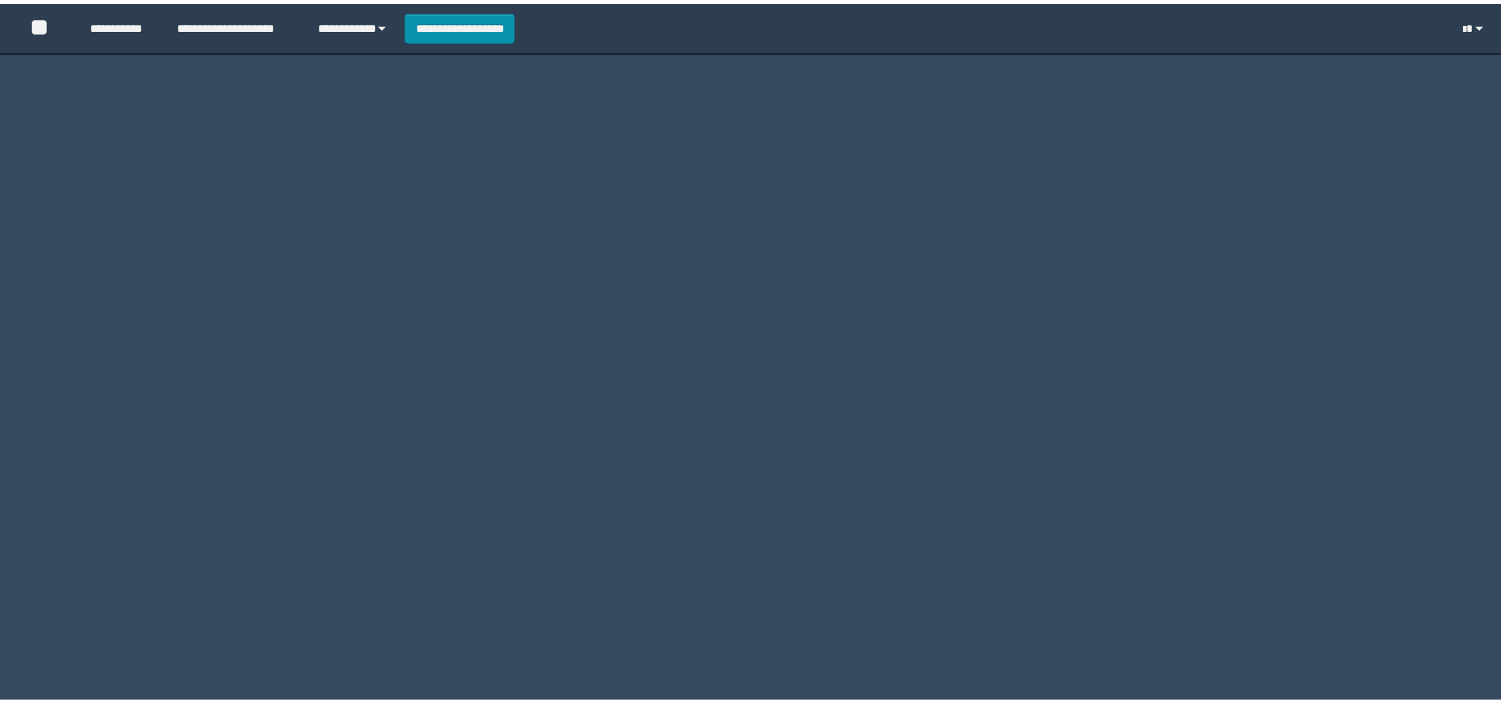 scroll, scrollTop: 0, scrollLeft: 0, axis: both 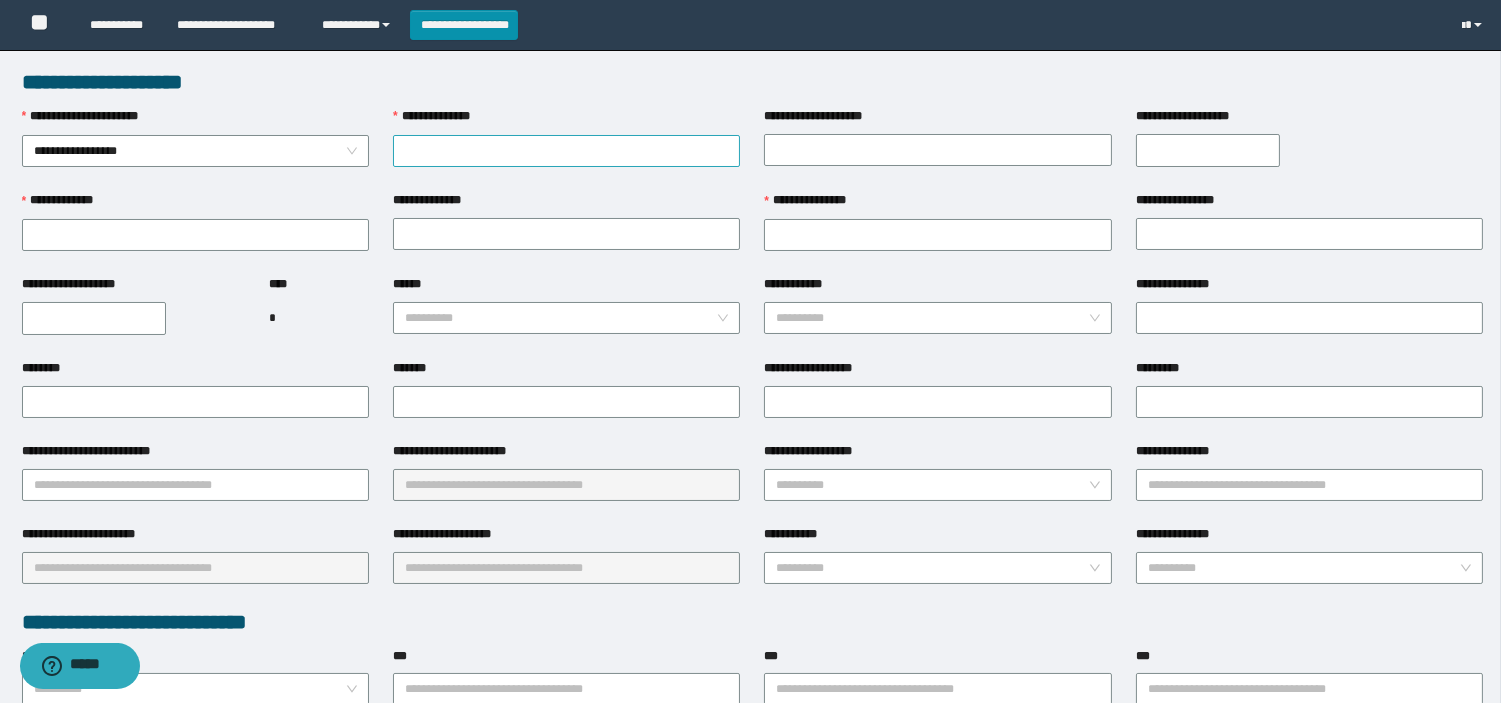 click on "**********" at bounding box center (566, 151) 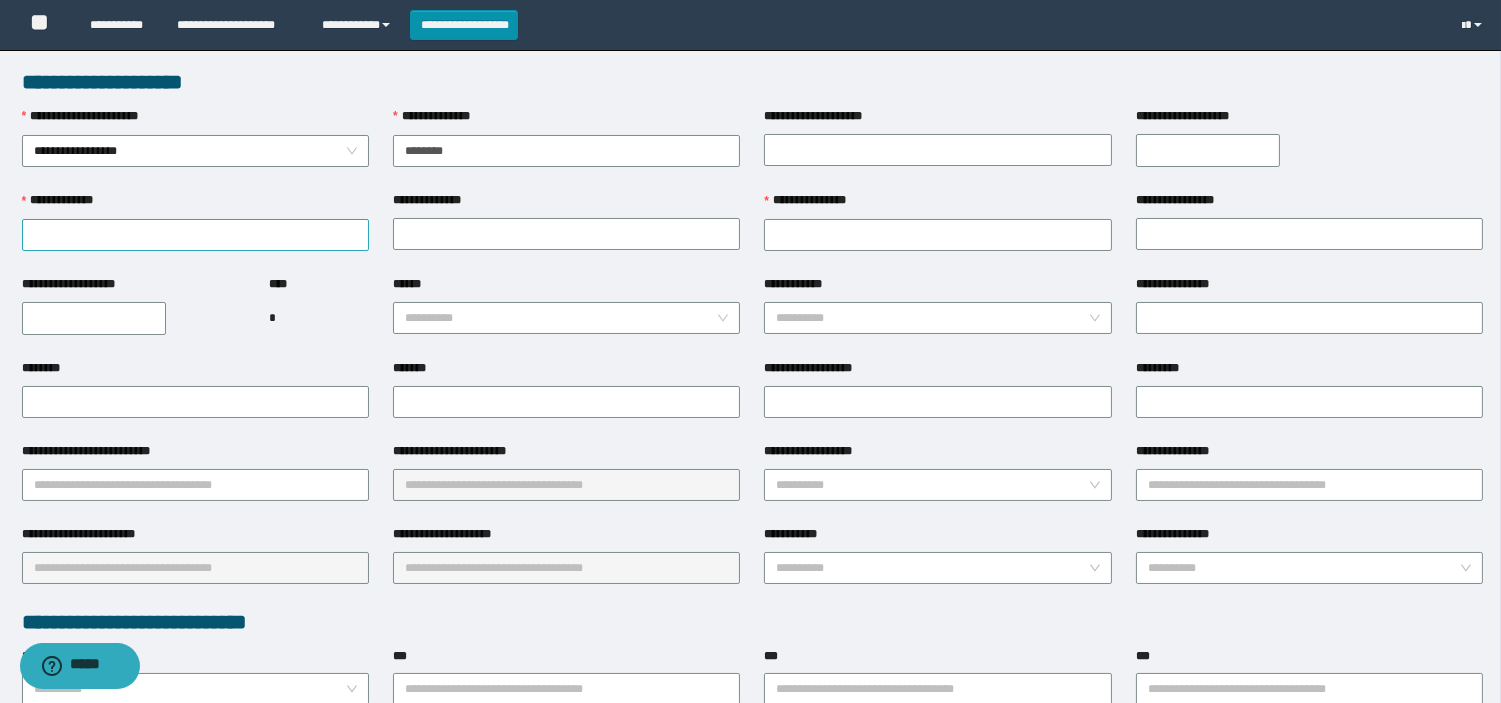 type on "********" 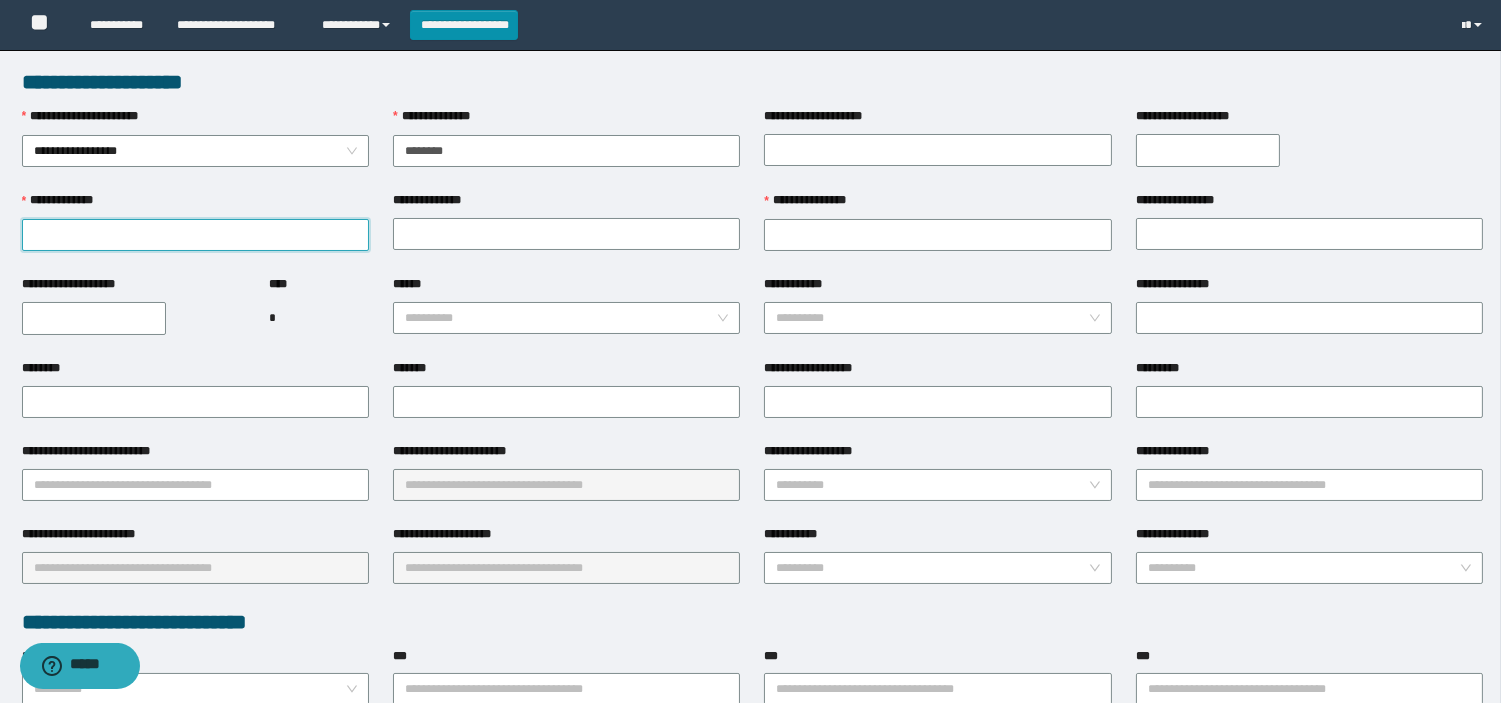 click on "**********" at bounding box center (195, 235) 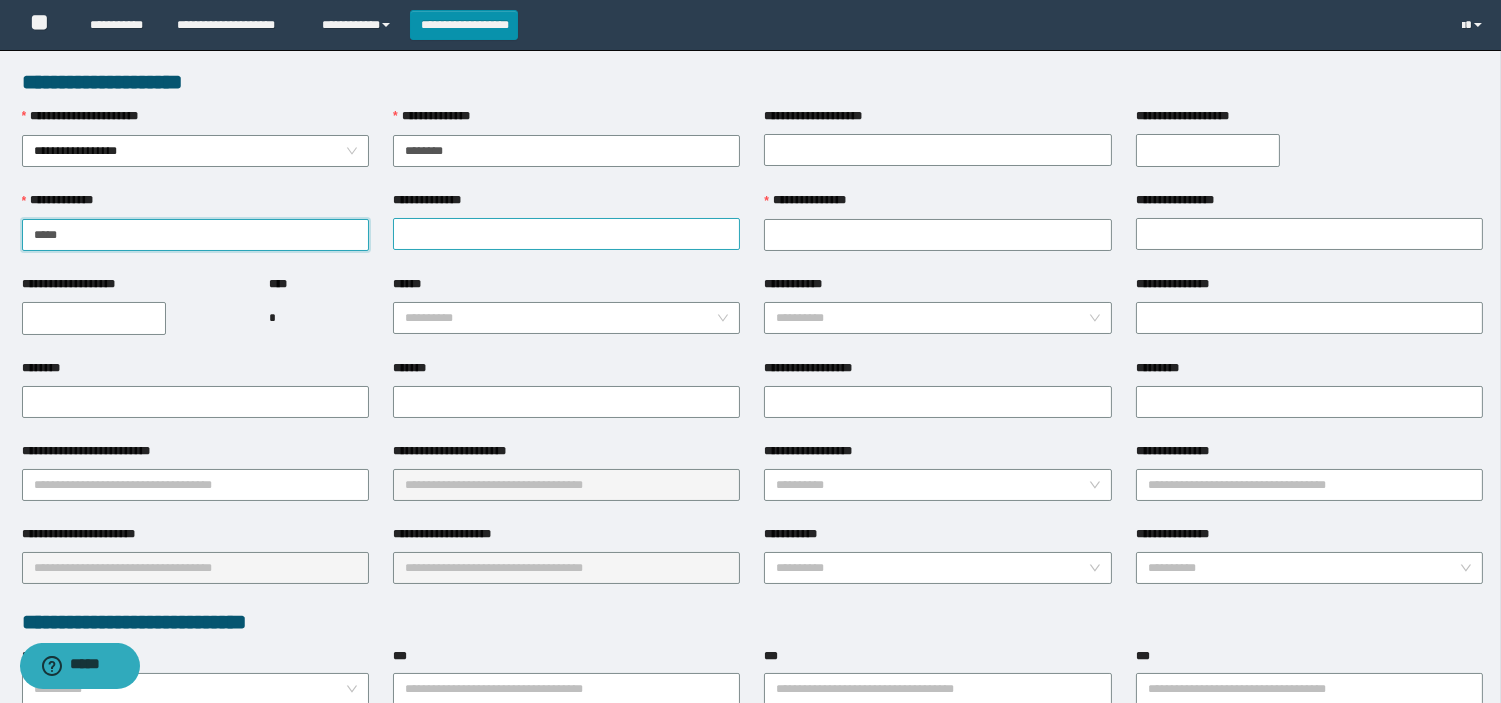 type on "*****" 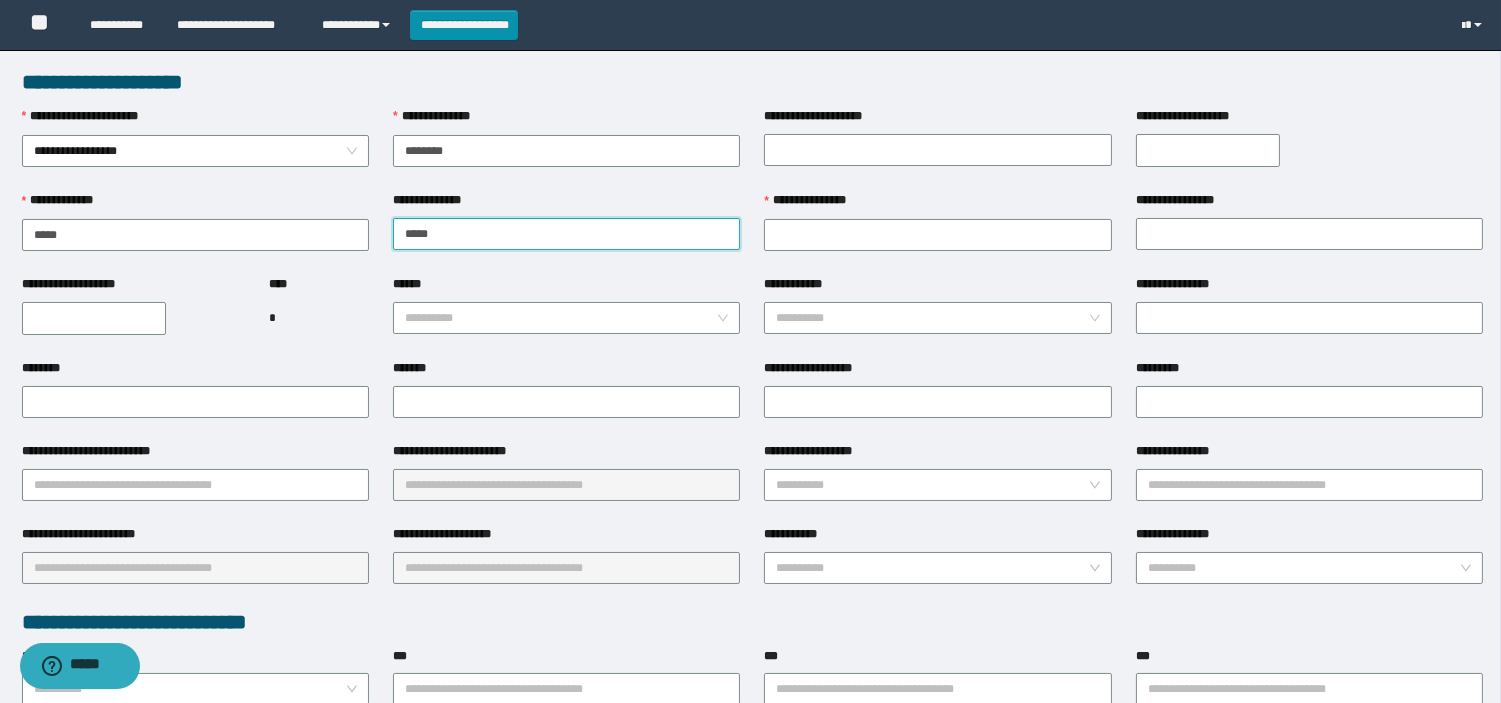 type on "*****" 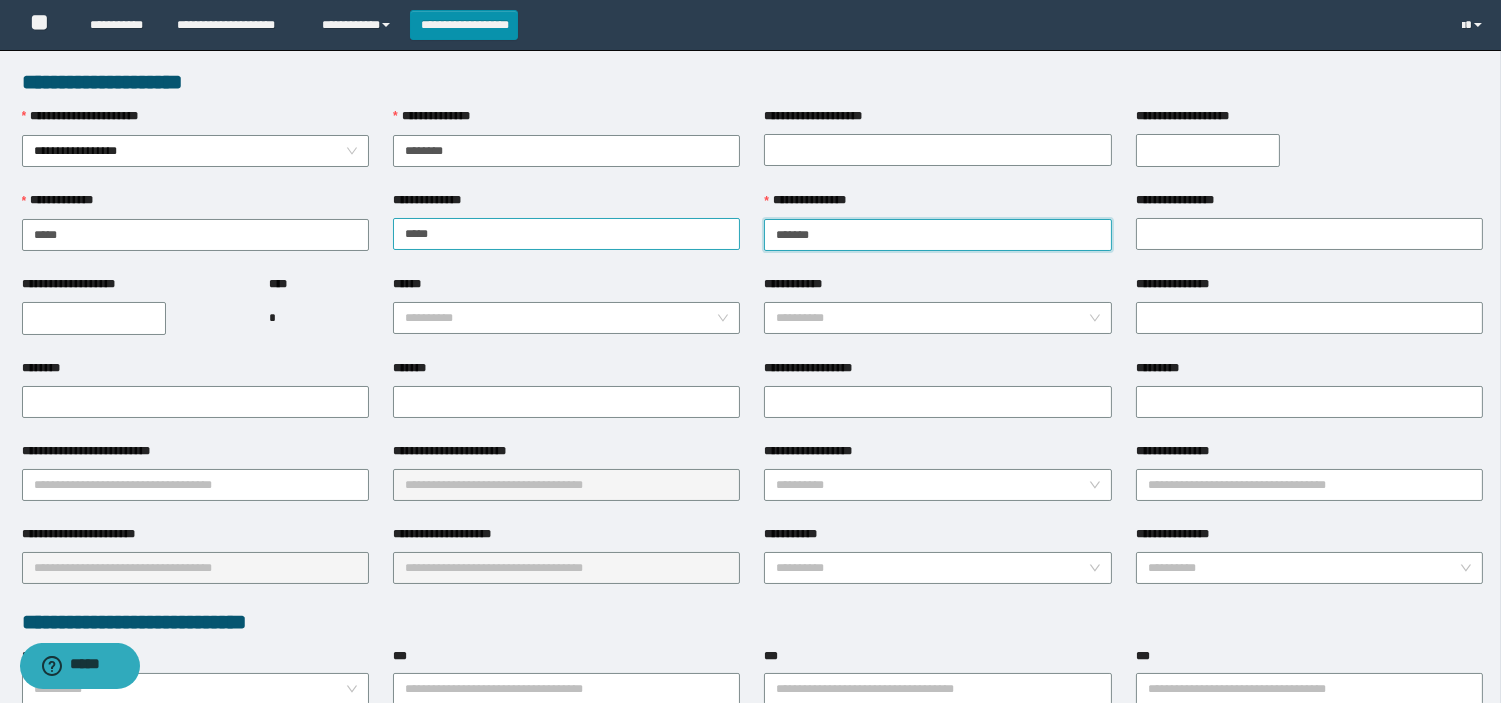 drag, startPoint x: 963, startPoint y: 242, endPoint x: 725, endPoint y: 225, distance: 238.60637 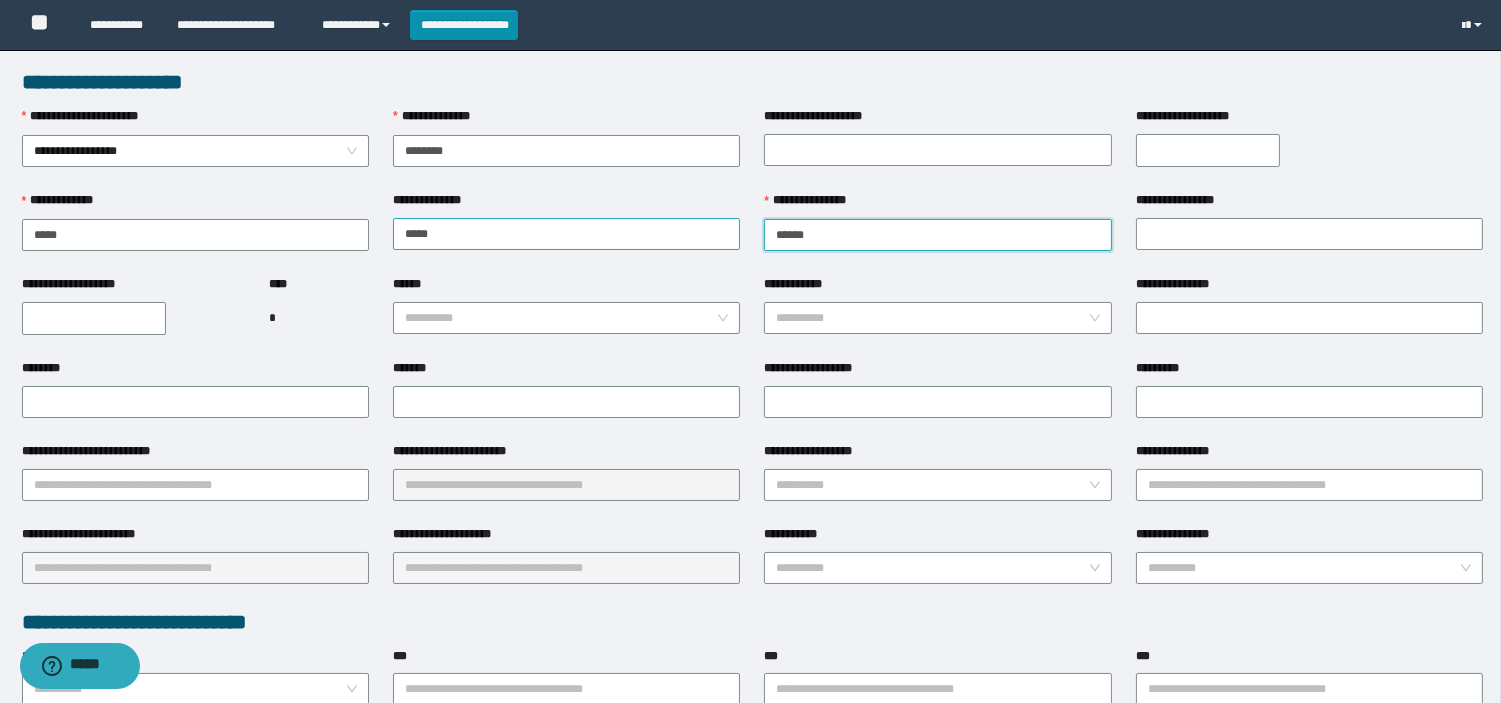 type on "******" 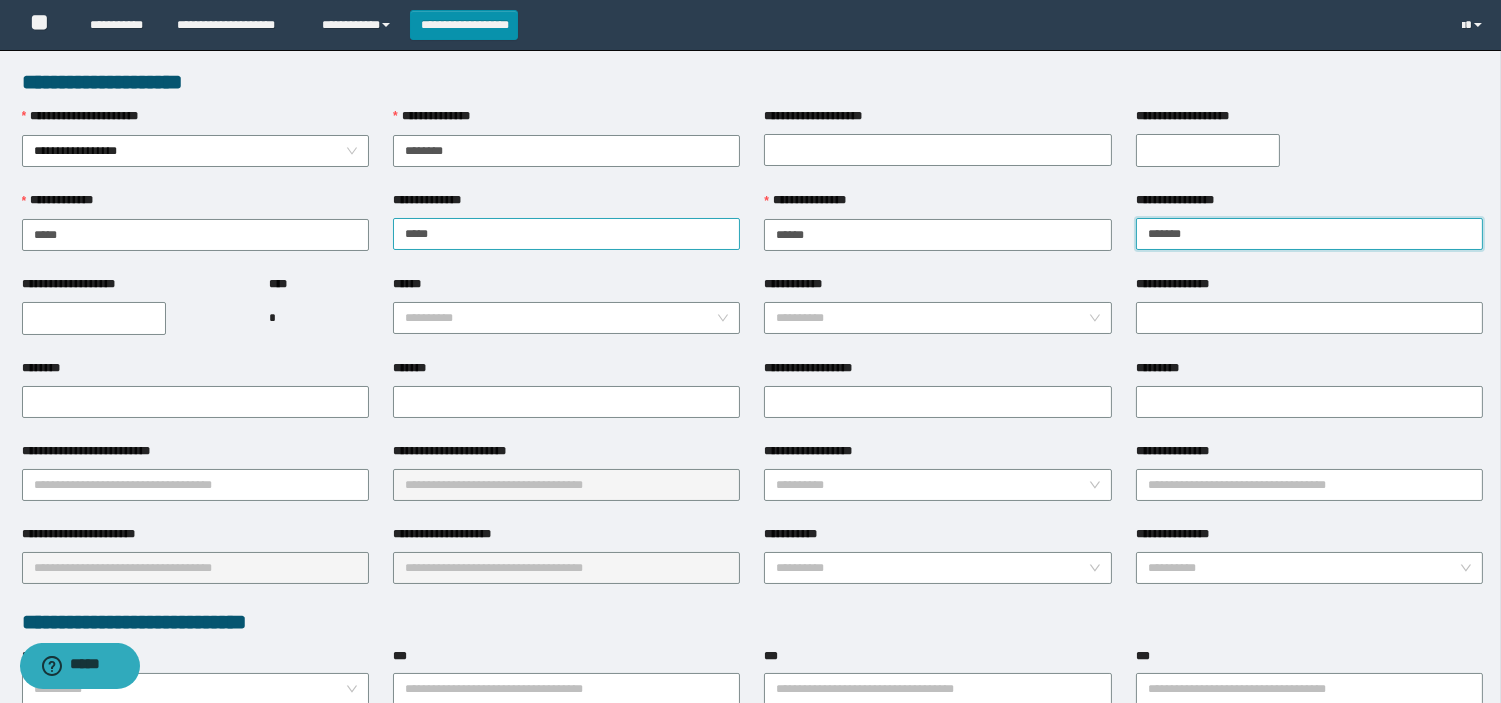 type on "*******" 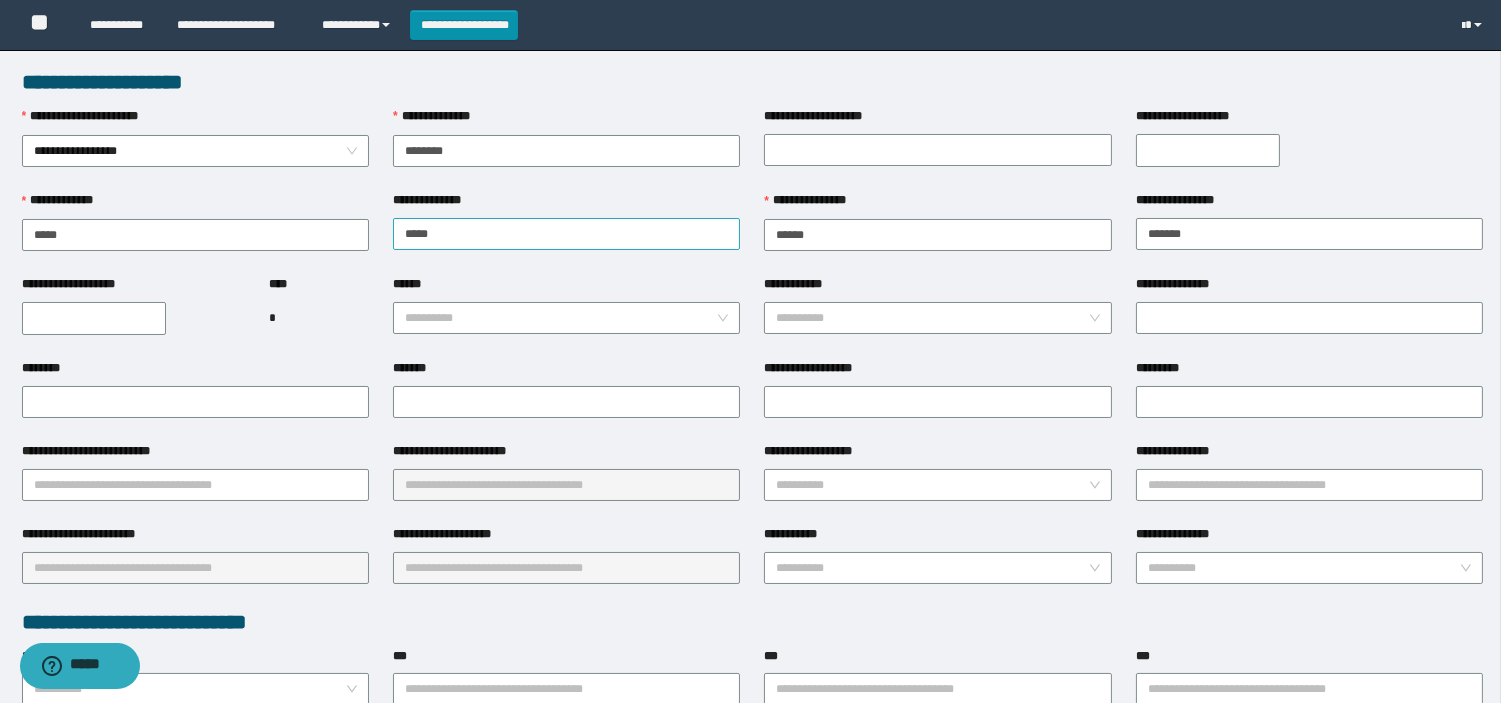 type on "**********" 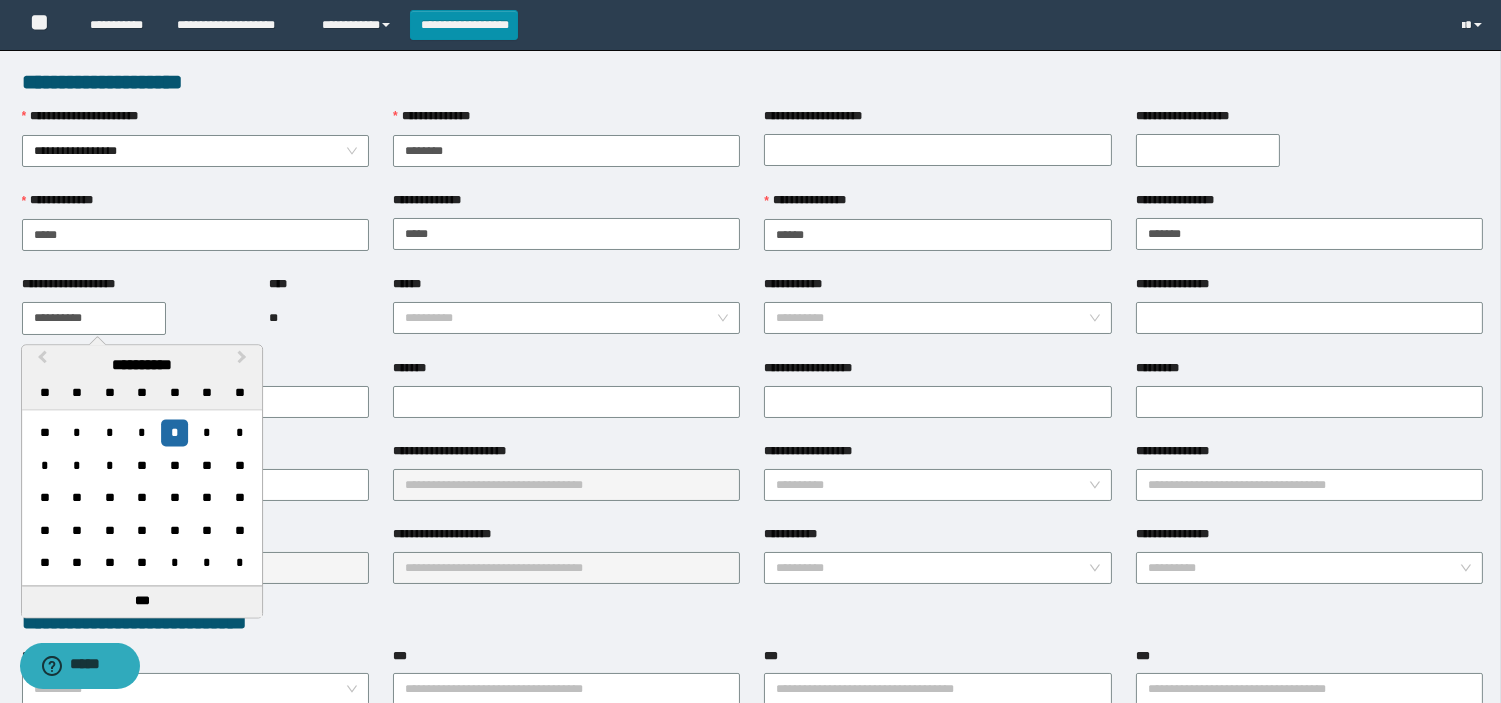 type on "**********" 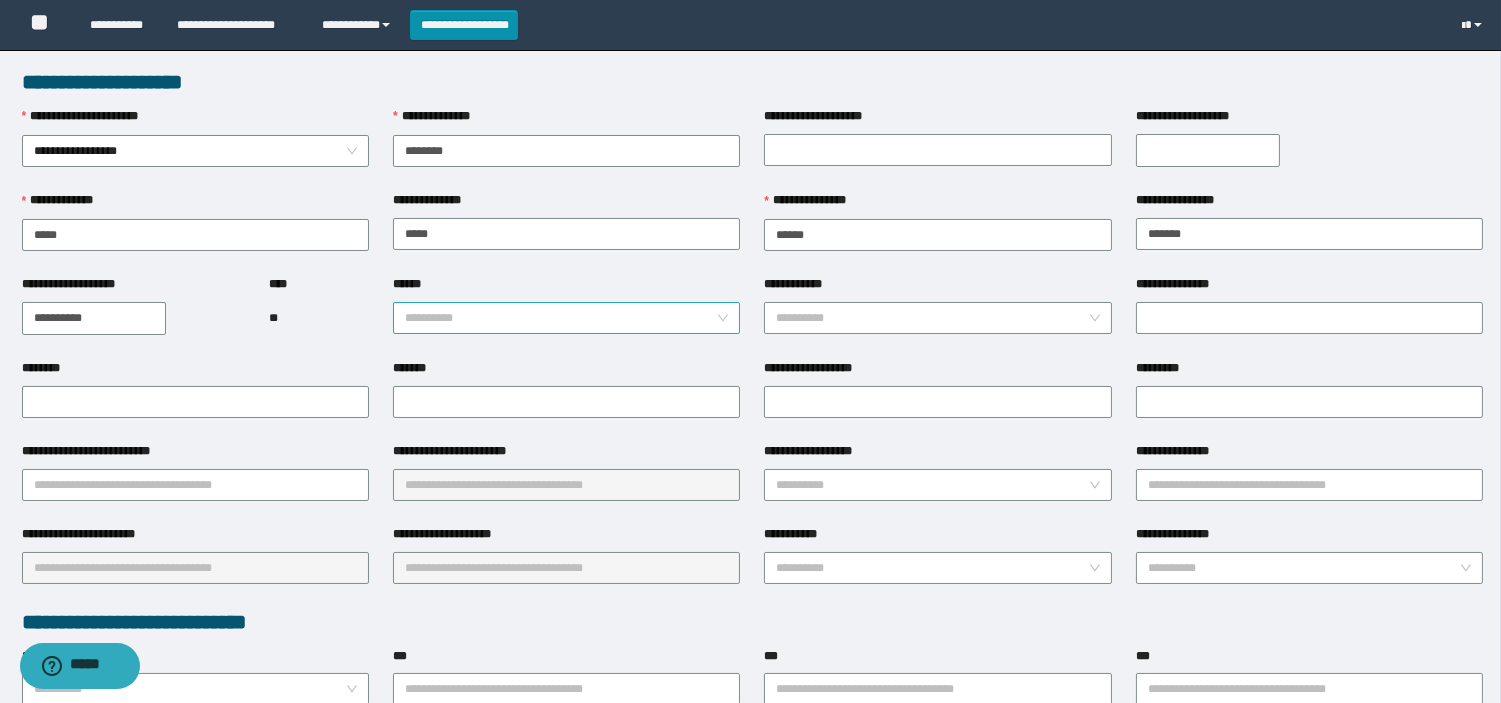 click on "**********" at bounding box center (566, 318) 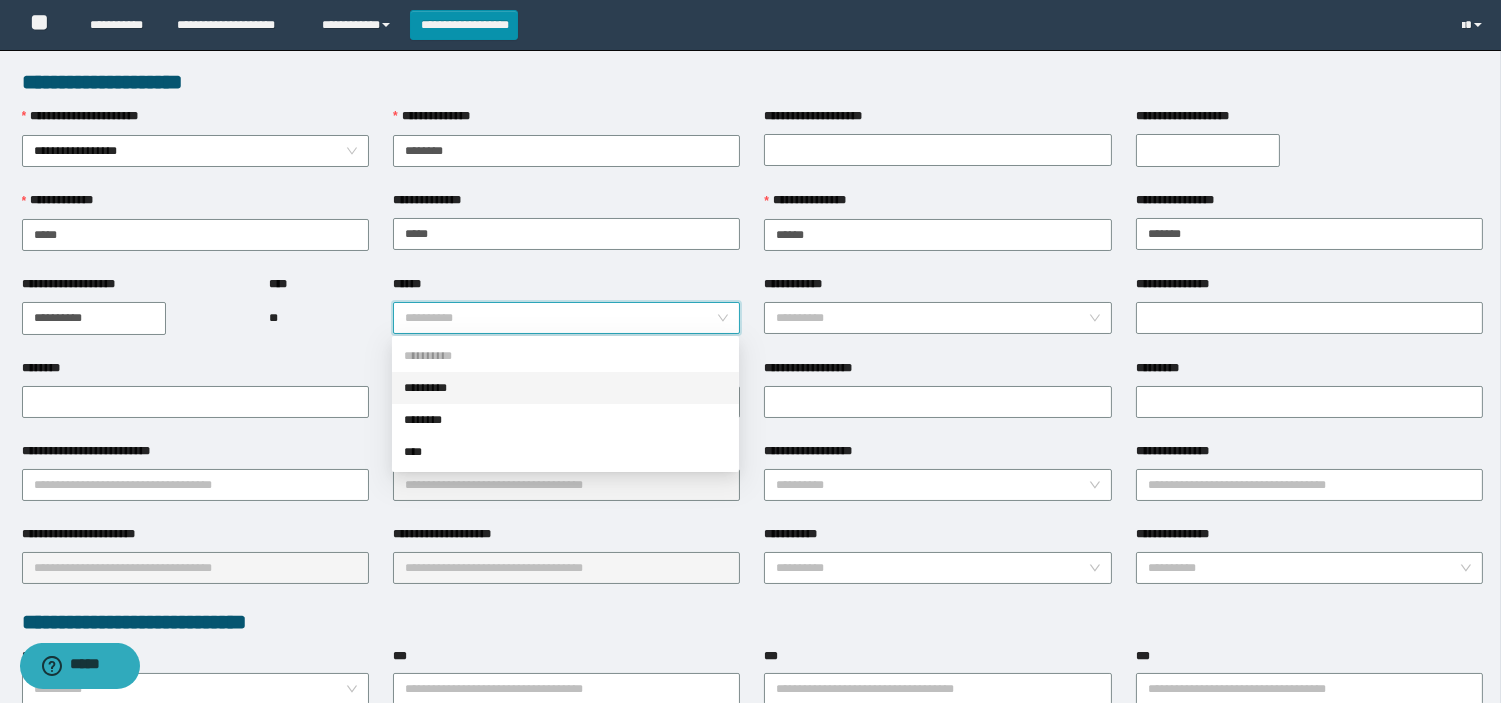 click on "*********" at bounding box center (565, 388) 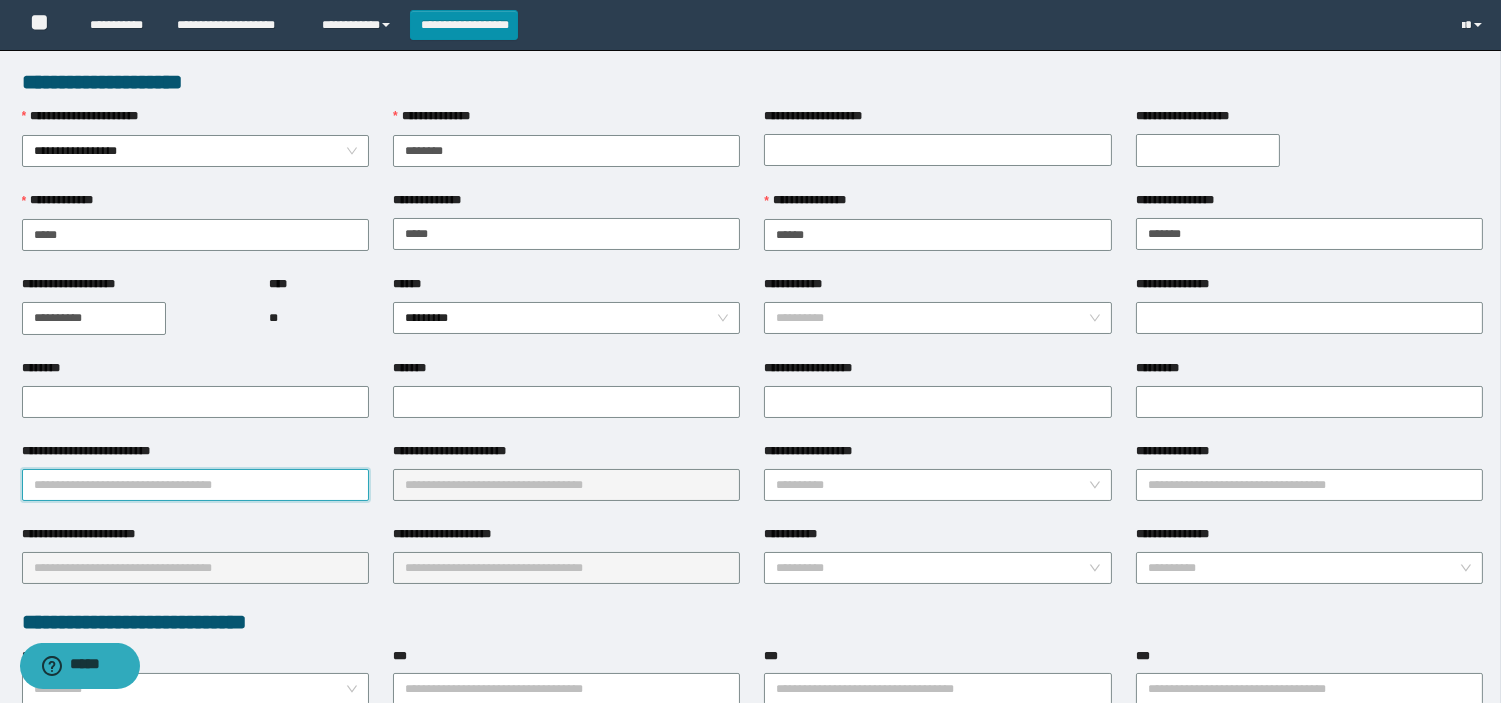 click on "**********" at bounding box center [195, 485] 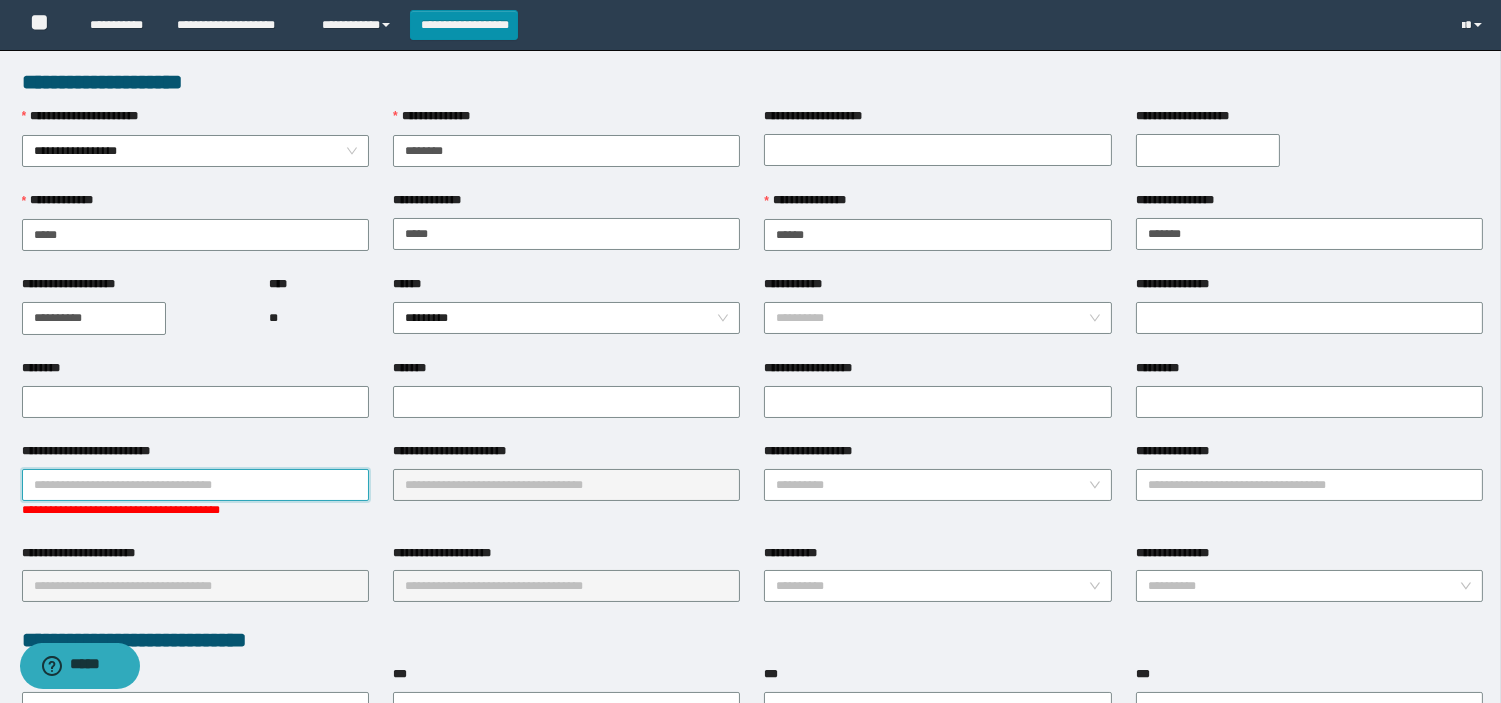 click on "**********" at bounding box center (195, 485) 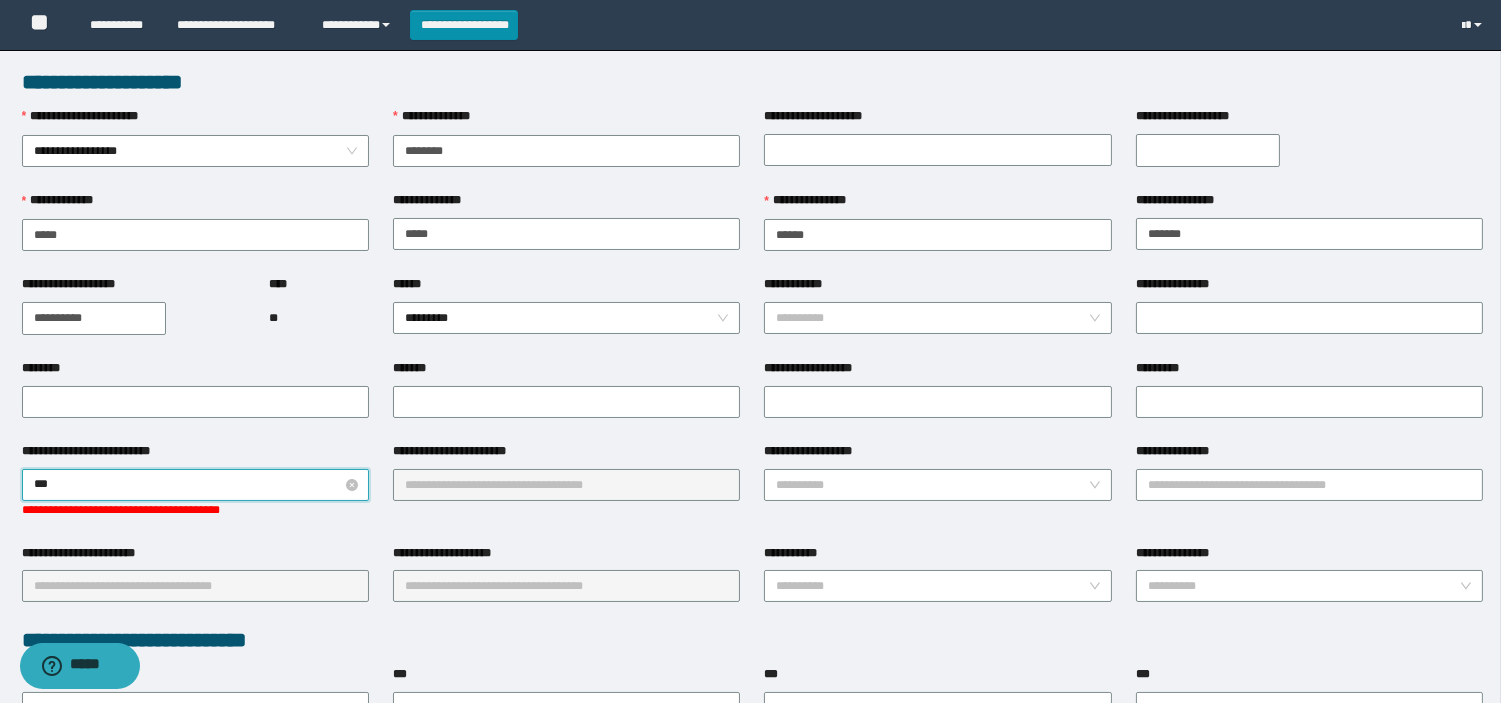 type on "****" 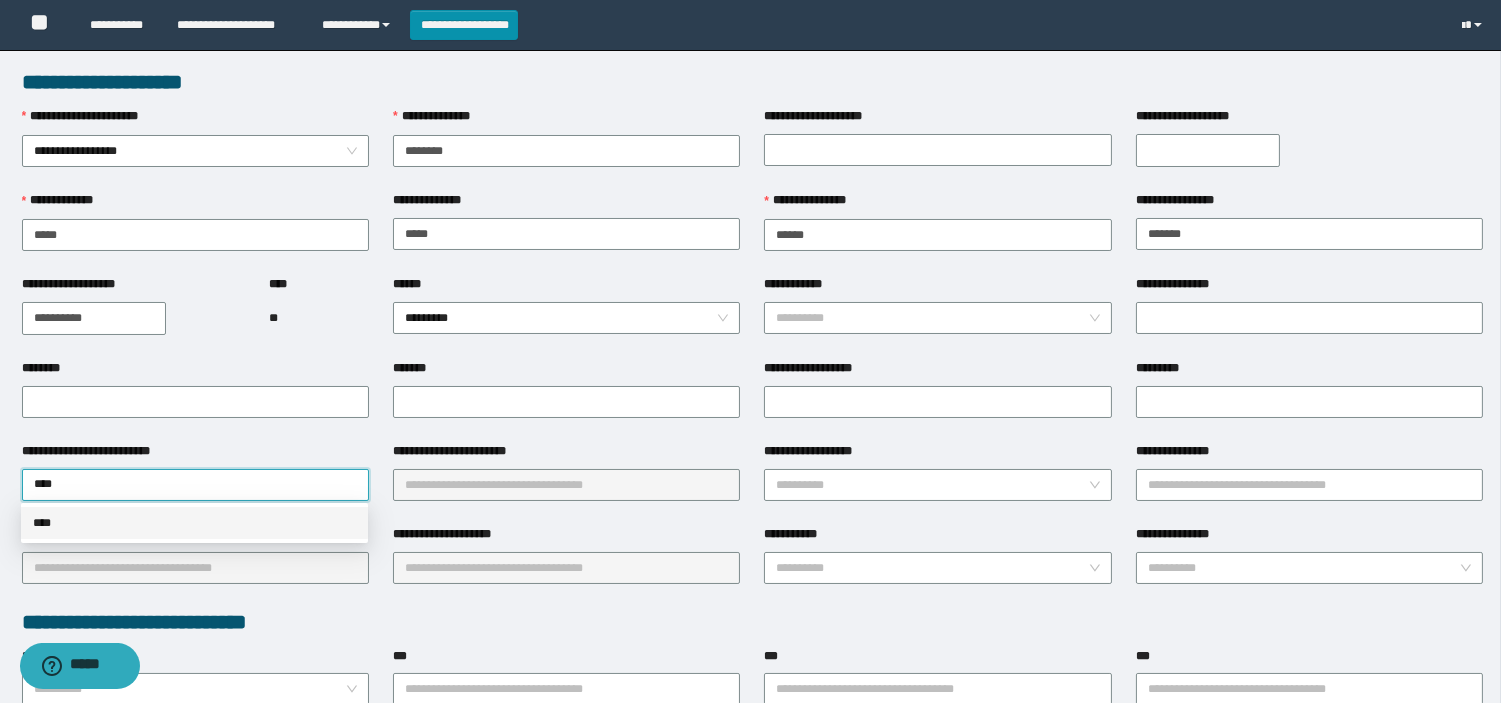 click on "****" at bounding box center [194, 523] 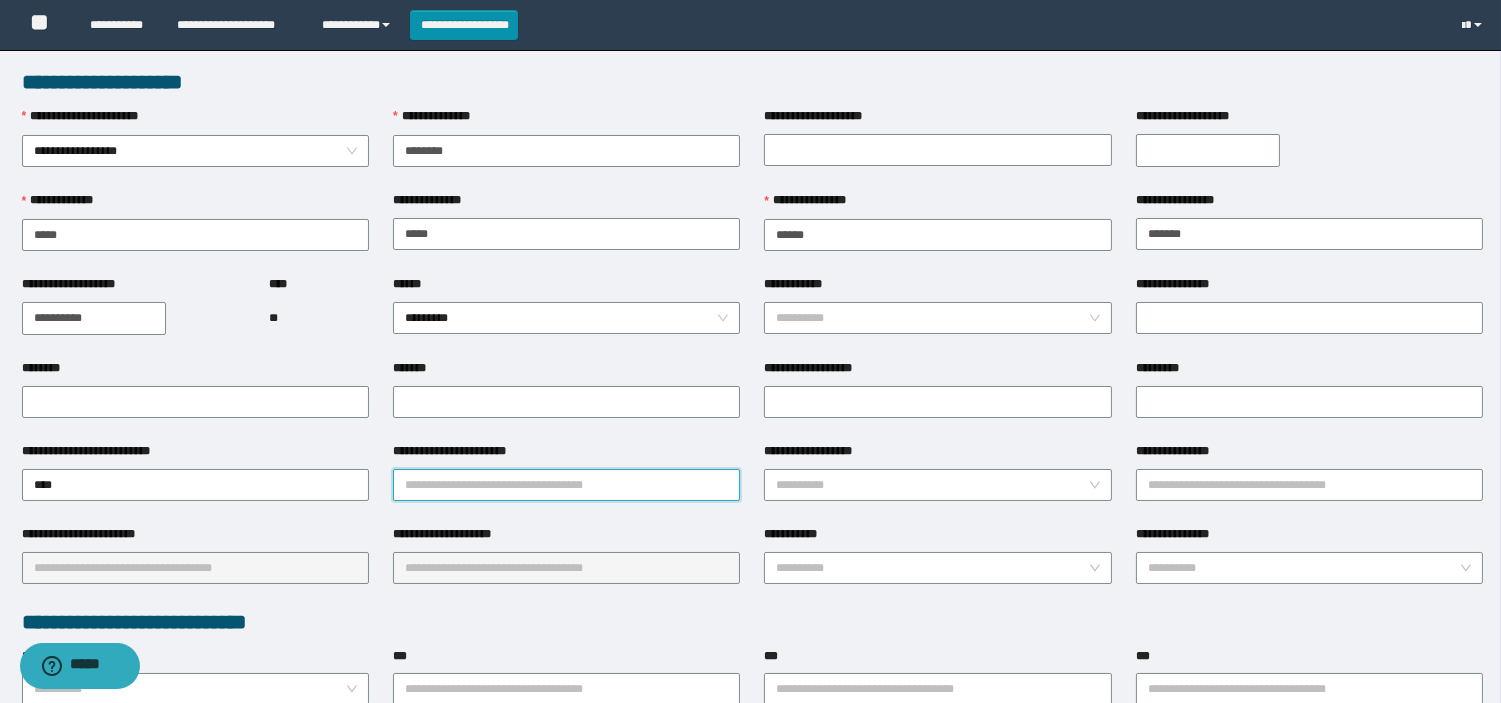 click on "**********" at bounding box center [566, 485] 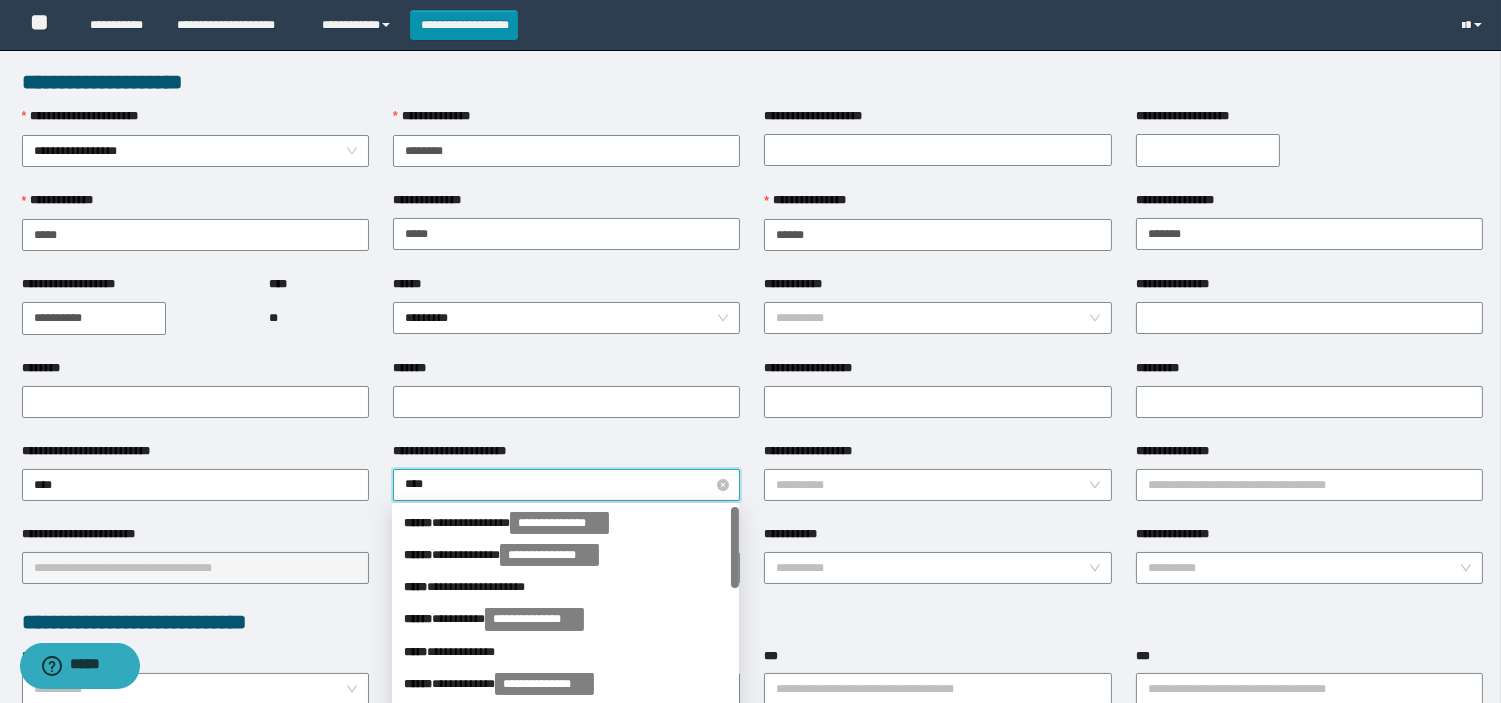 type on "*****" 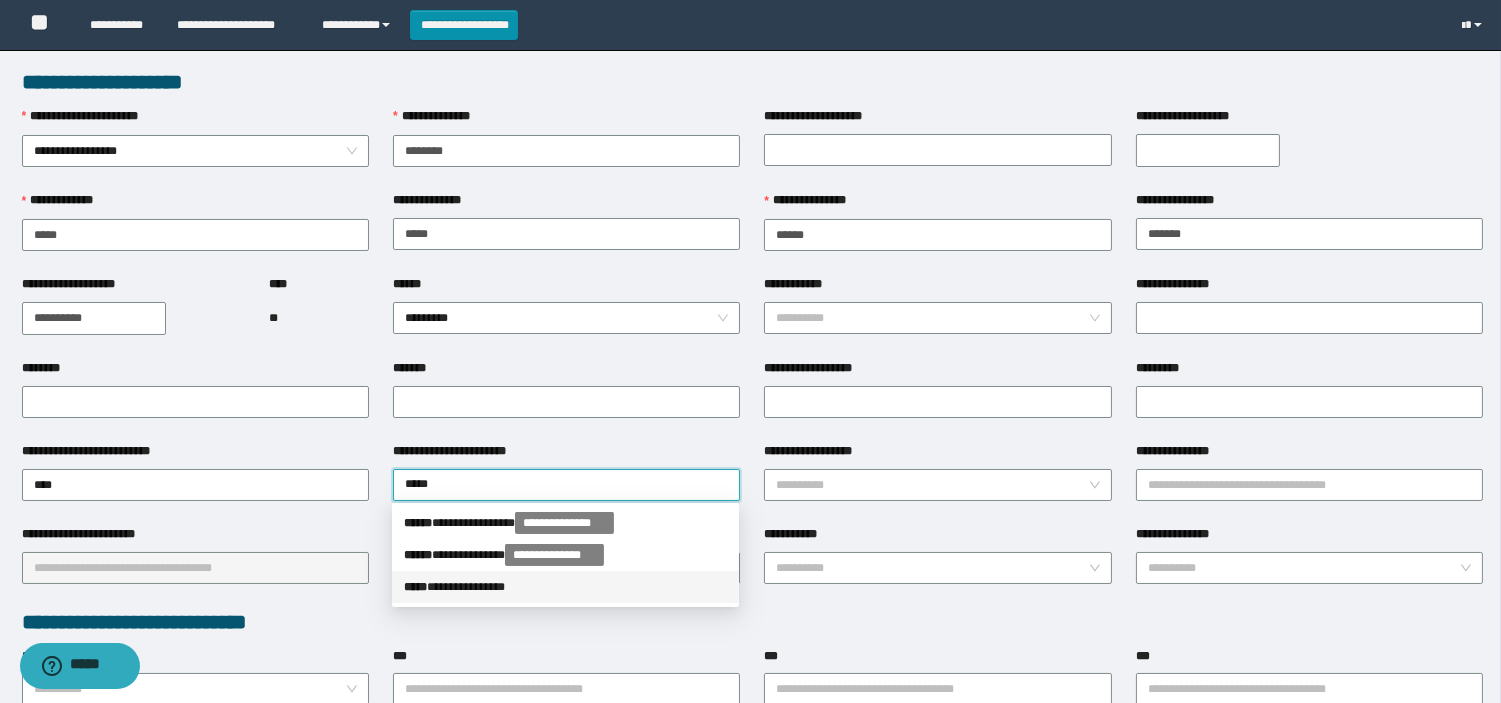 click on "**********" at bounding box center (565, 587) 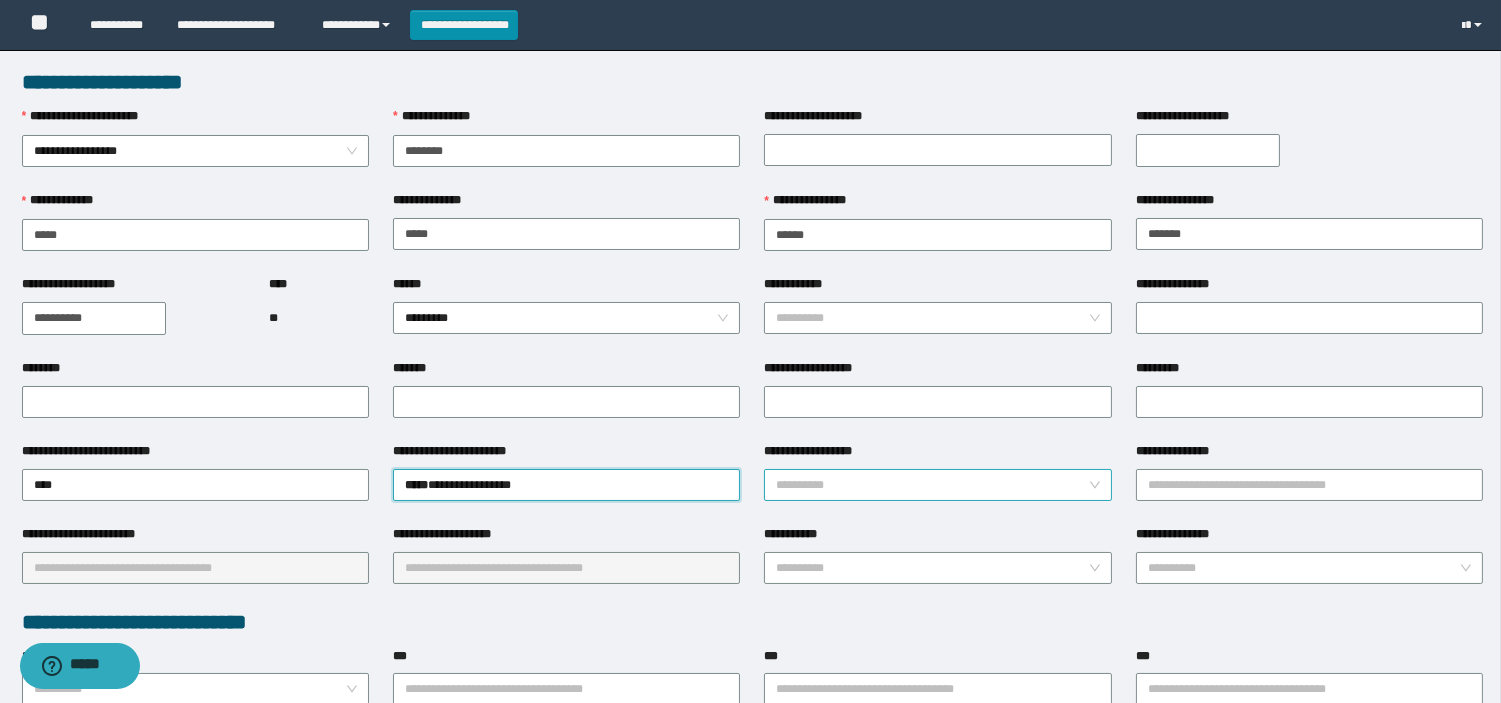 click on "**********" at bounding box center [931, 485] 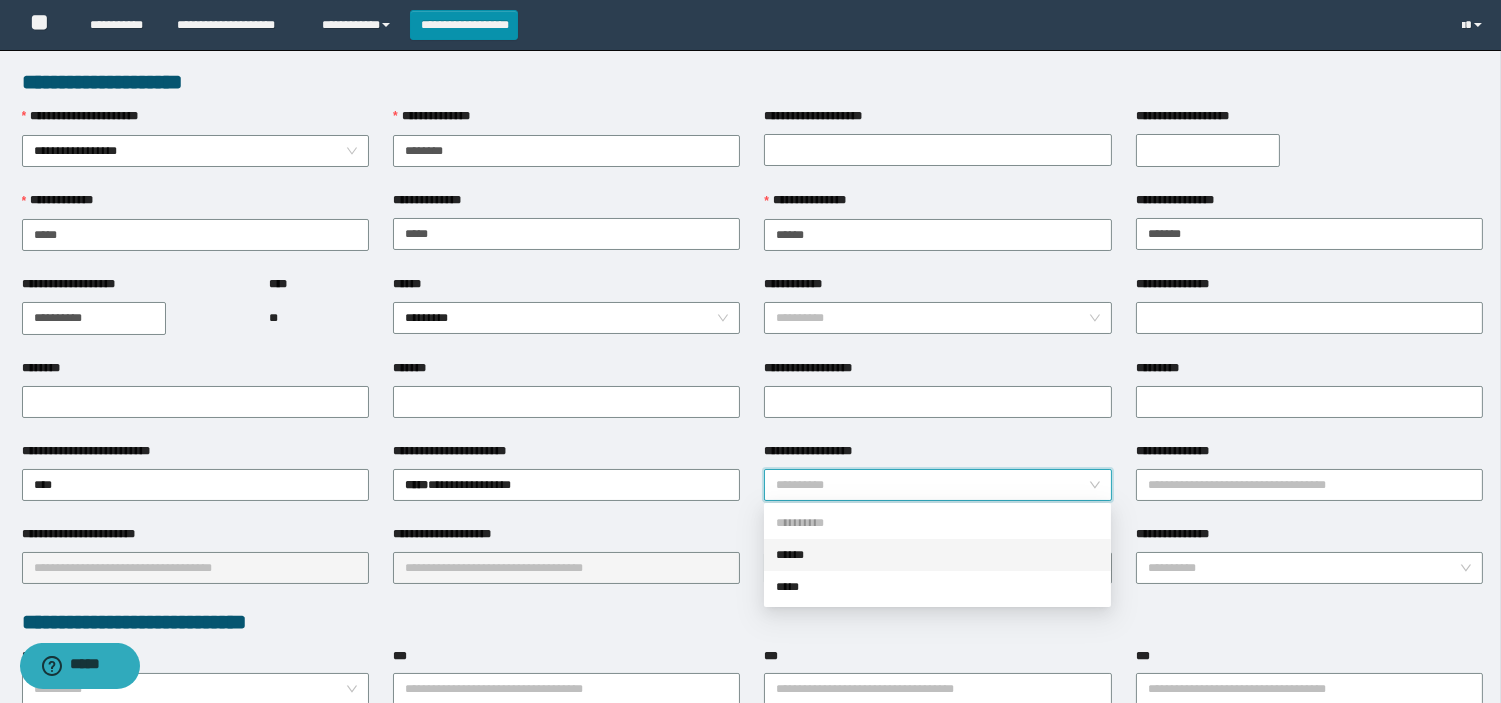 click on "******" at bounding box center (937, 555) 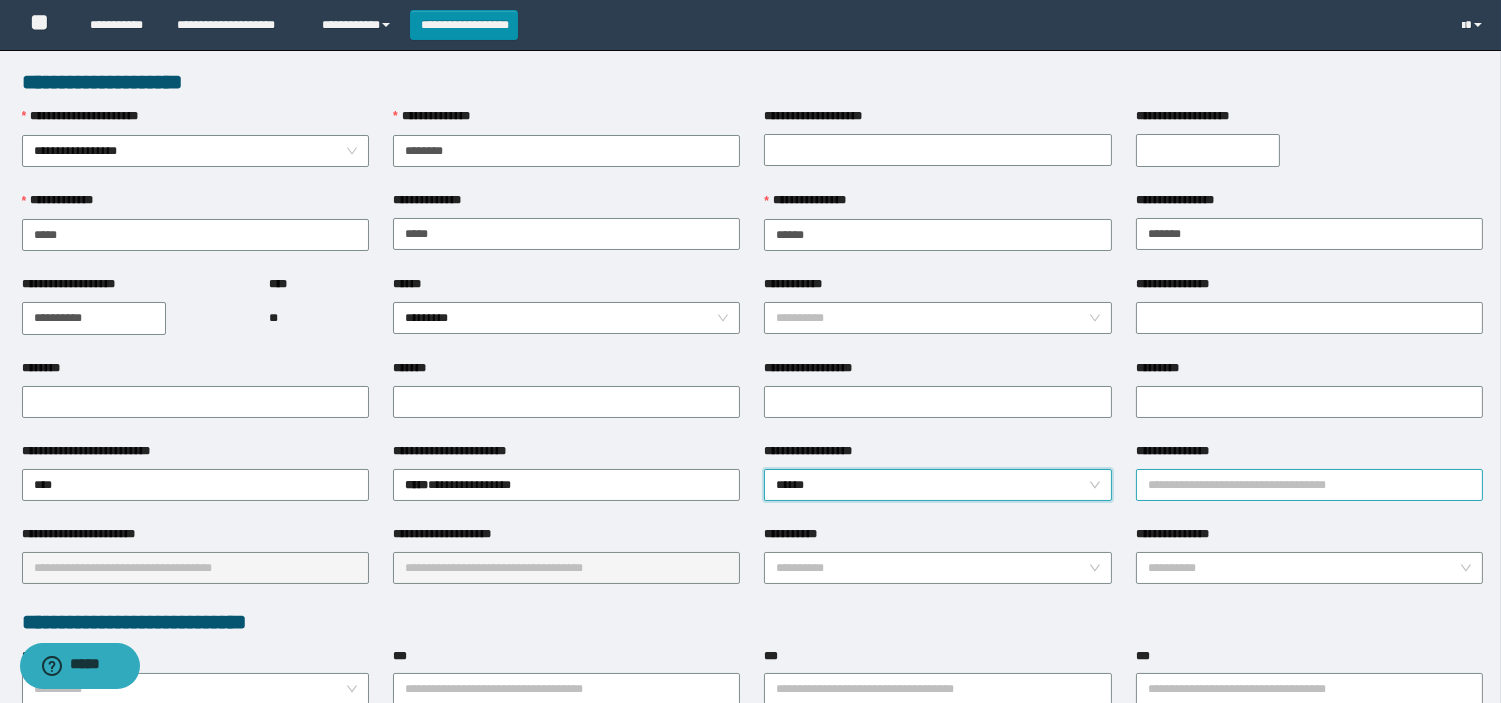 click on "**********" at bounding box center [1309, 485] 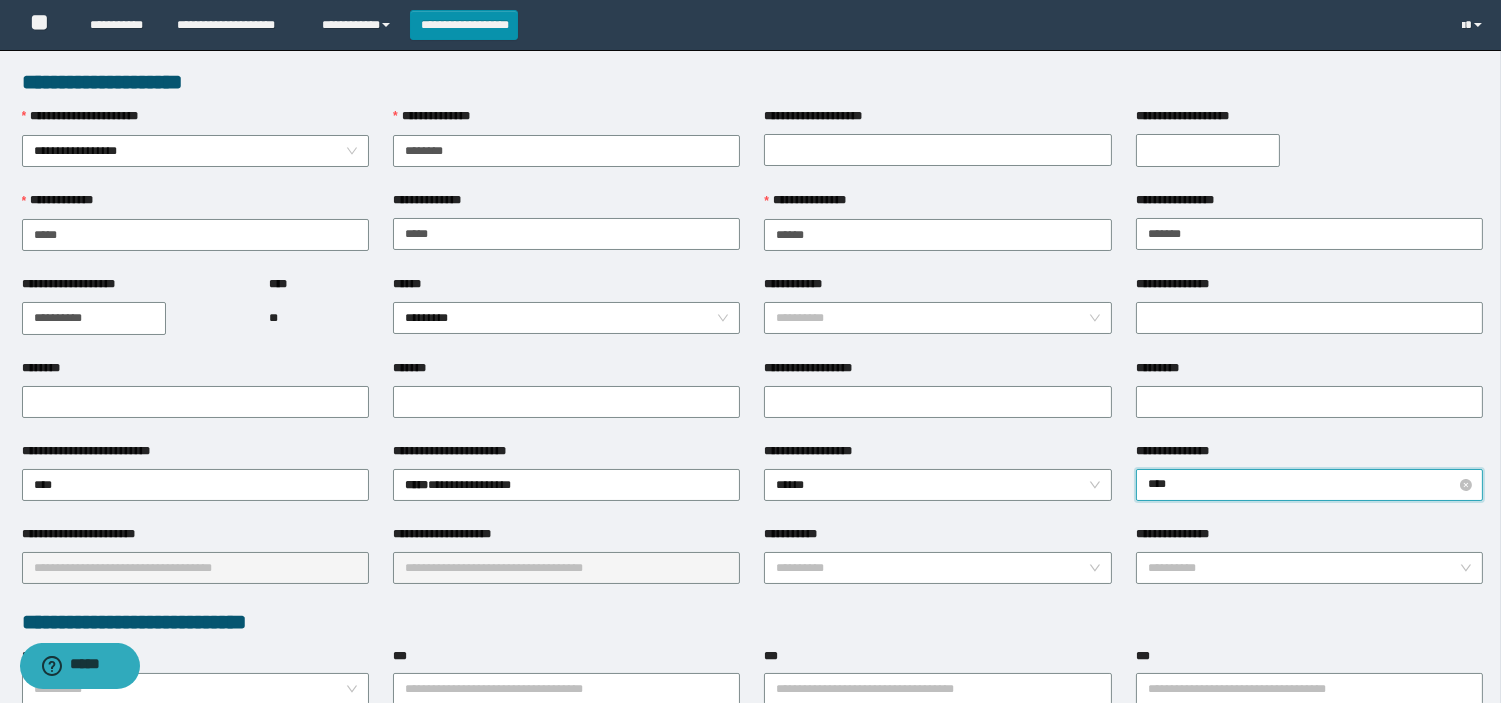 type on "*****" 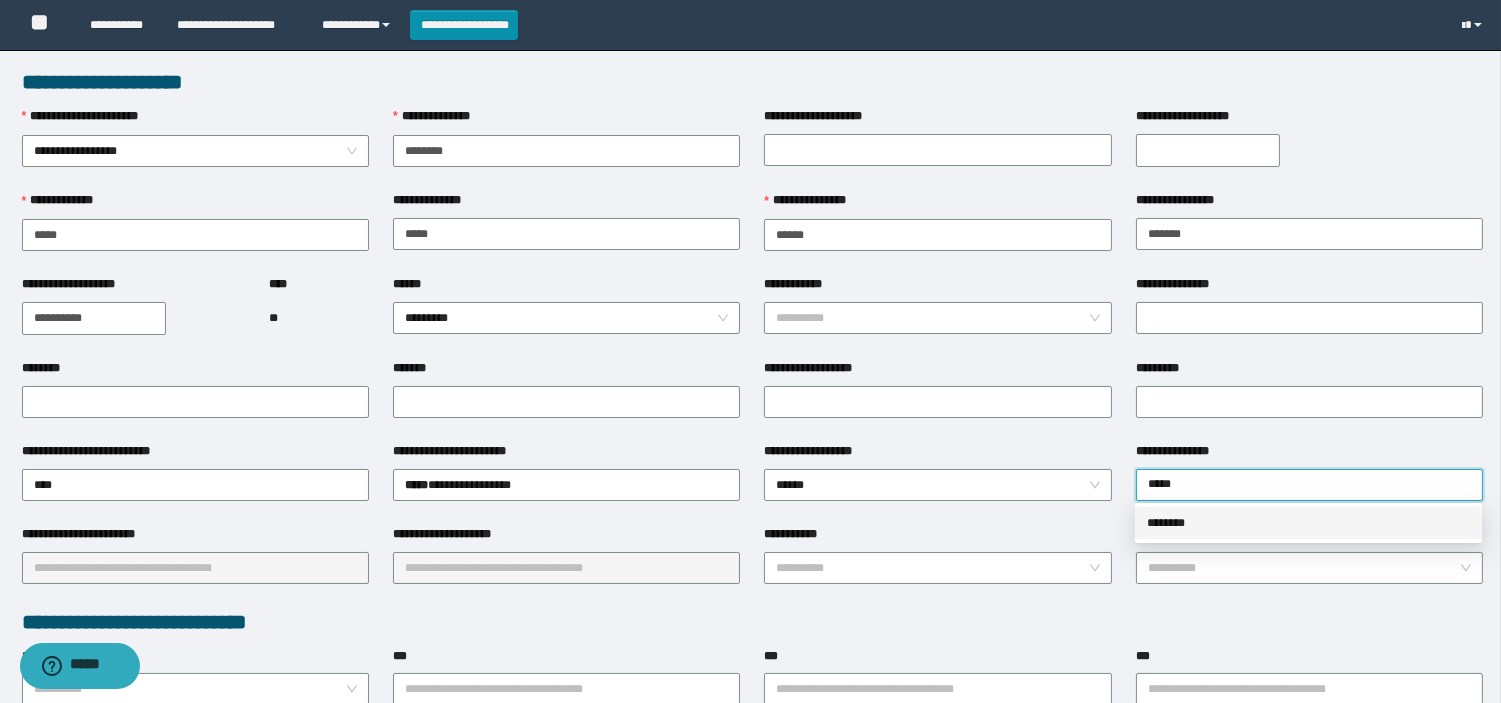 click on "********" at bounding box center (1308, 523) 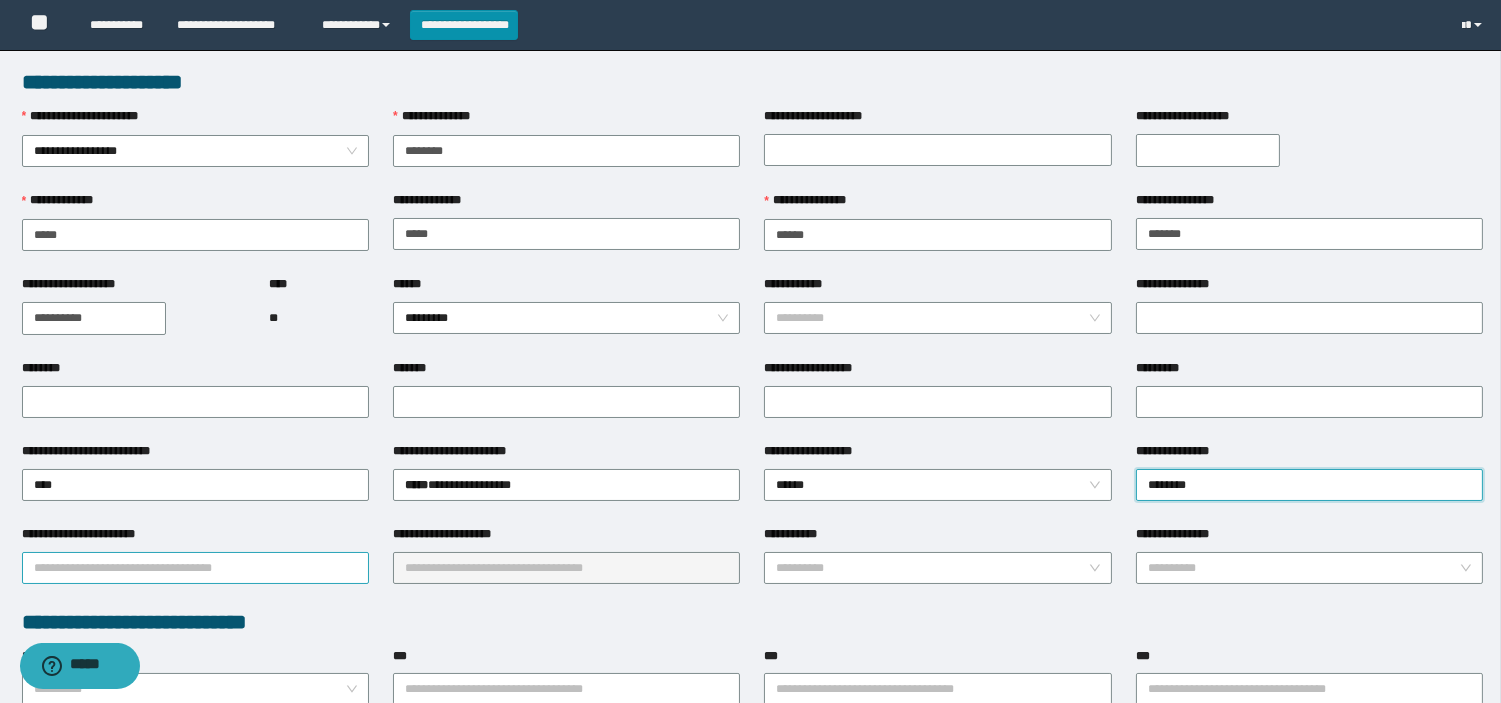 click on "**********" at bounding box center [195, 568] 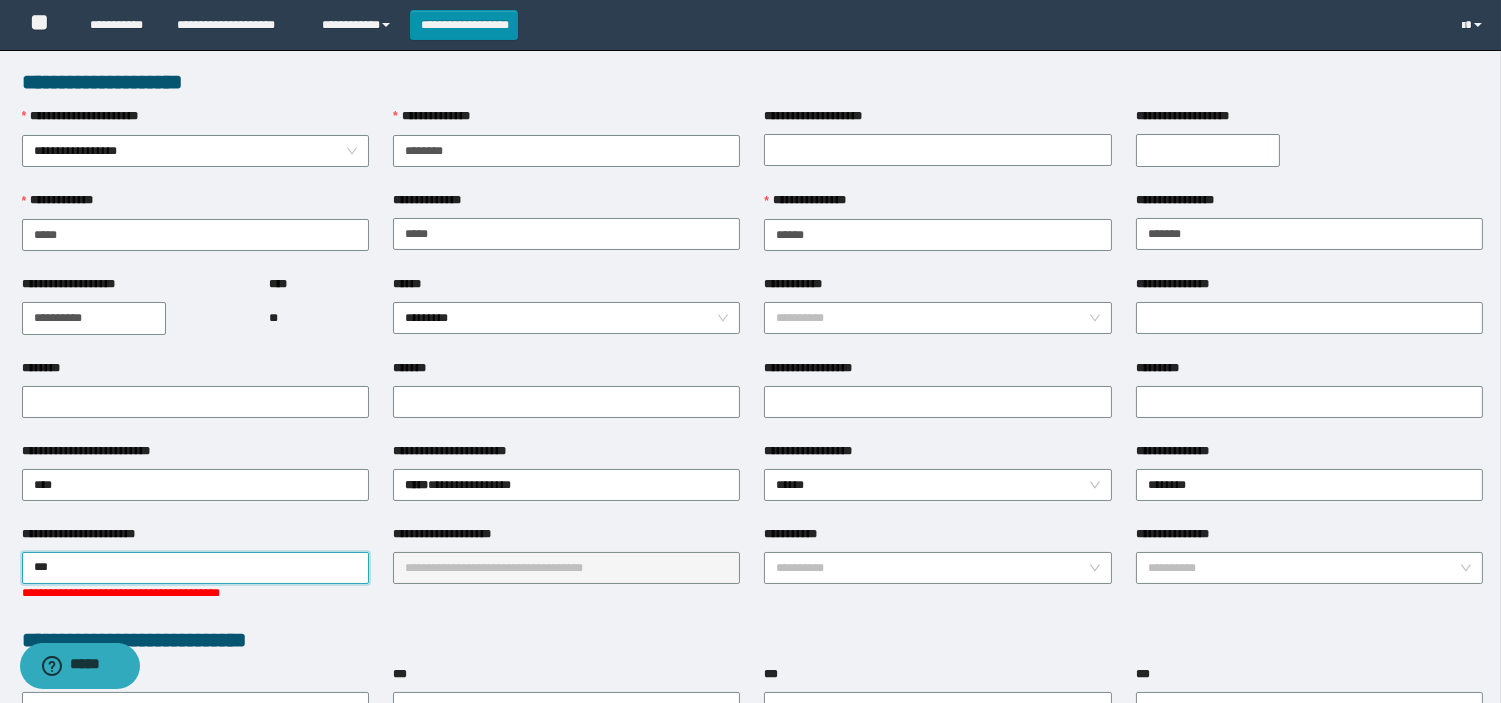 type on "****" 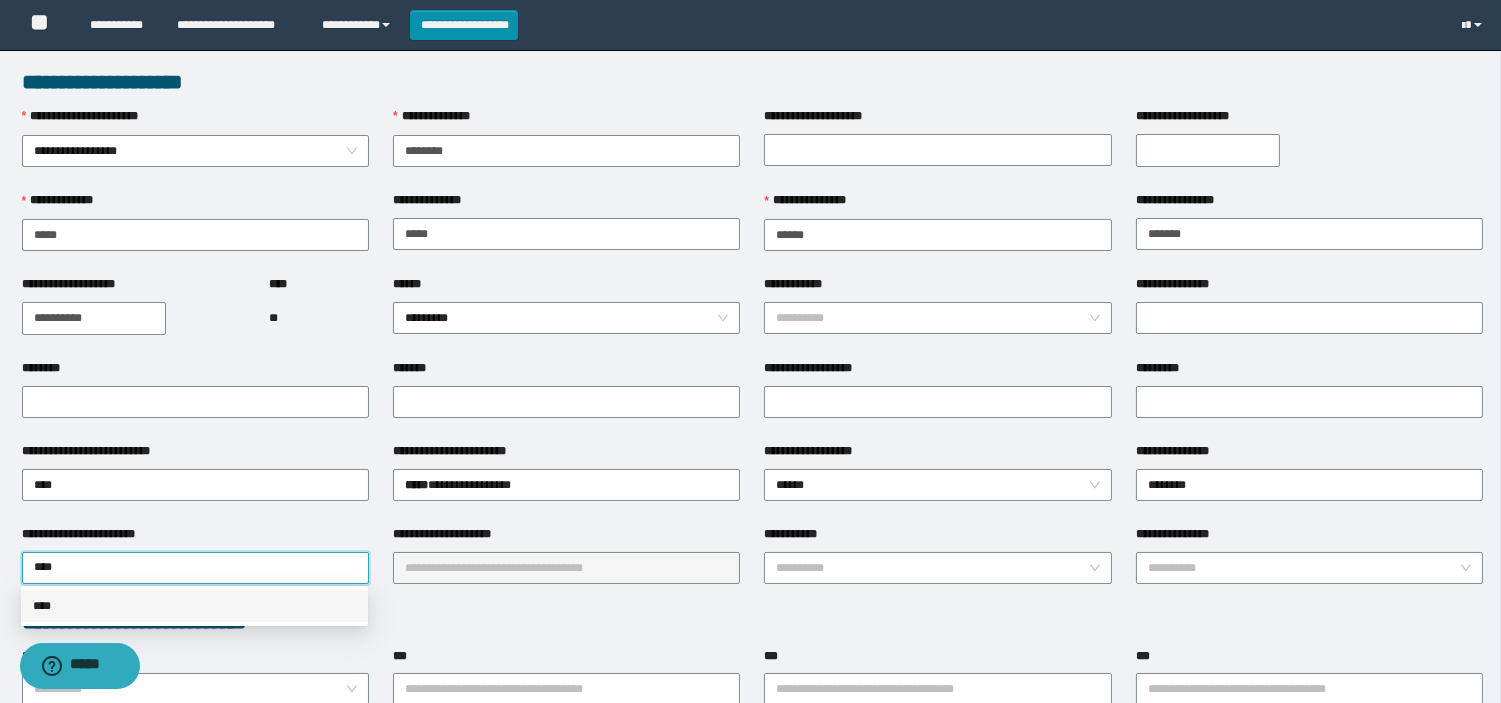 click on "****" at bounding box center [194, 606] 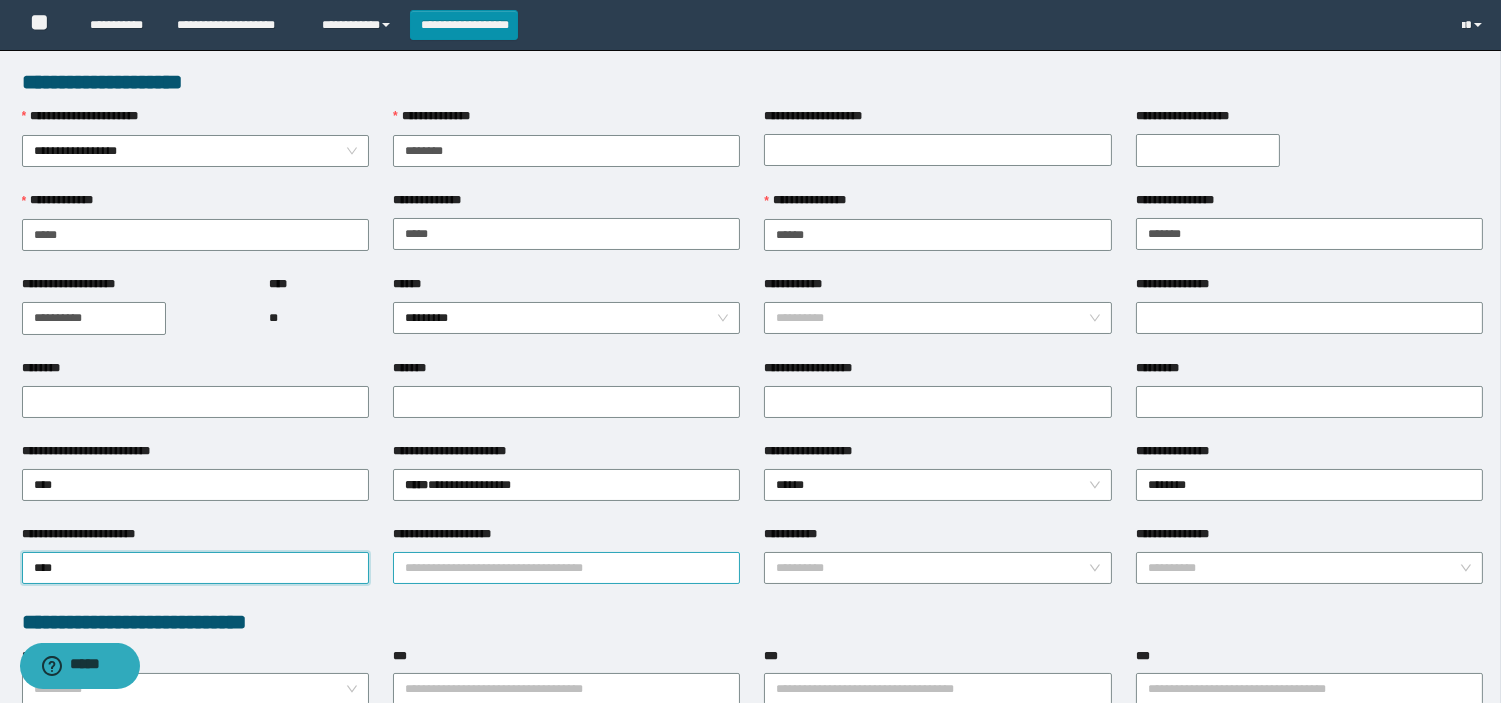 click on "**********" at bounding box center (566, 568) 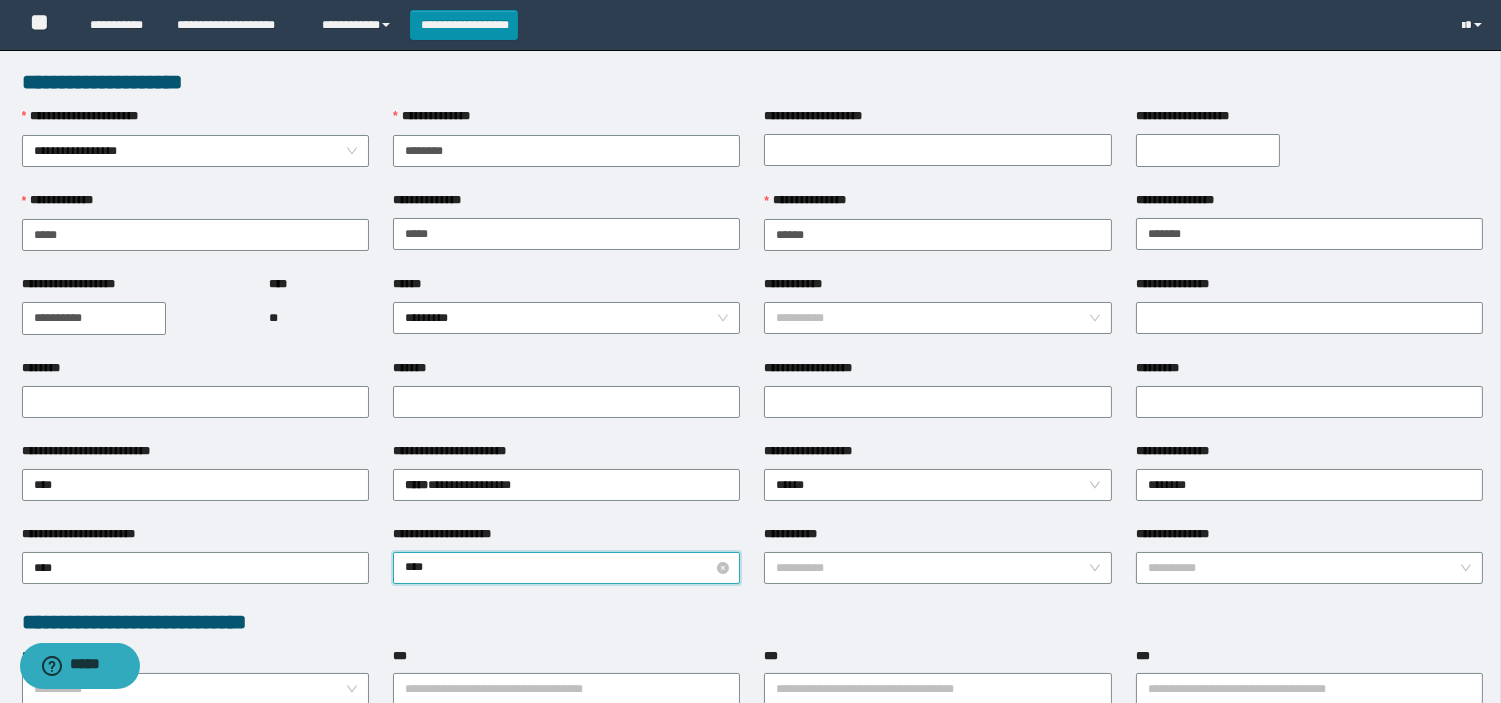 type on "*****" 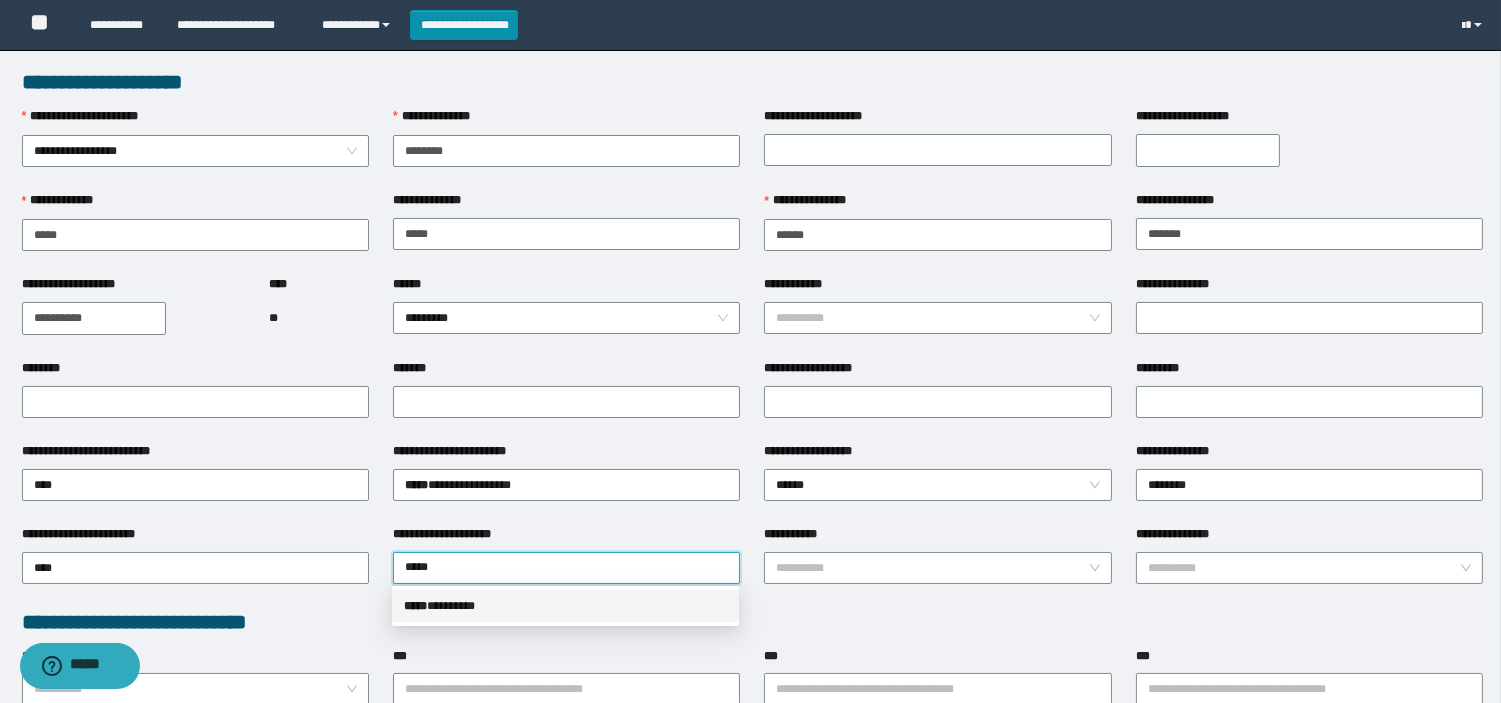 click on "***** * *******" at bounding box center [565, 606] 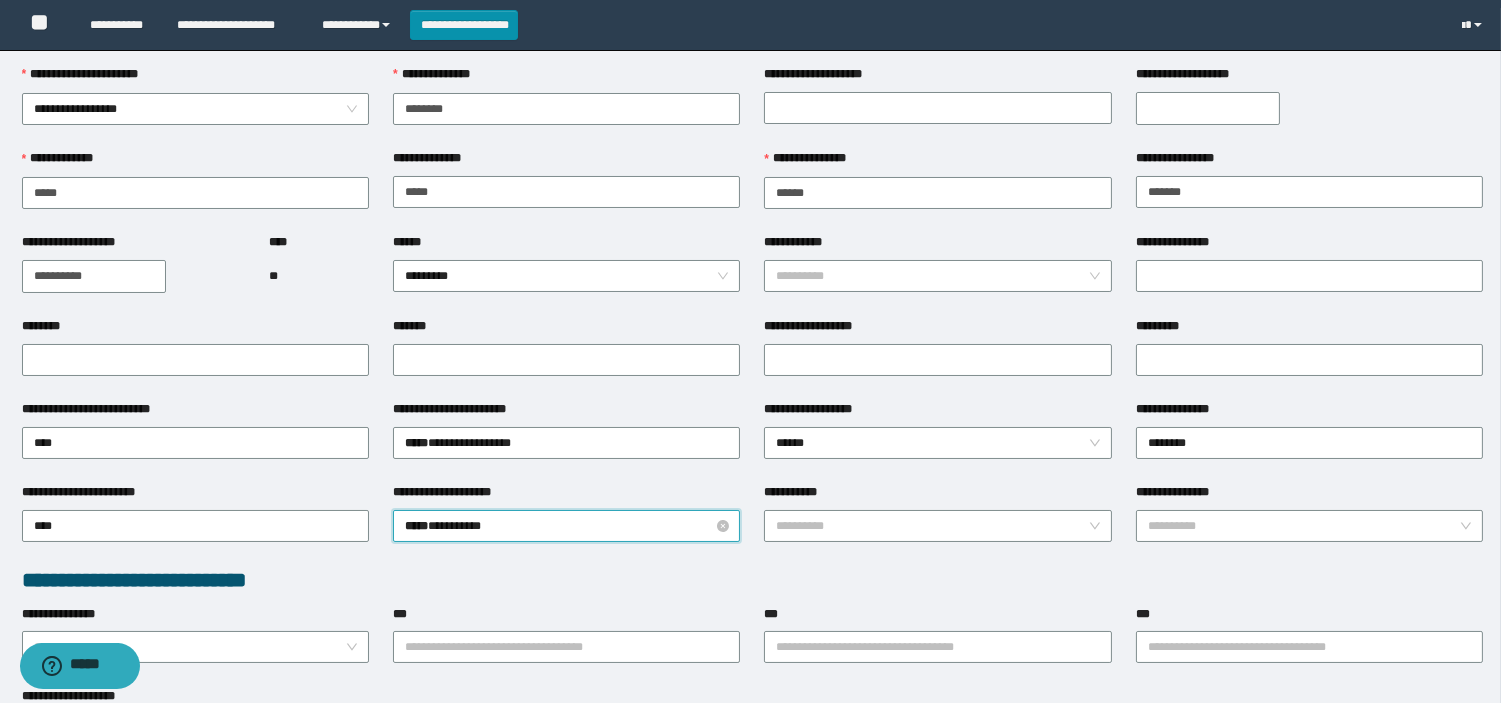 scroll, scrollTop: 185, scrollLeft: 0, axis: vertical 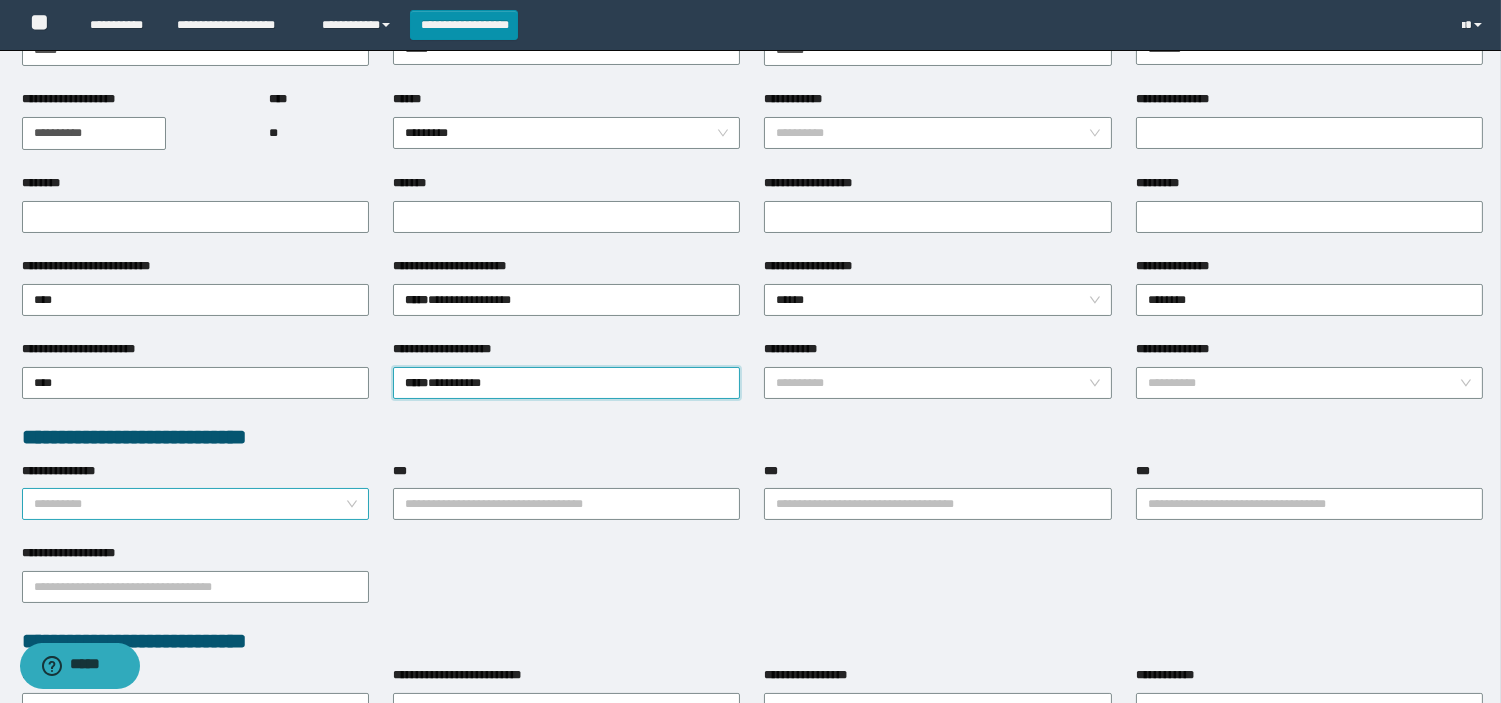click on "**********" at bounding box center (189, 504) 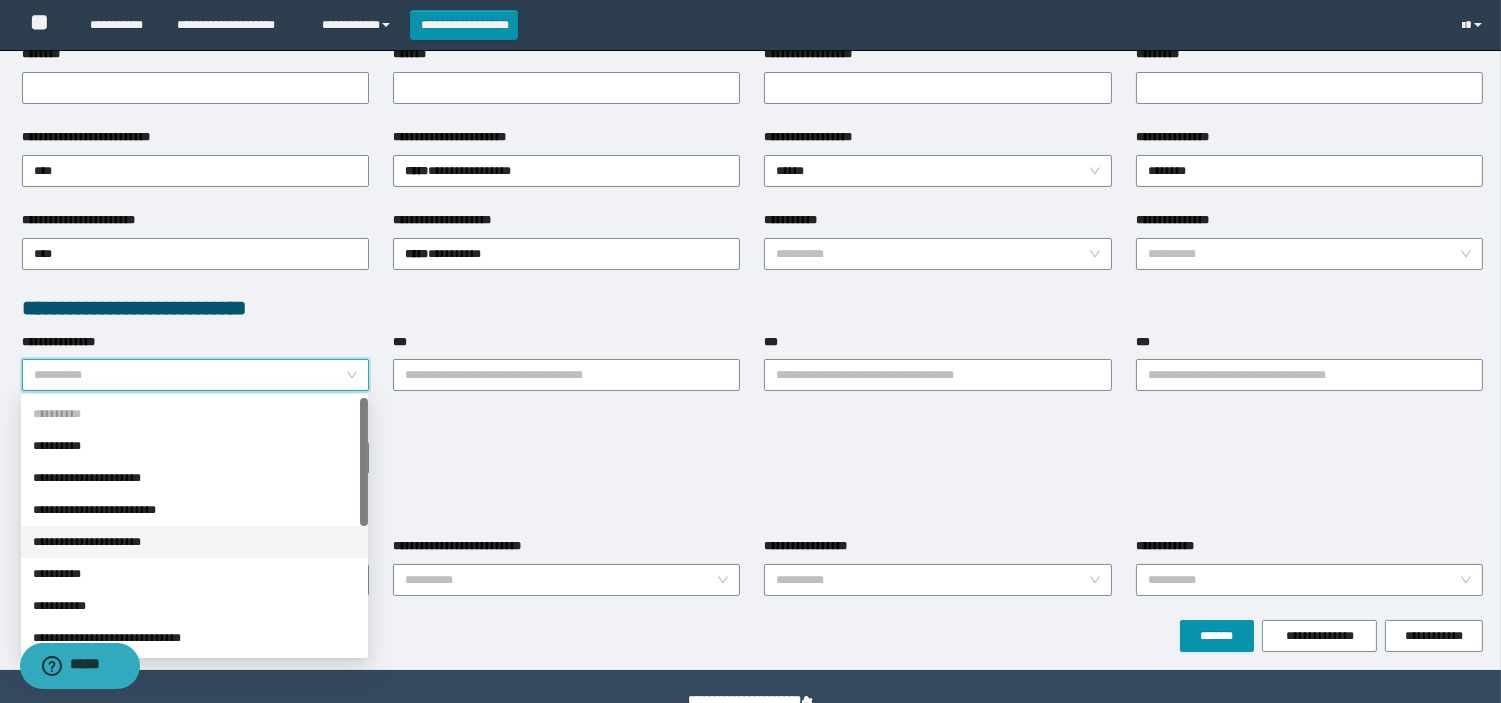 scroll, scrollTop: 333, scrollLeft: 0, axis: vertical 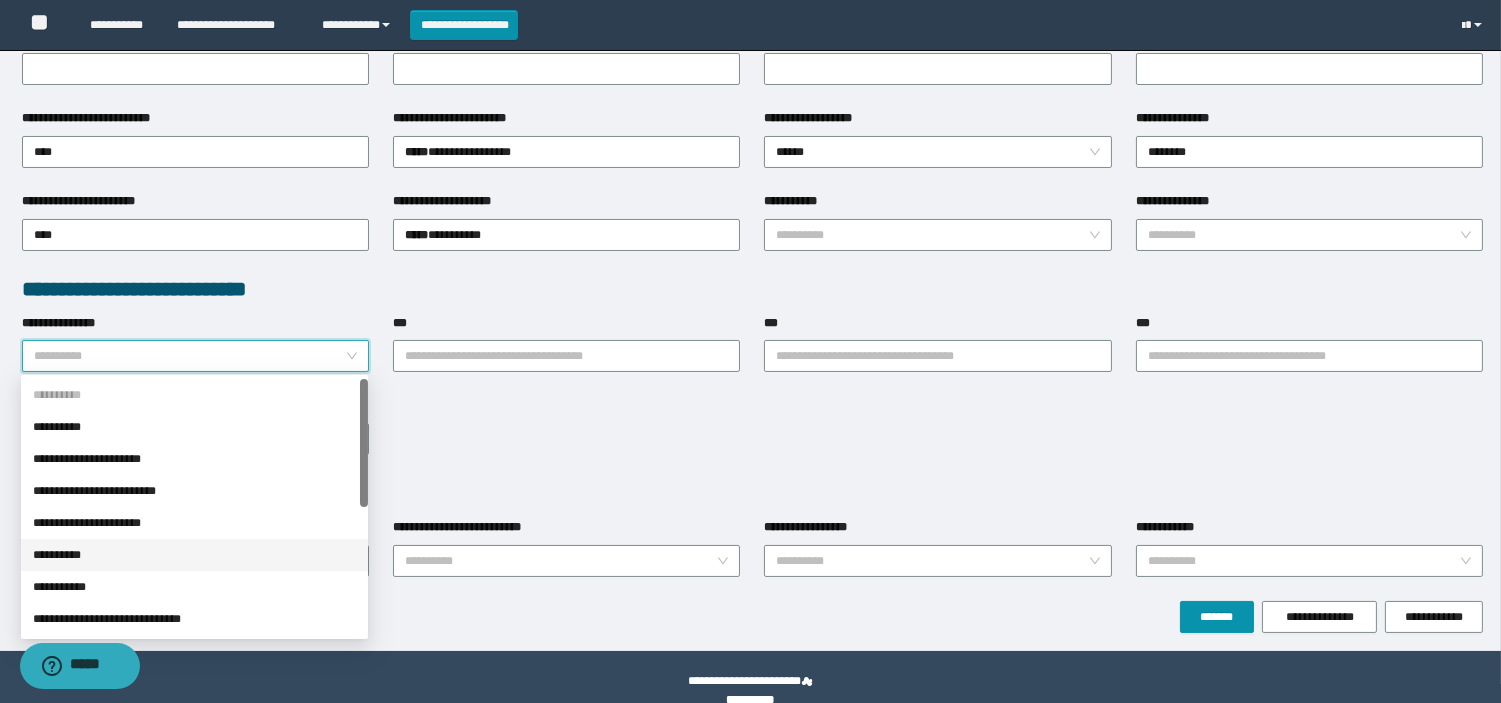 click on "**********" at bounding box center [194, 555] 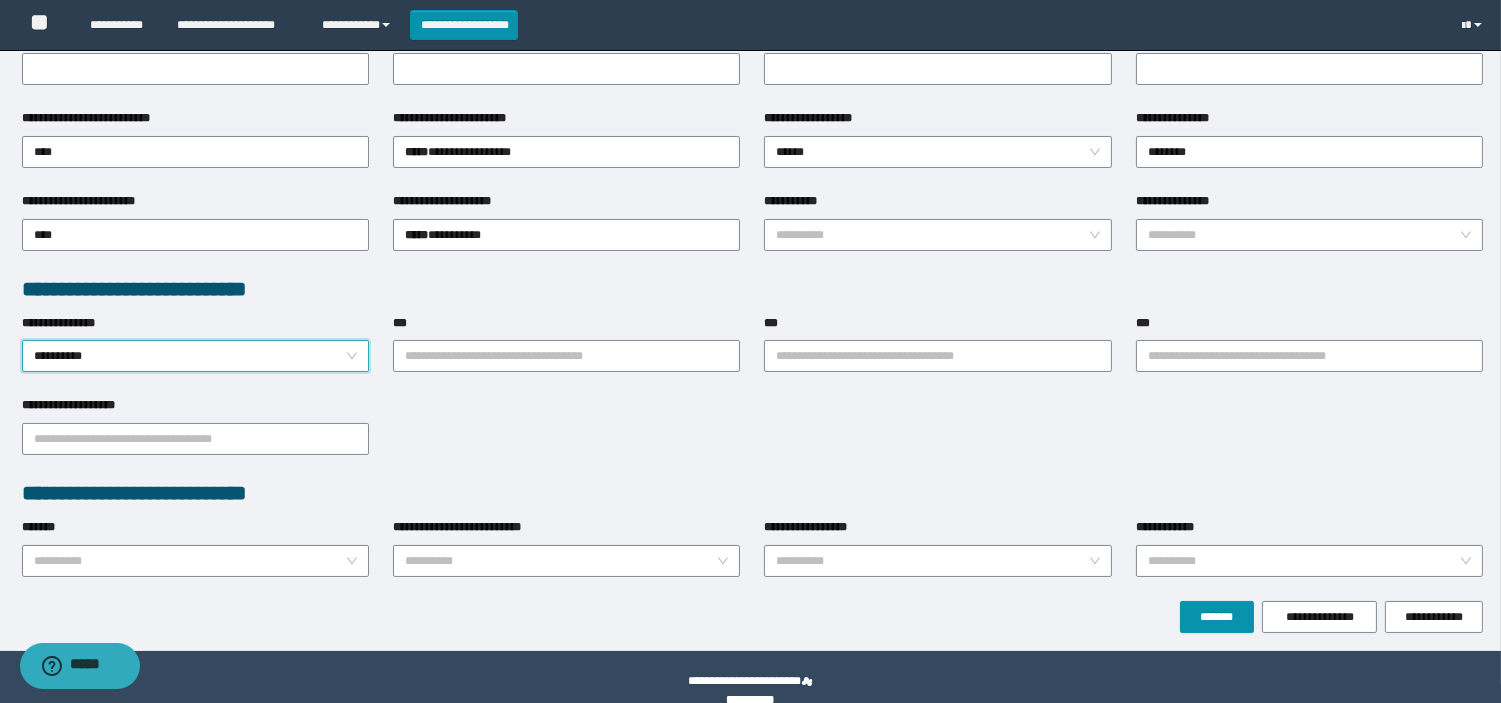 click on "**********" at bounding box center (753, 437) 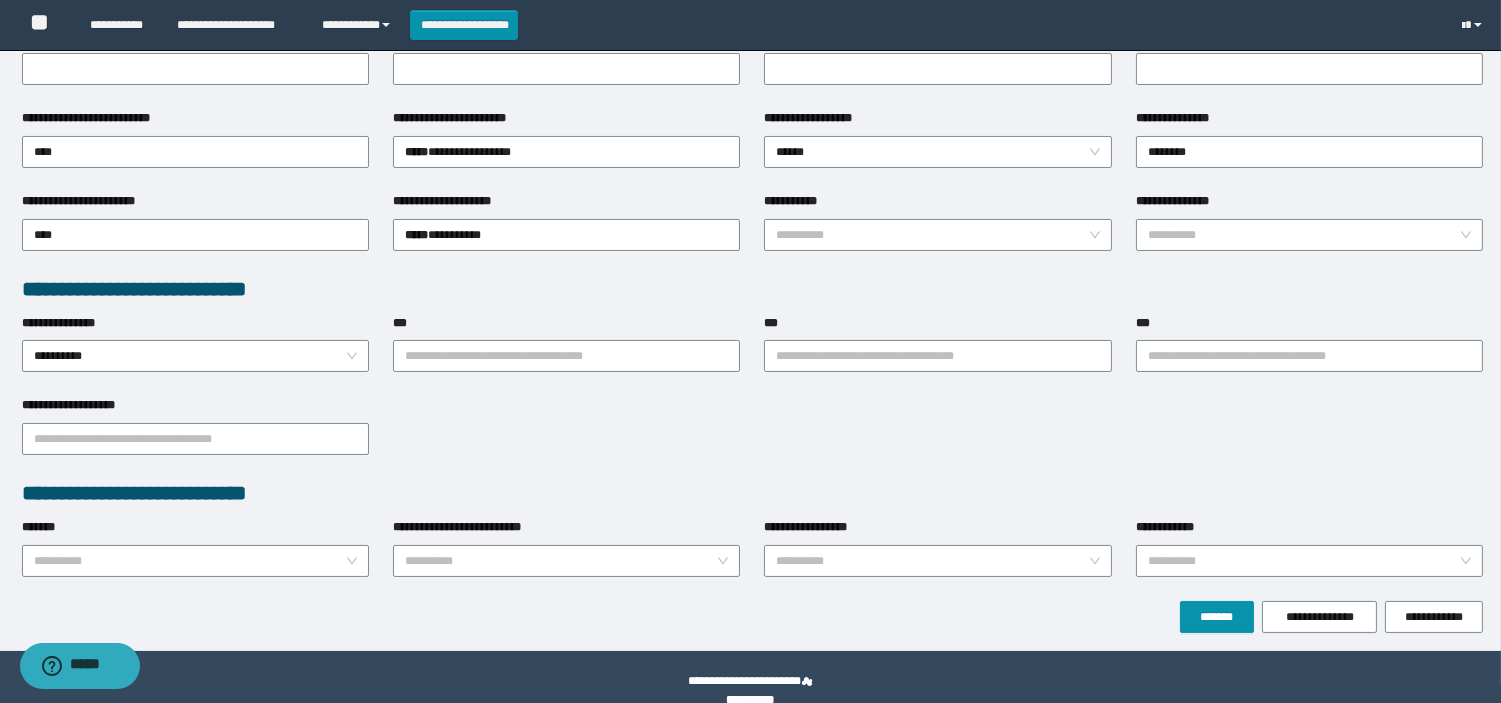 click on "**********" at bounding box center [750, 184] 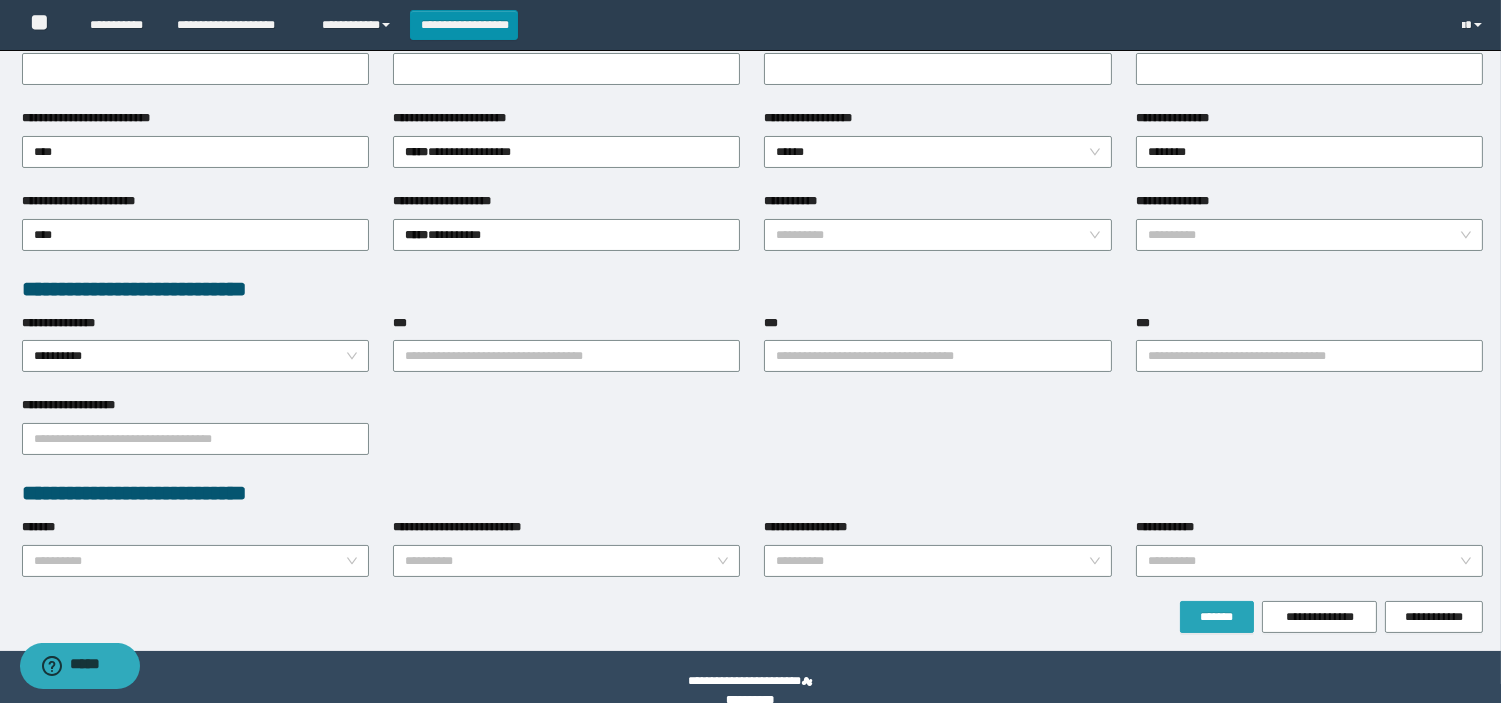 click on "*******" at bounding box center (1217, 617) 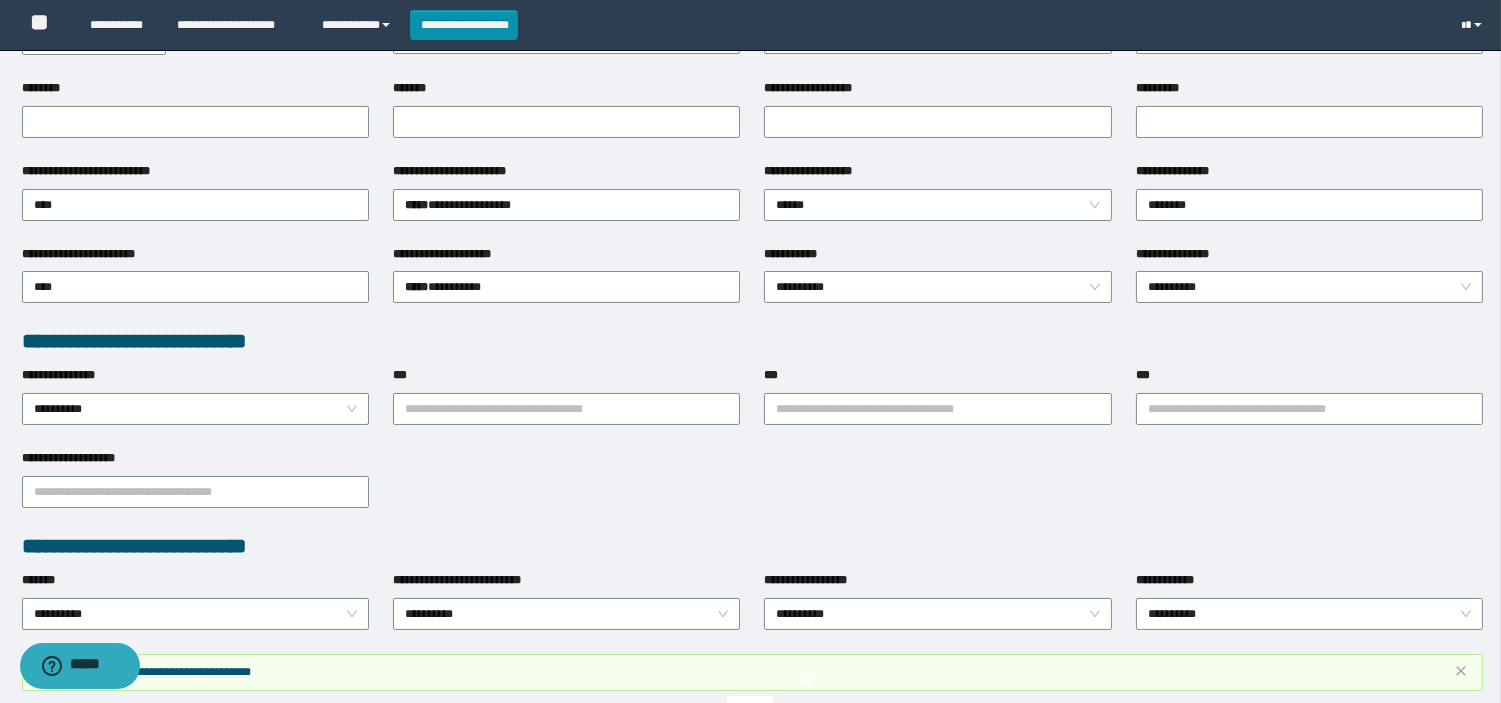 scroll, scrollTop: 385, scrollLeft: 0, axis: vertical 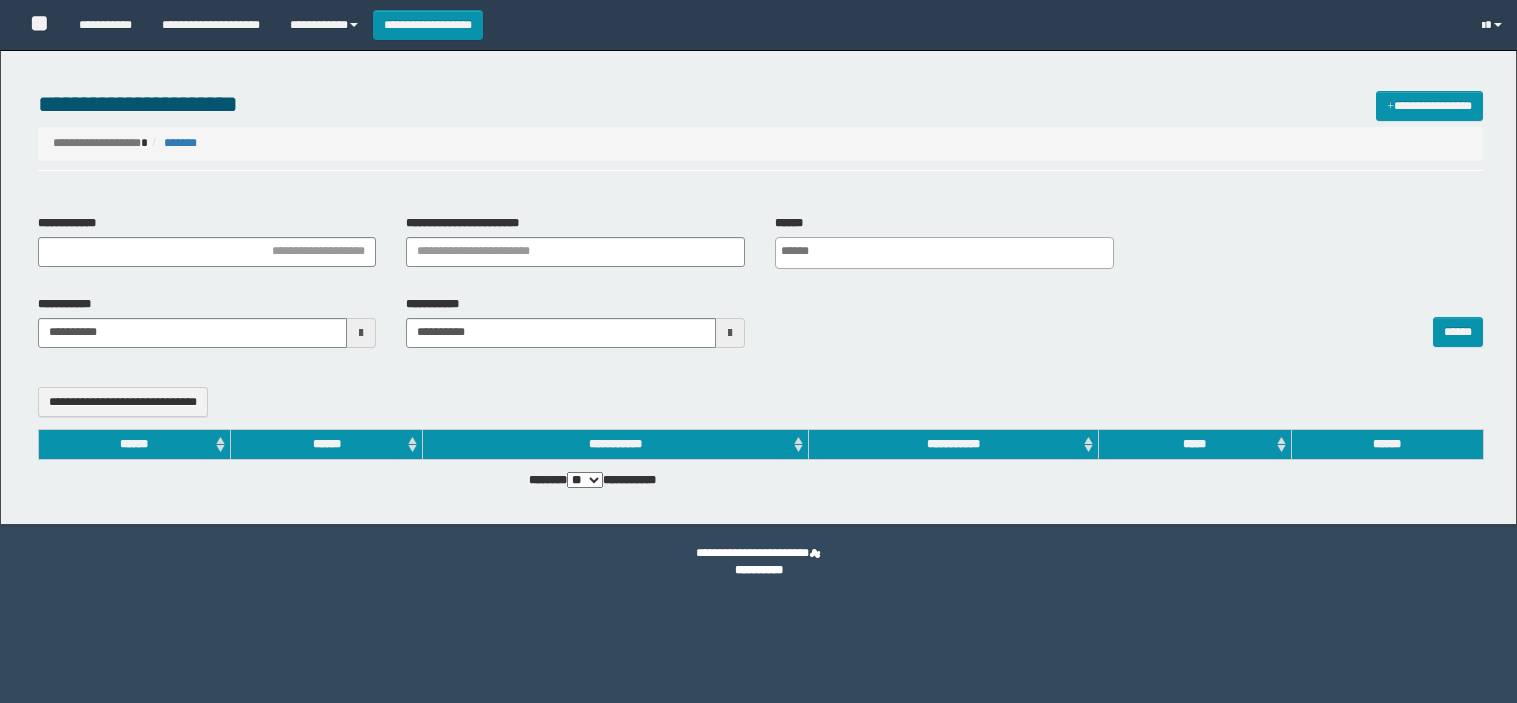 select 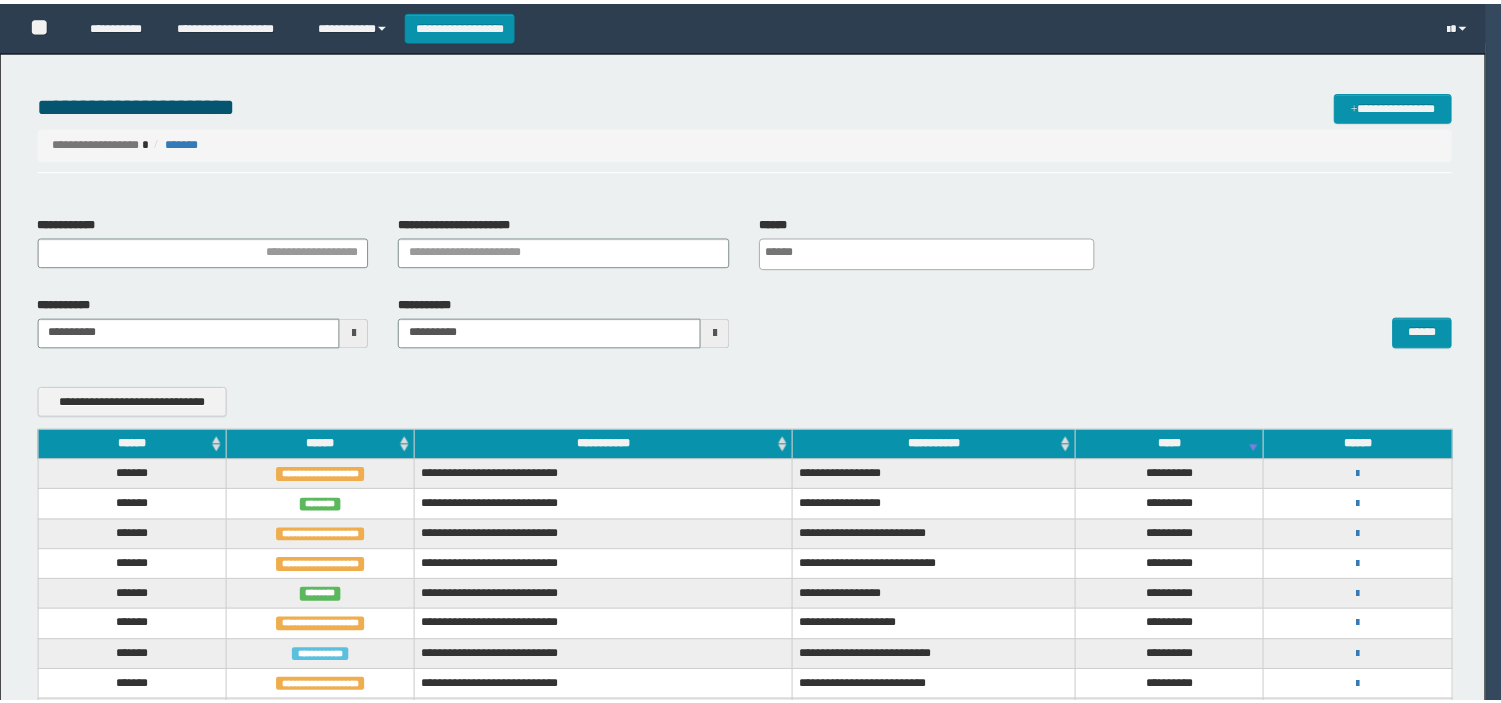 scroll, scrollTop: 0, scrollLeft: 0, axis: both 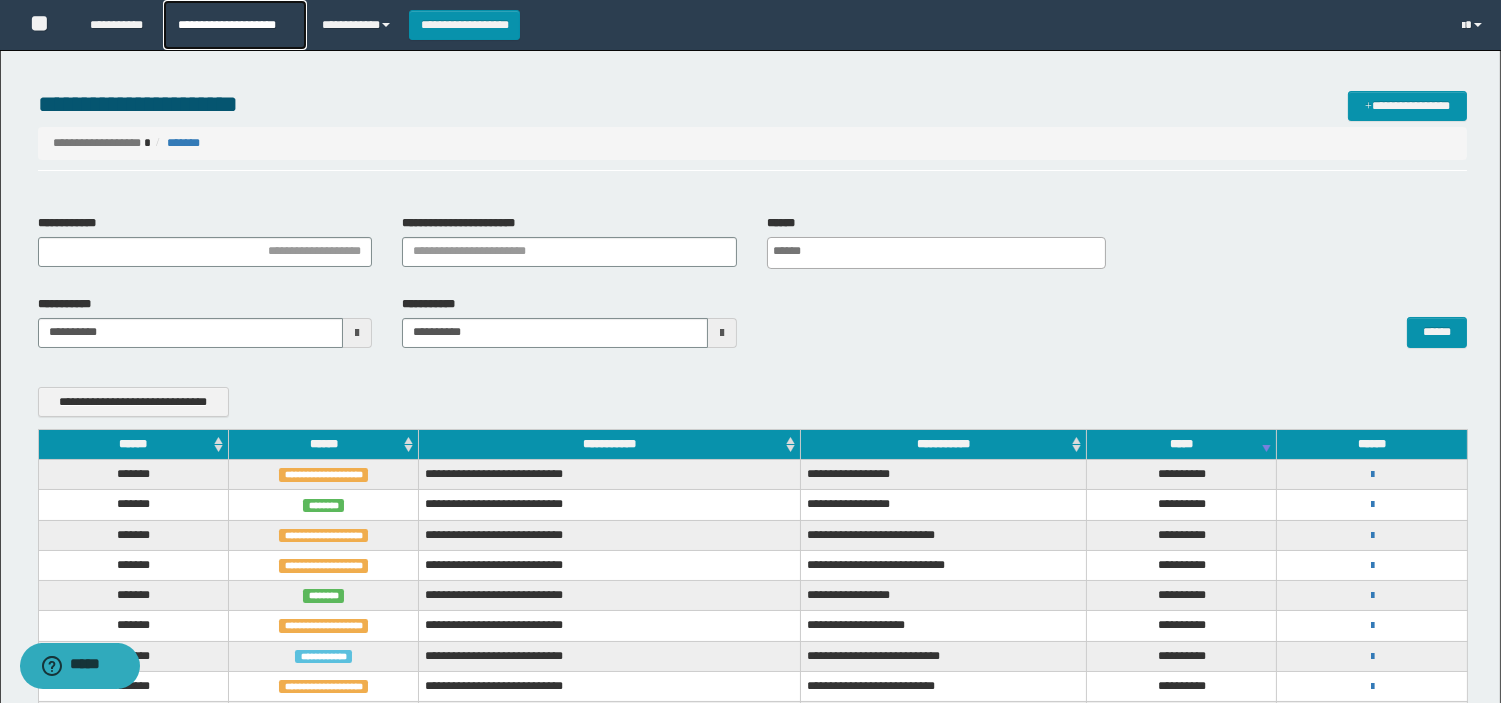 click on "**********" at bounding box center (234, 25) 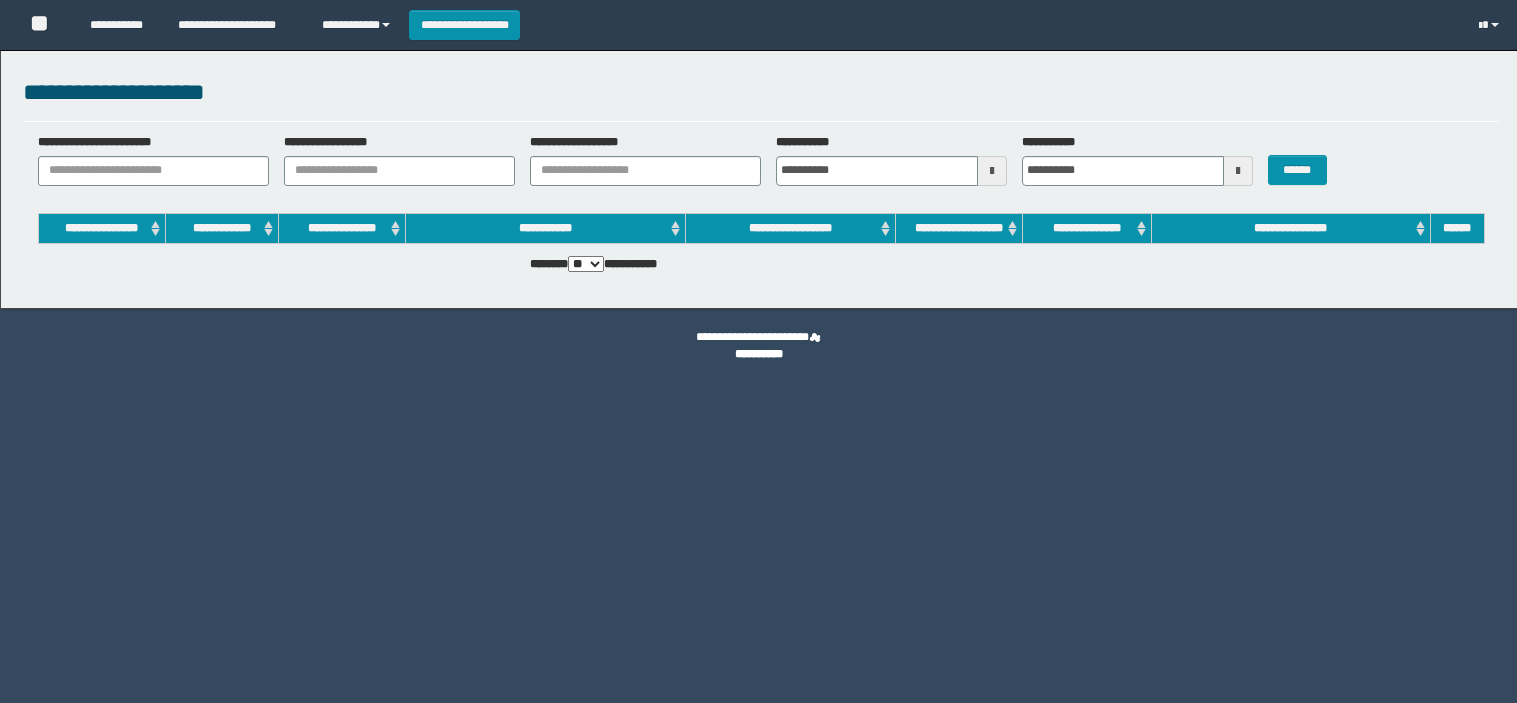 scroll, scrollTop: 0, scrollLeft: 0, axis: both 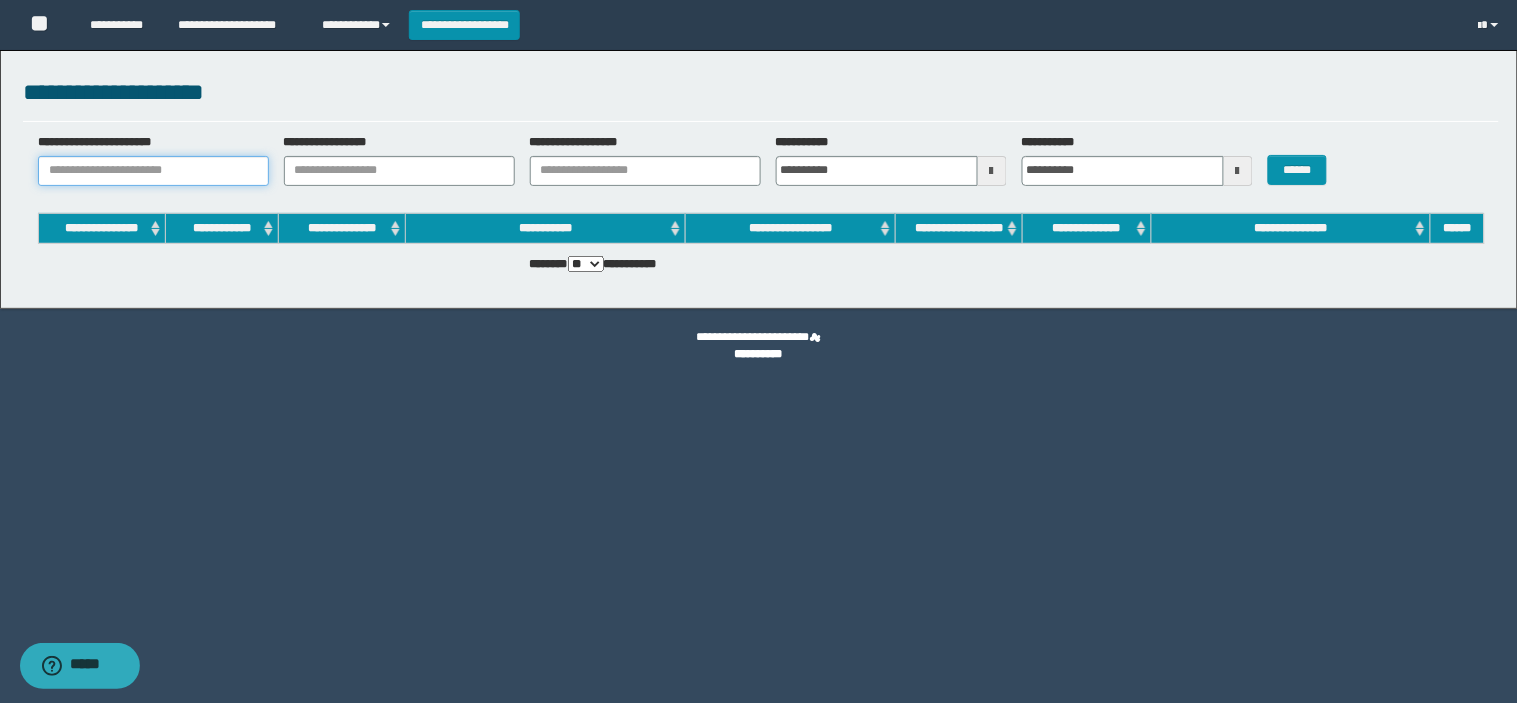 click on "**********" at bounding box center (153, 171) 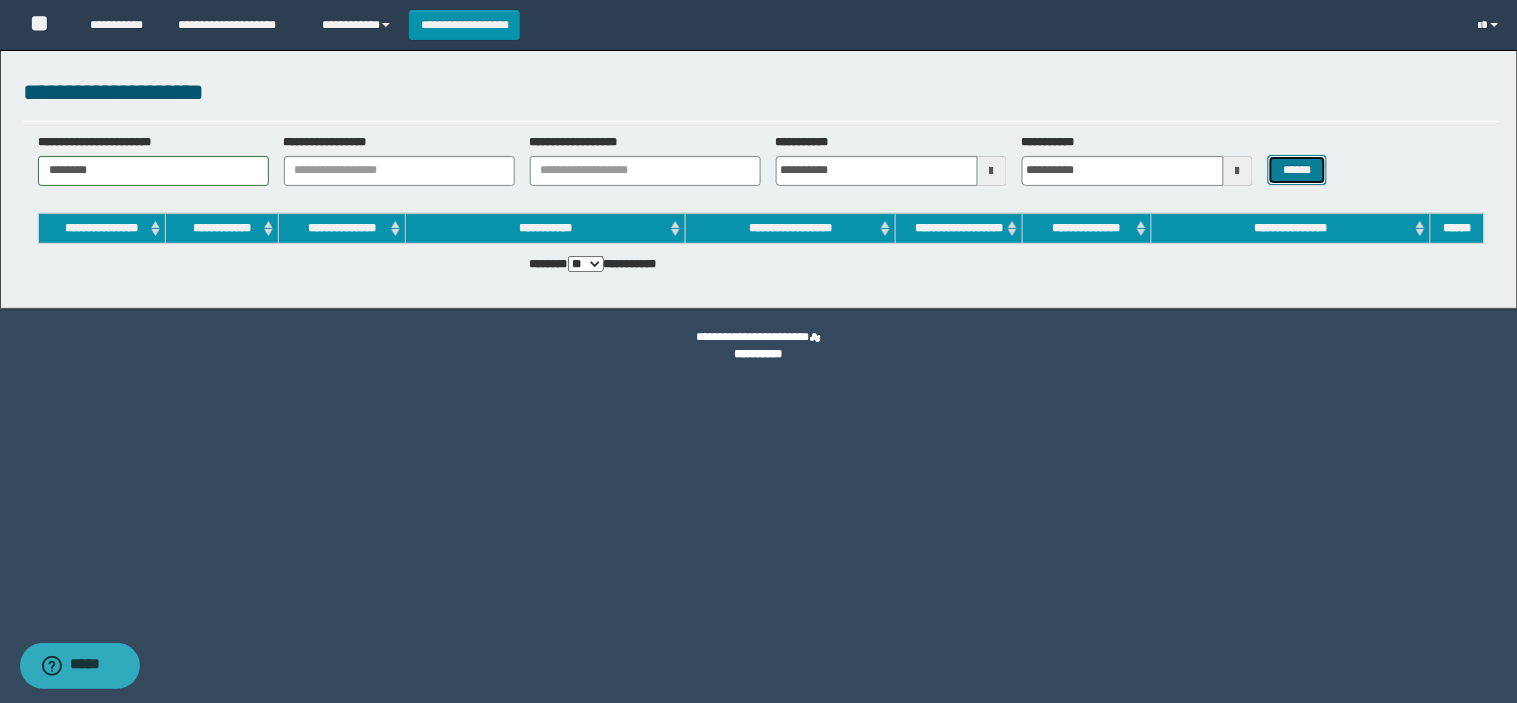 click on "******" at bounding box center (1298, 170) 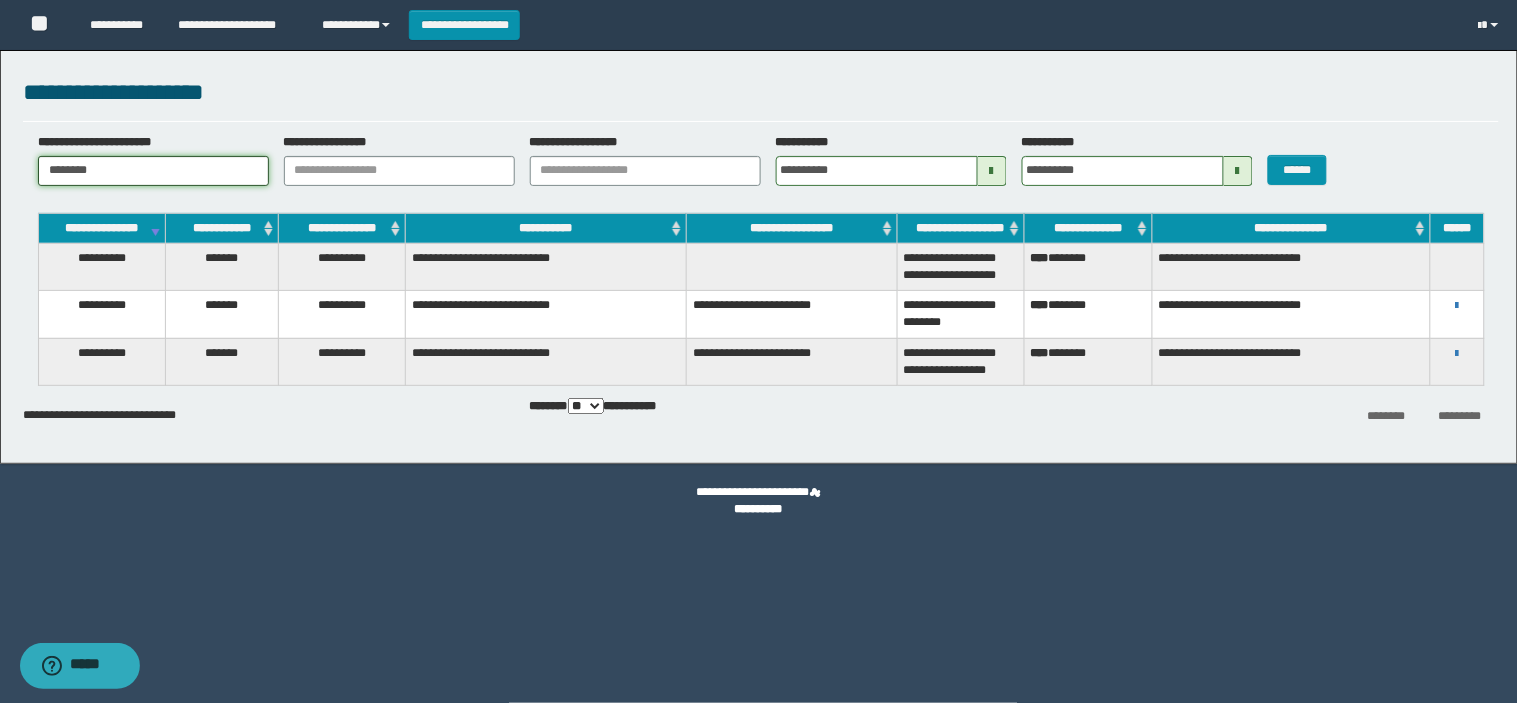 drag, startPoint x: 160, startPoint y: 165, endPoint x: 45, endPoint y: 186, distance: 116.901665 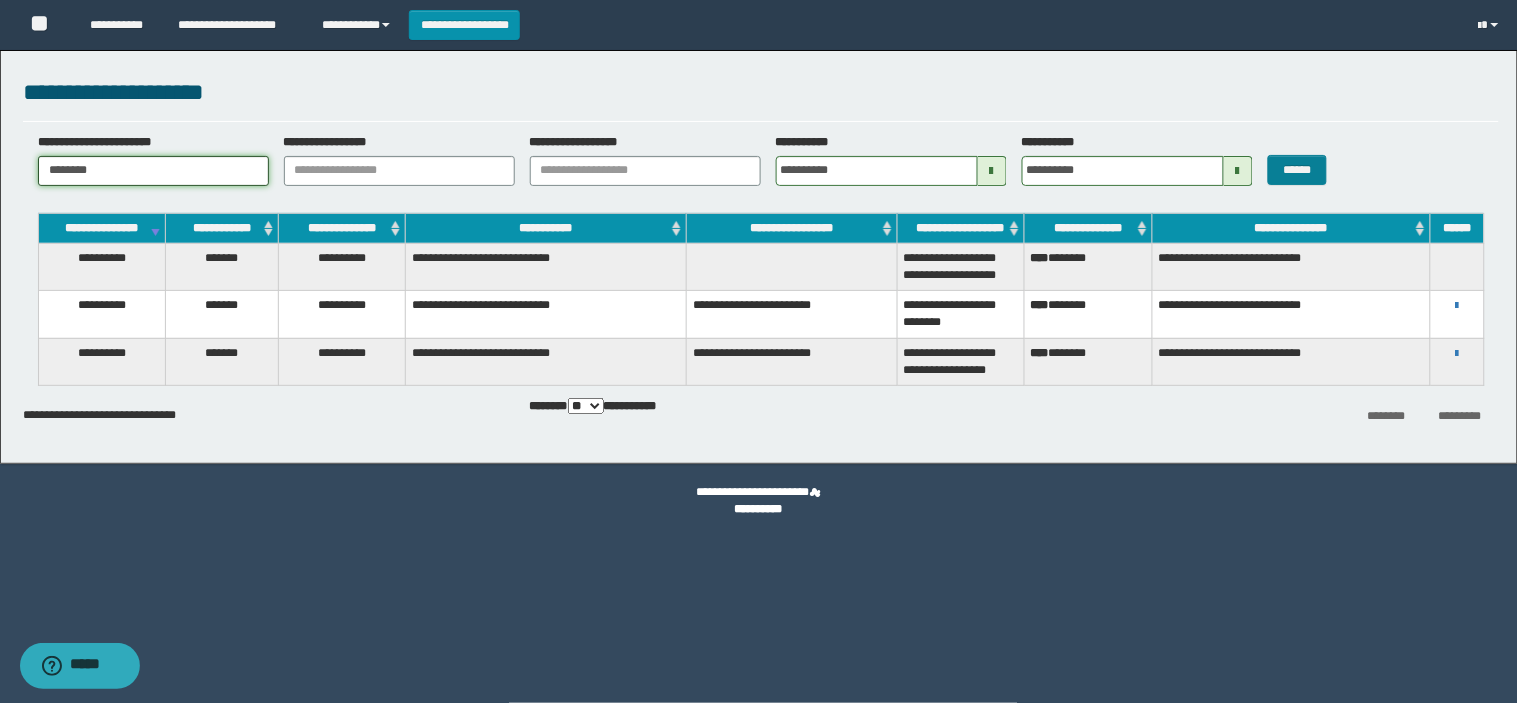 type on "********" 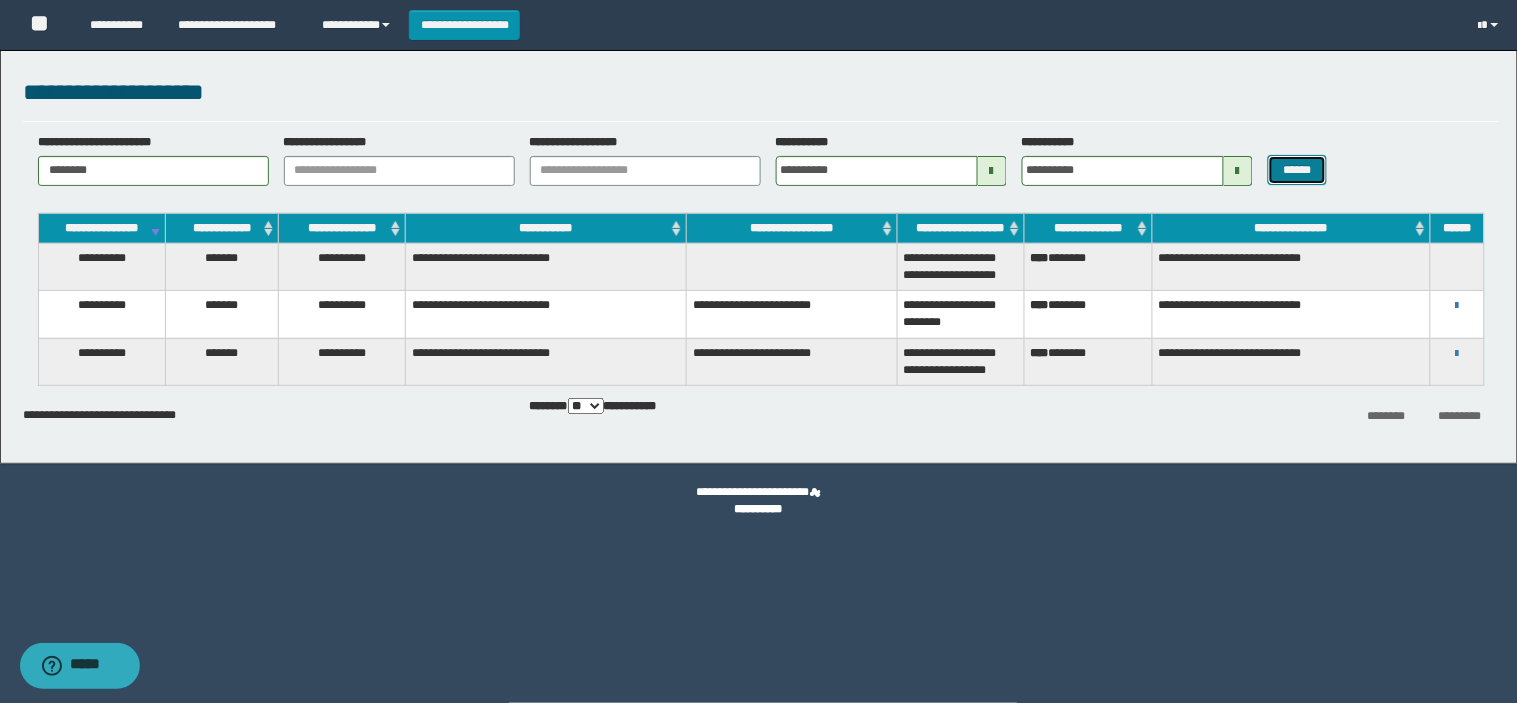 click on "******" at bounding box center (1298, 170) 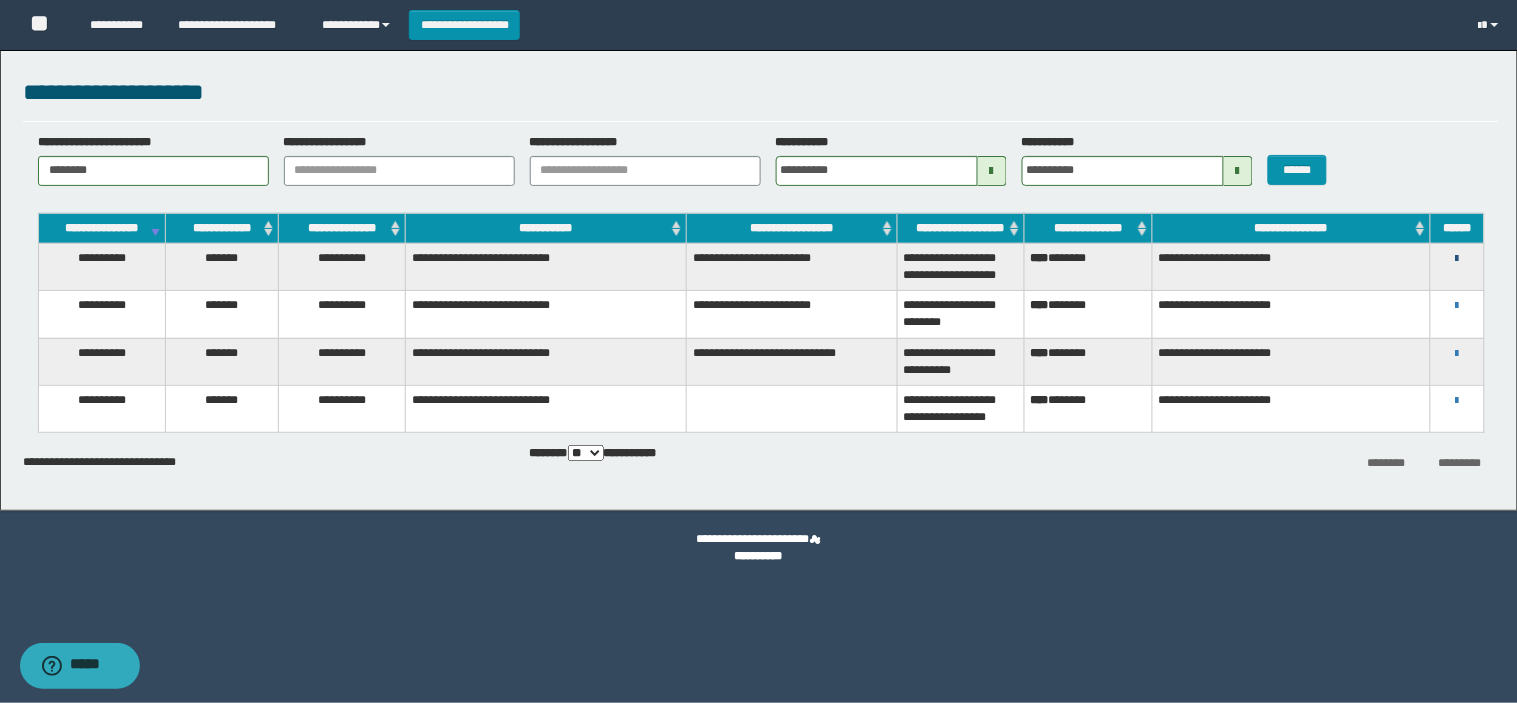 click at bounding box center (1457, 259) 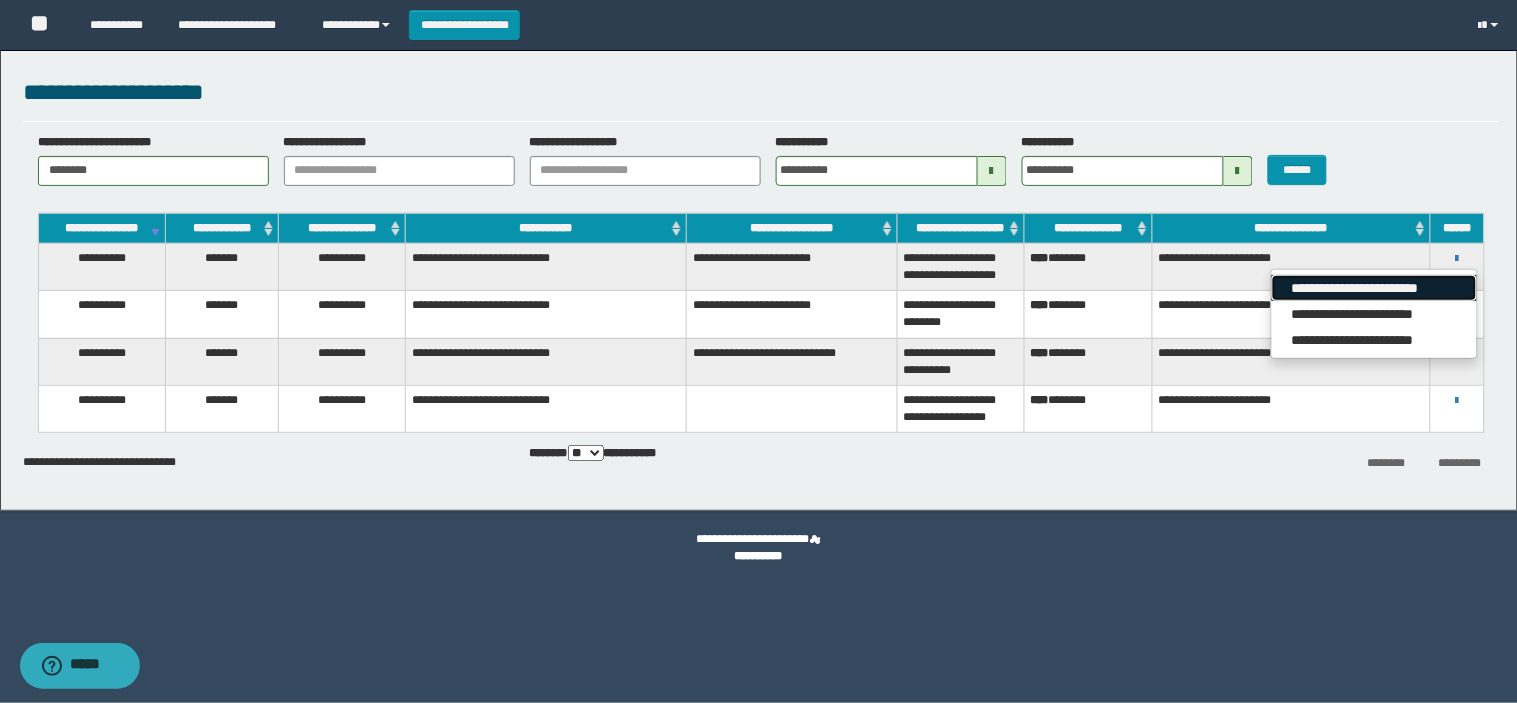 click on "**********" at bounding box center [1374, 288] 